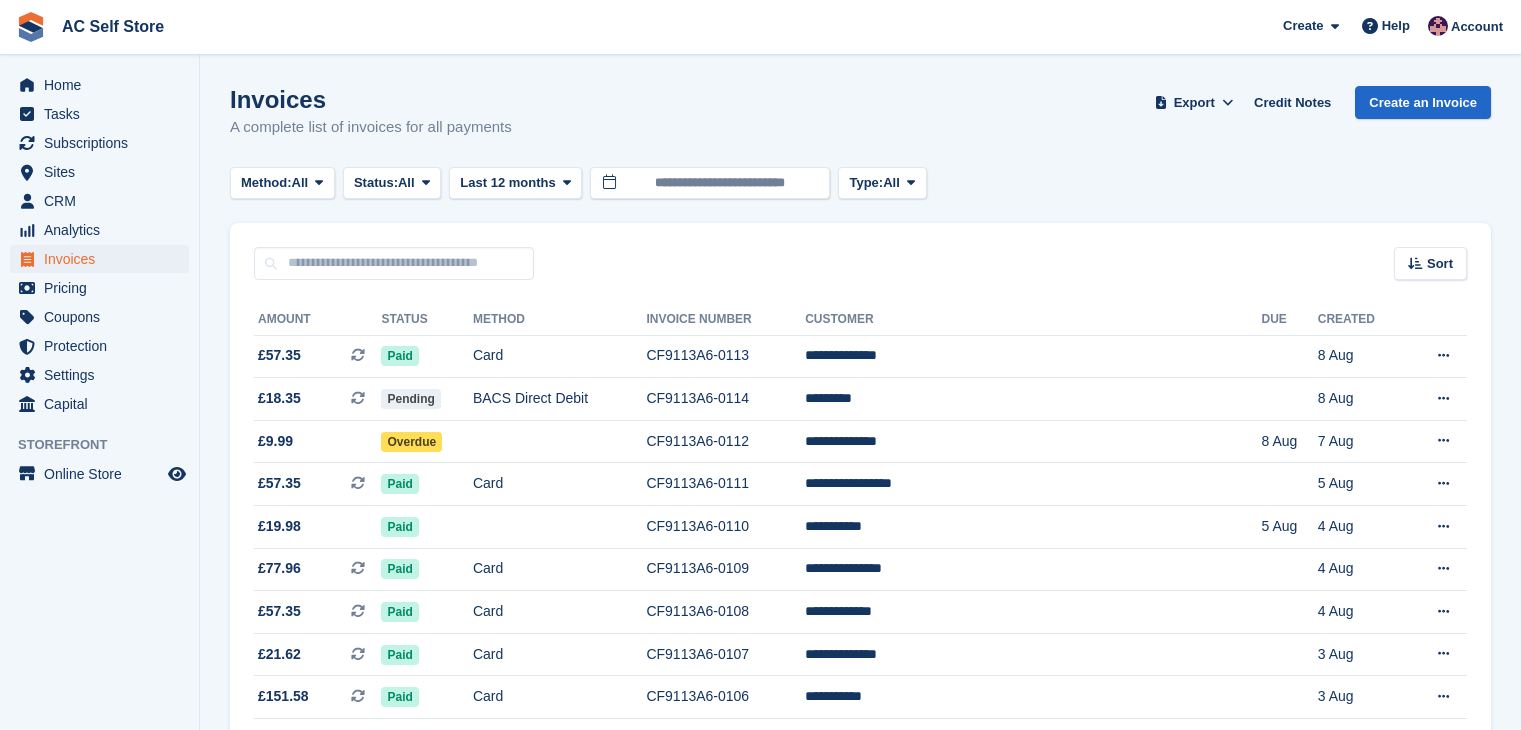 scroll, scrollTop: 0, scrollLeft: 0, axis: both 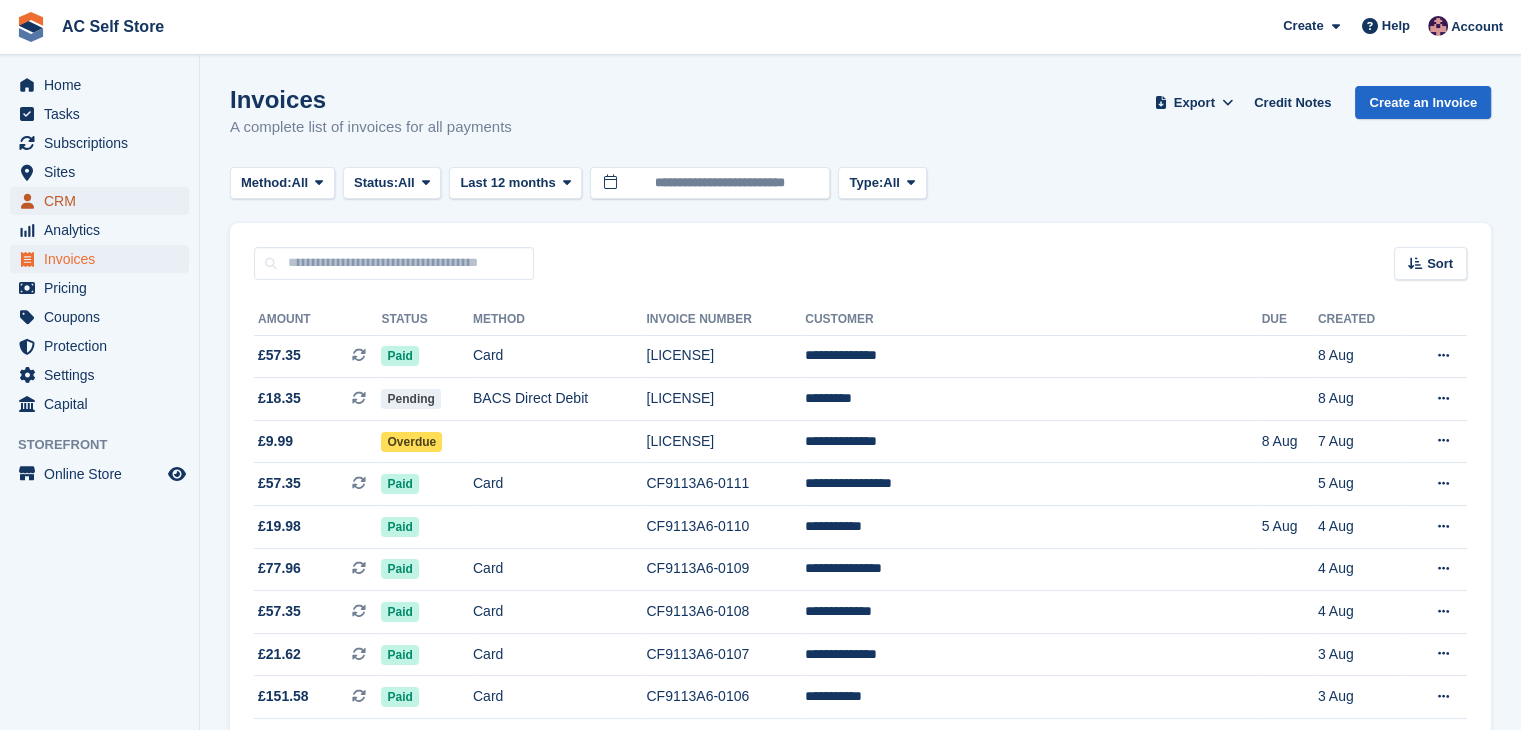 click on "CRM" at bounding box center [104, 201] 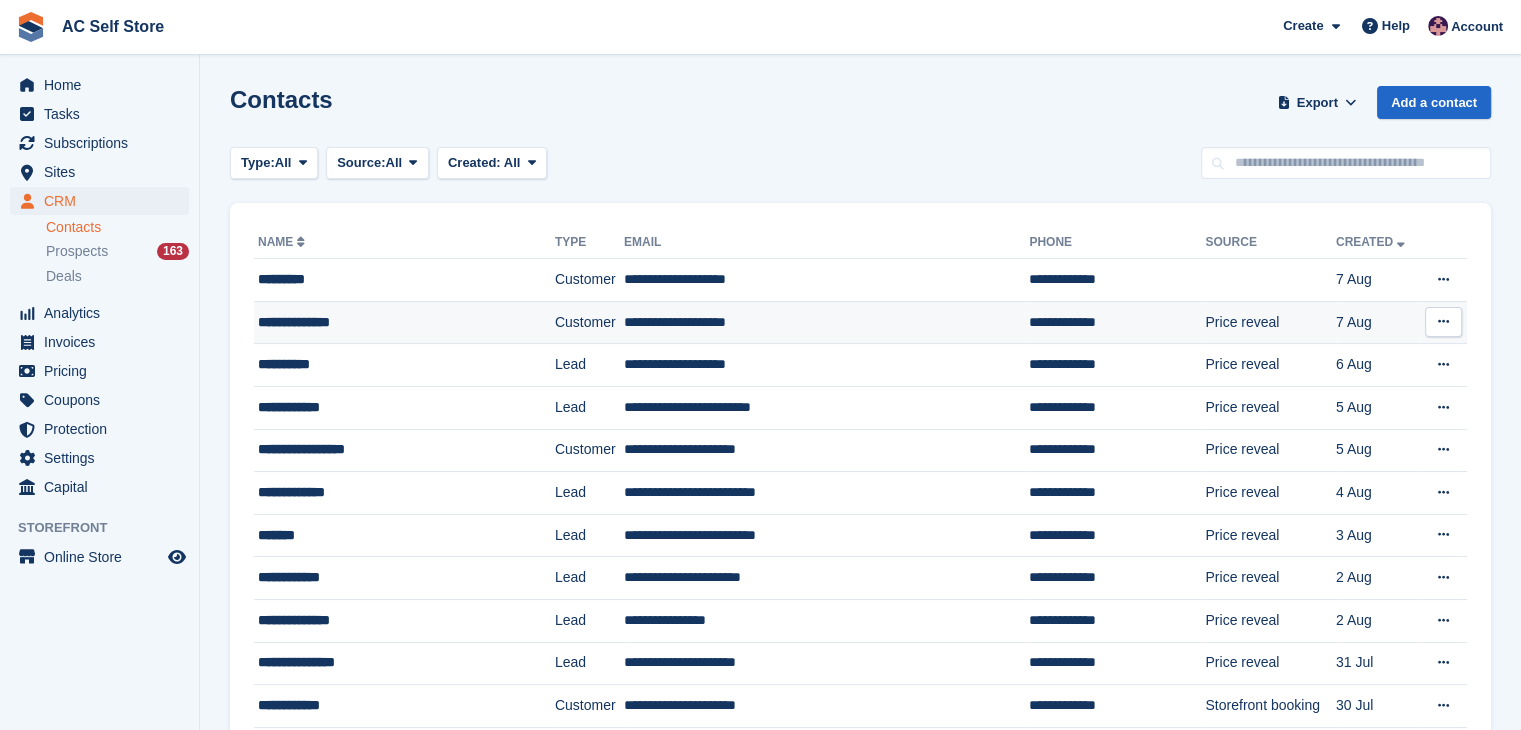 click on "**********" at bounding box center [388, 322] 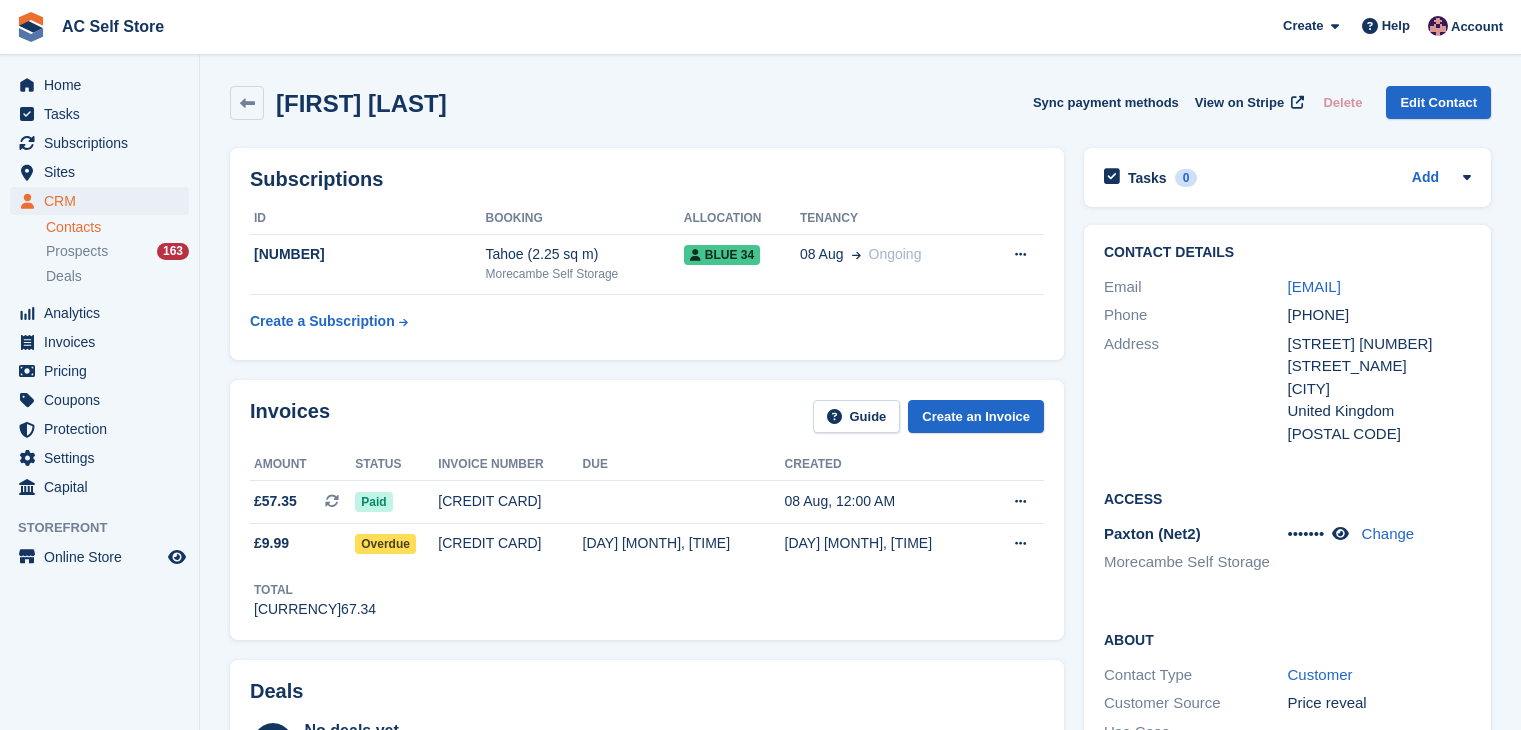 scroll, scrollTop: 0, scrollLeft: 0, axis: both 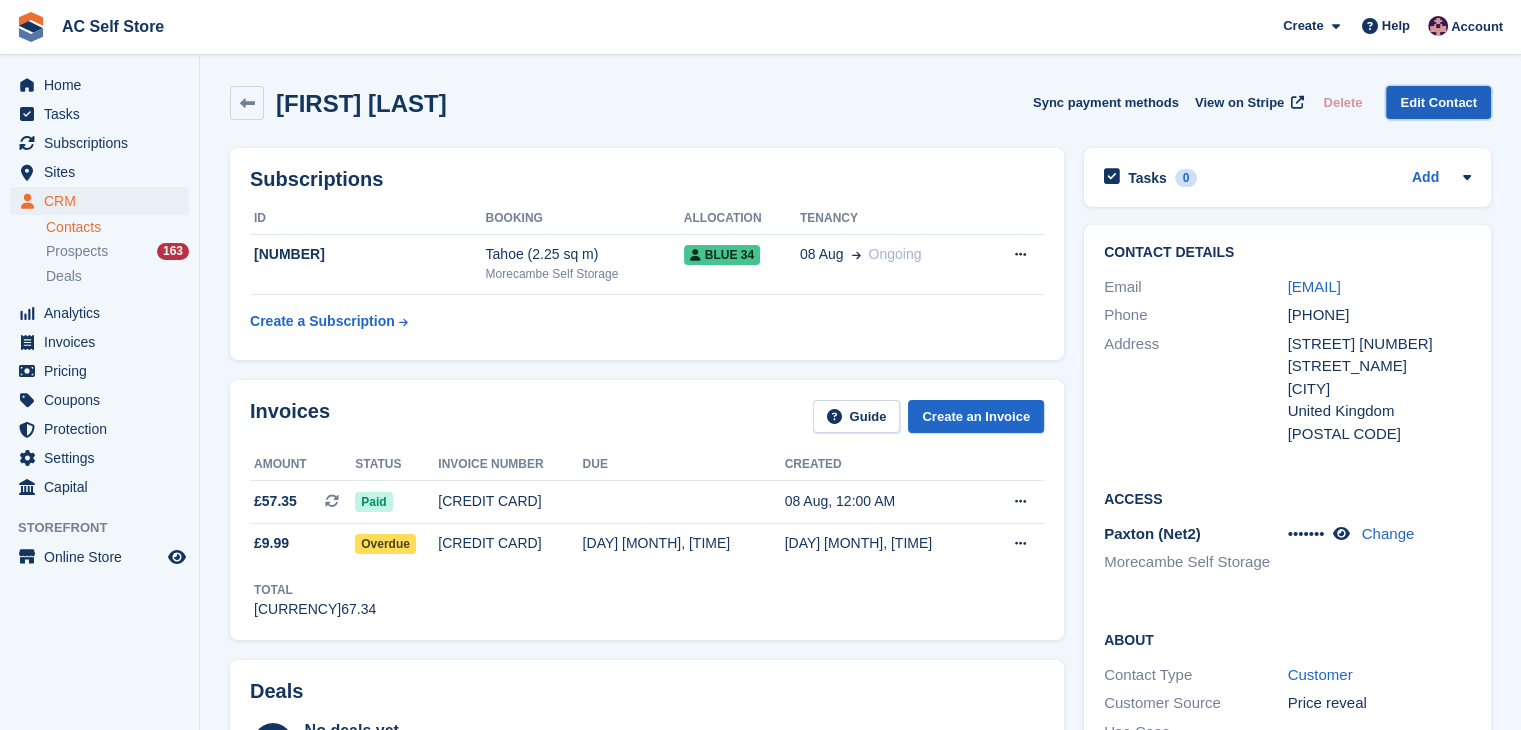 click on "Edit Contact" at bounding box center (1438, 102) 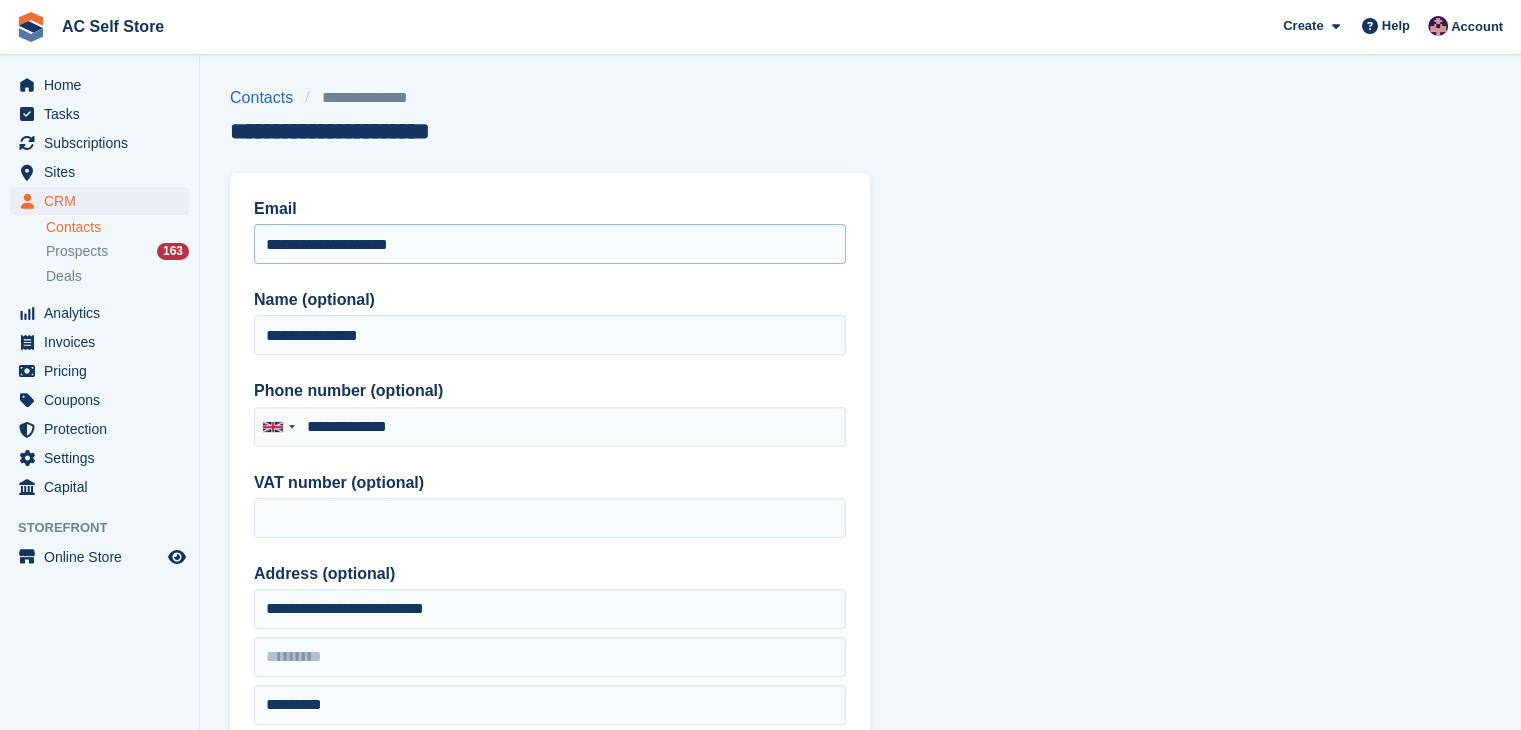 type on "**********" 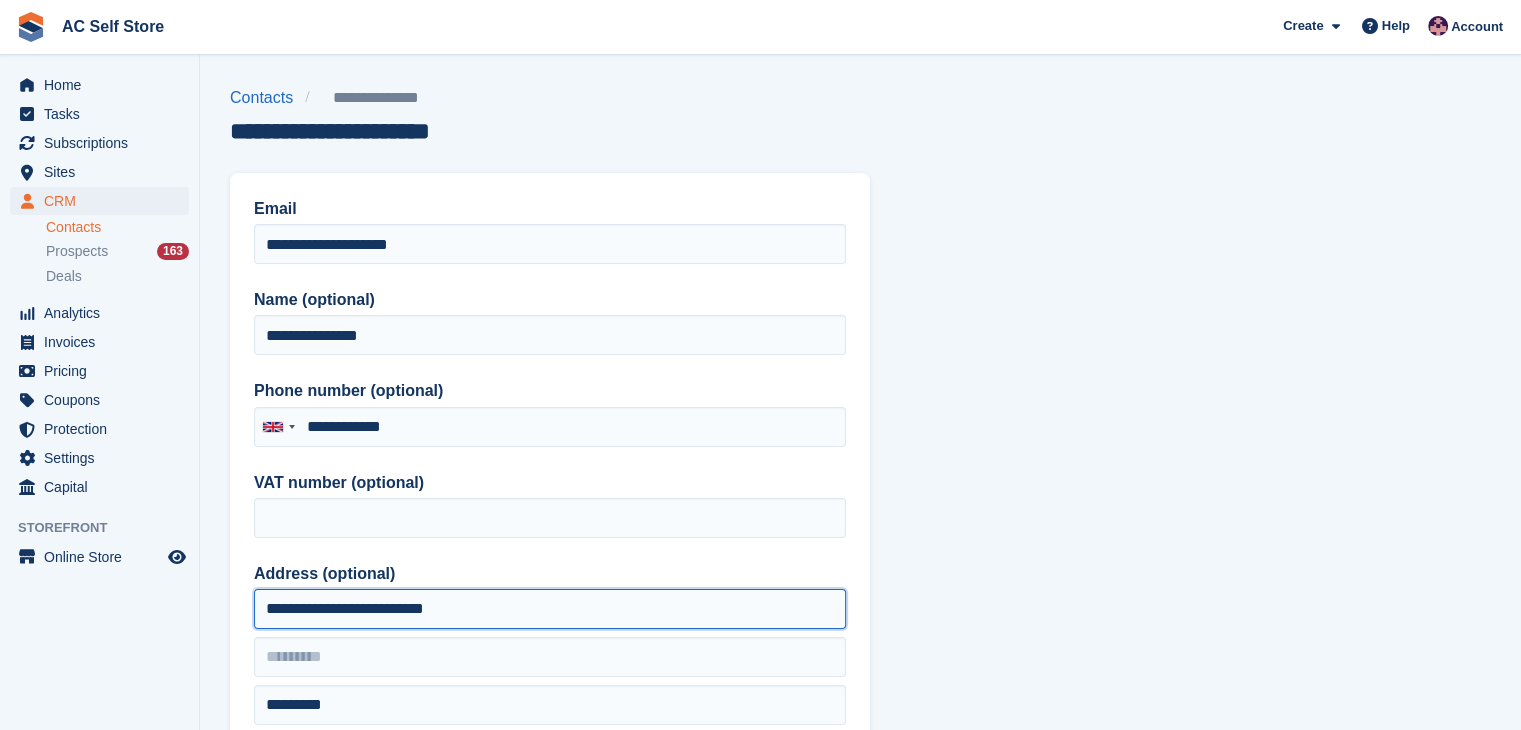 click on "**********" at bounding box center [550, 609] 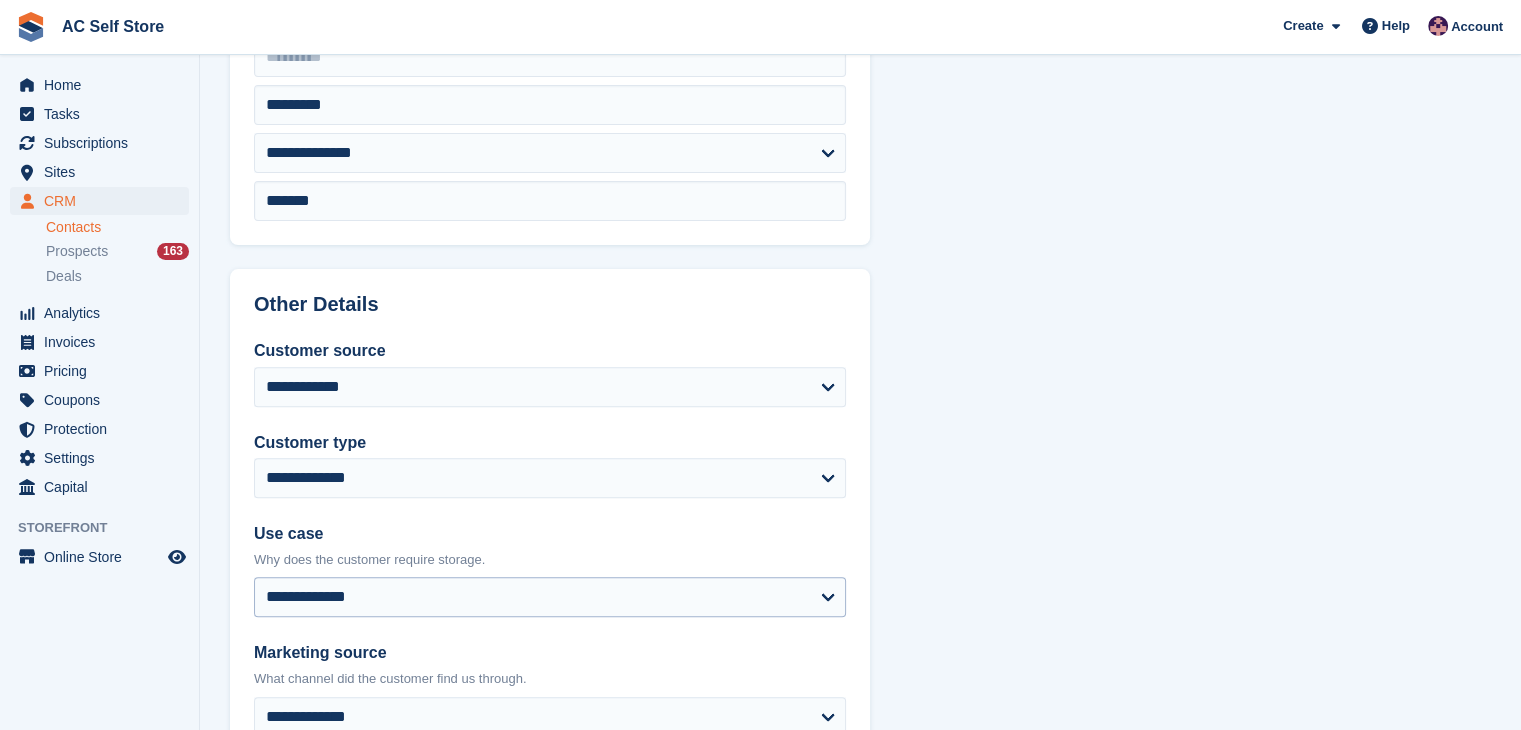 drag, startPoint x: 478, startPoint y: 612, endPoint x: 426, endPoint y: 584, distance: 59.05929 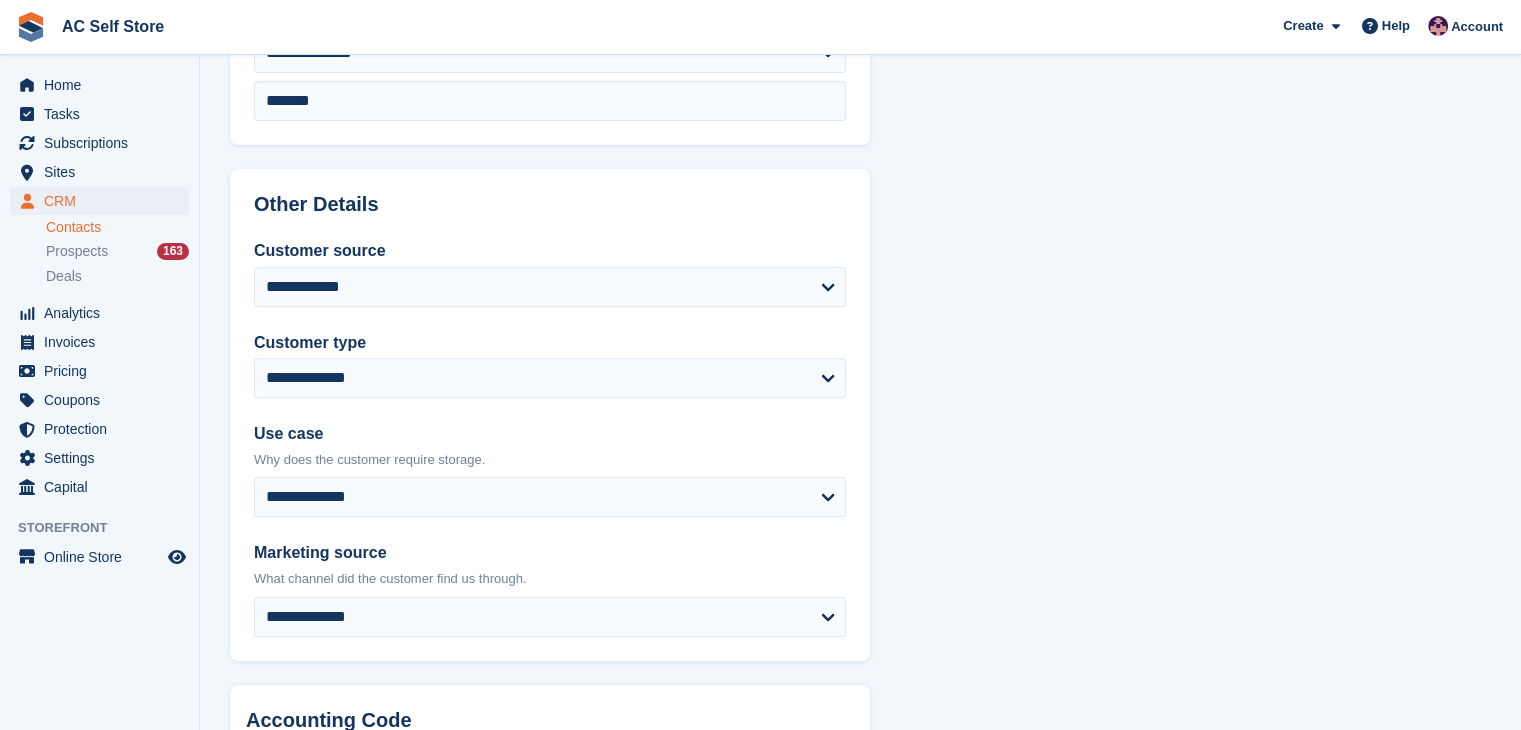 scroll, scrollTop: 400, scrollLeft: 0, axis: vertical 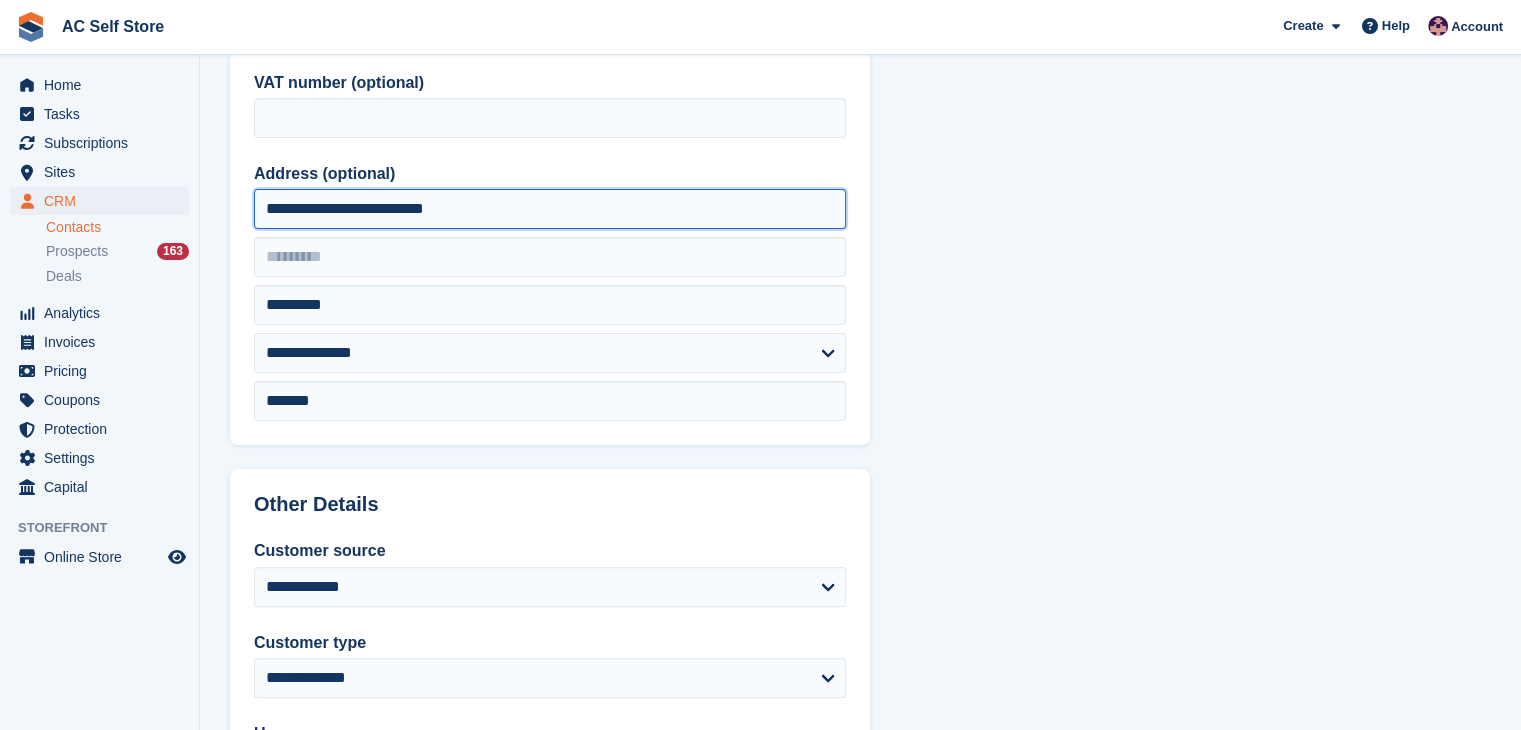 click on "**********" at bounding box center (550, 209) 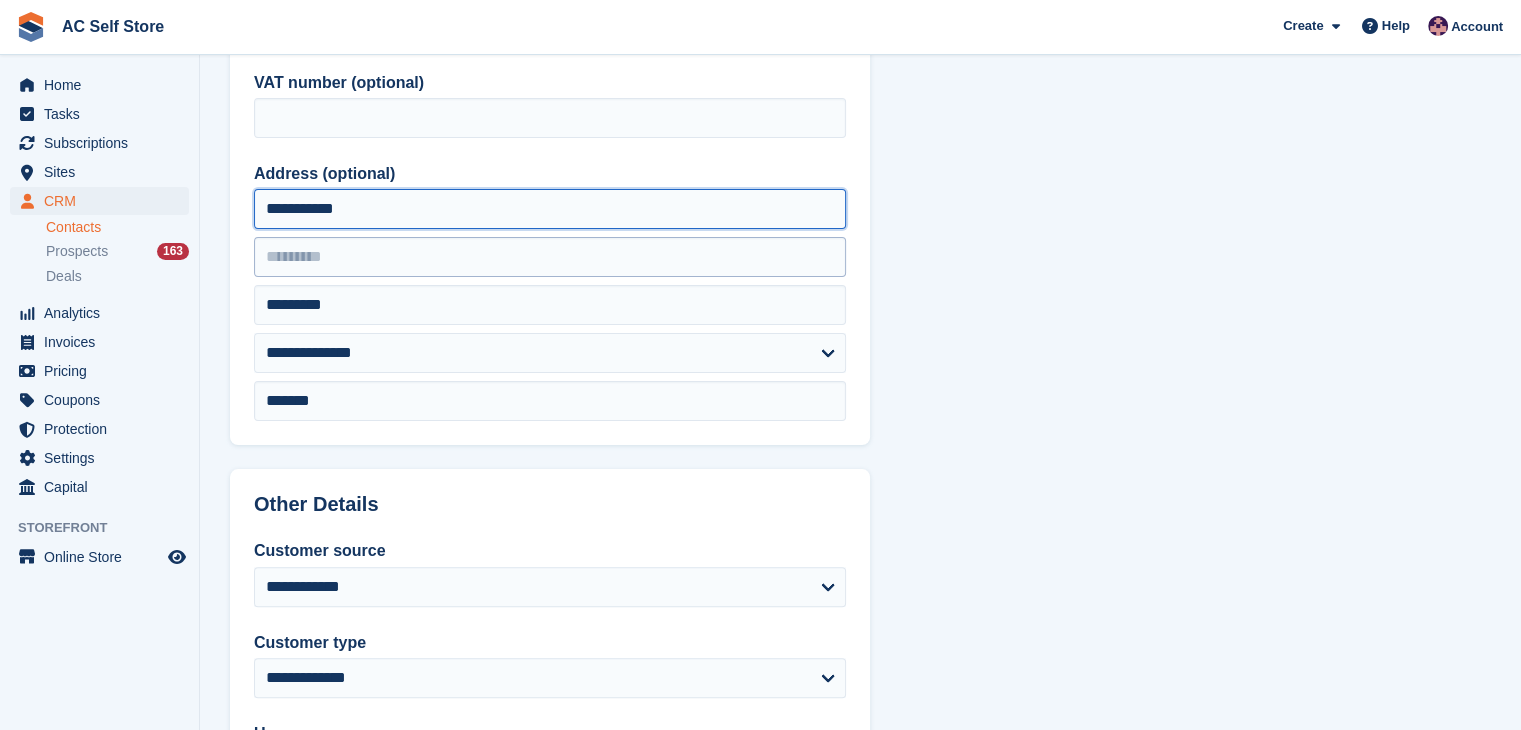 type on "**********" 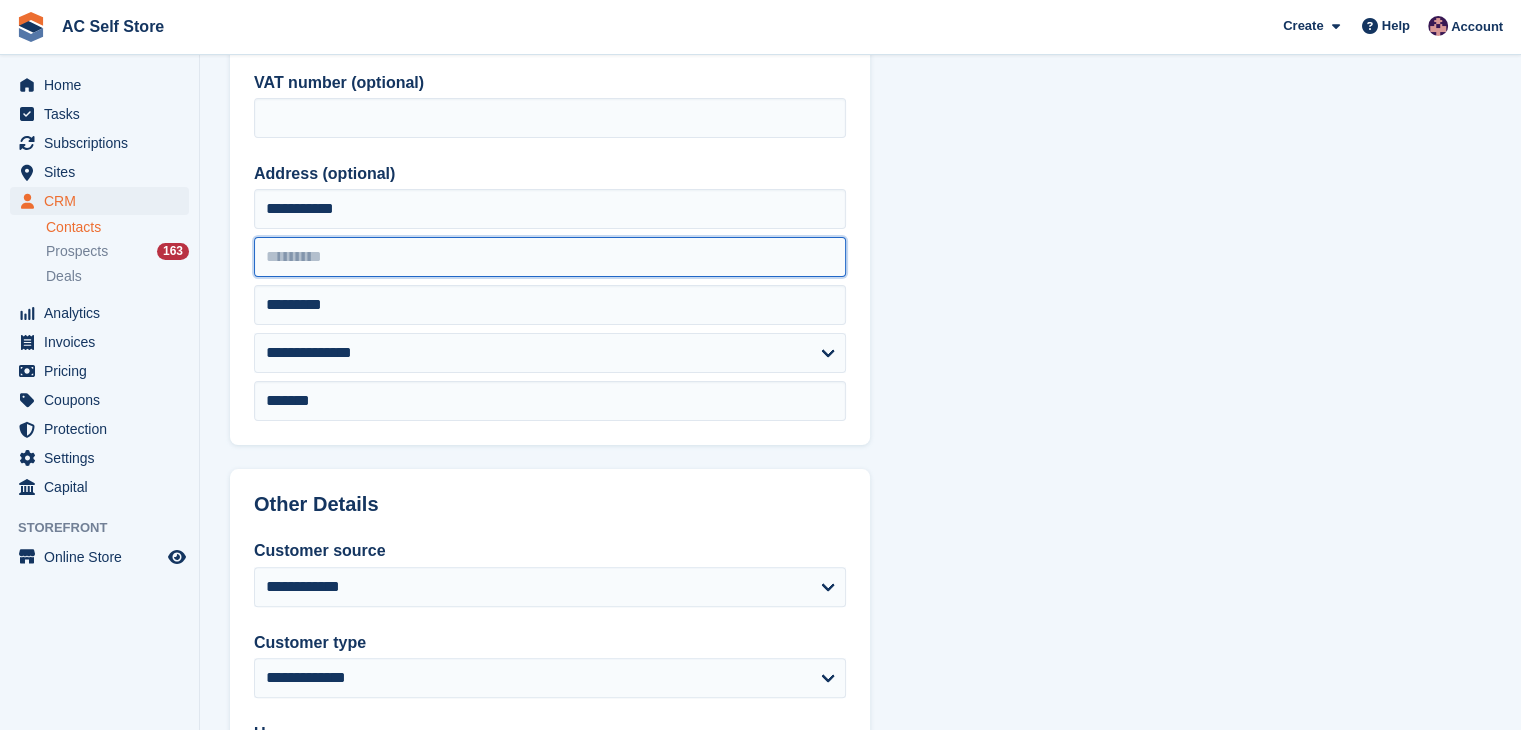click at bounding box center (550, 257) 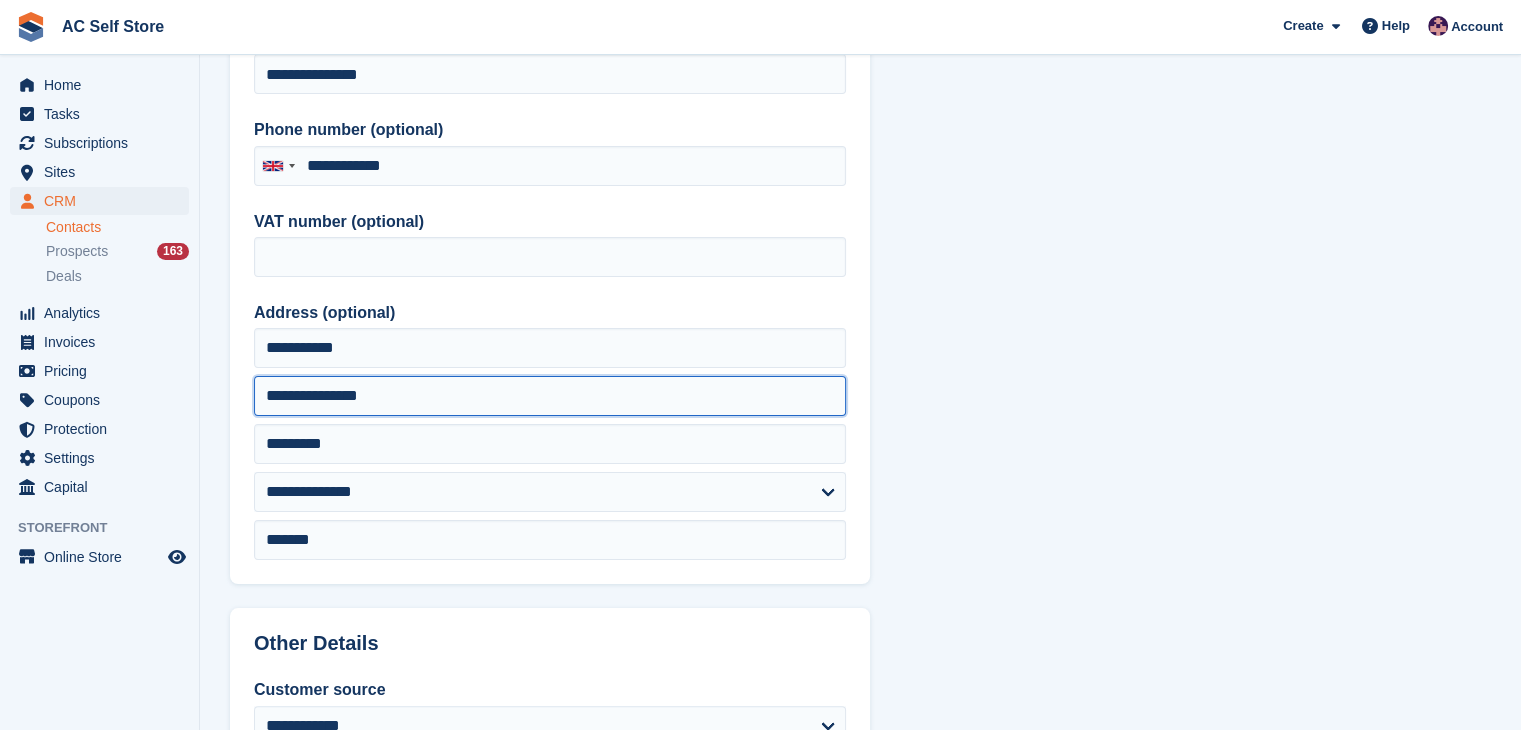 scroll, scrollTop: 100, scrollLeft: 0, axis: vertical 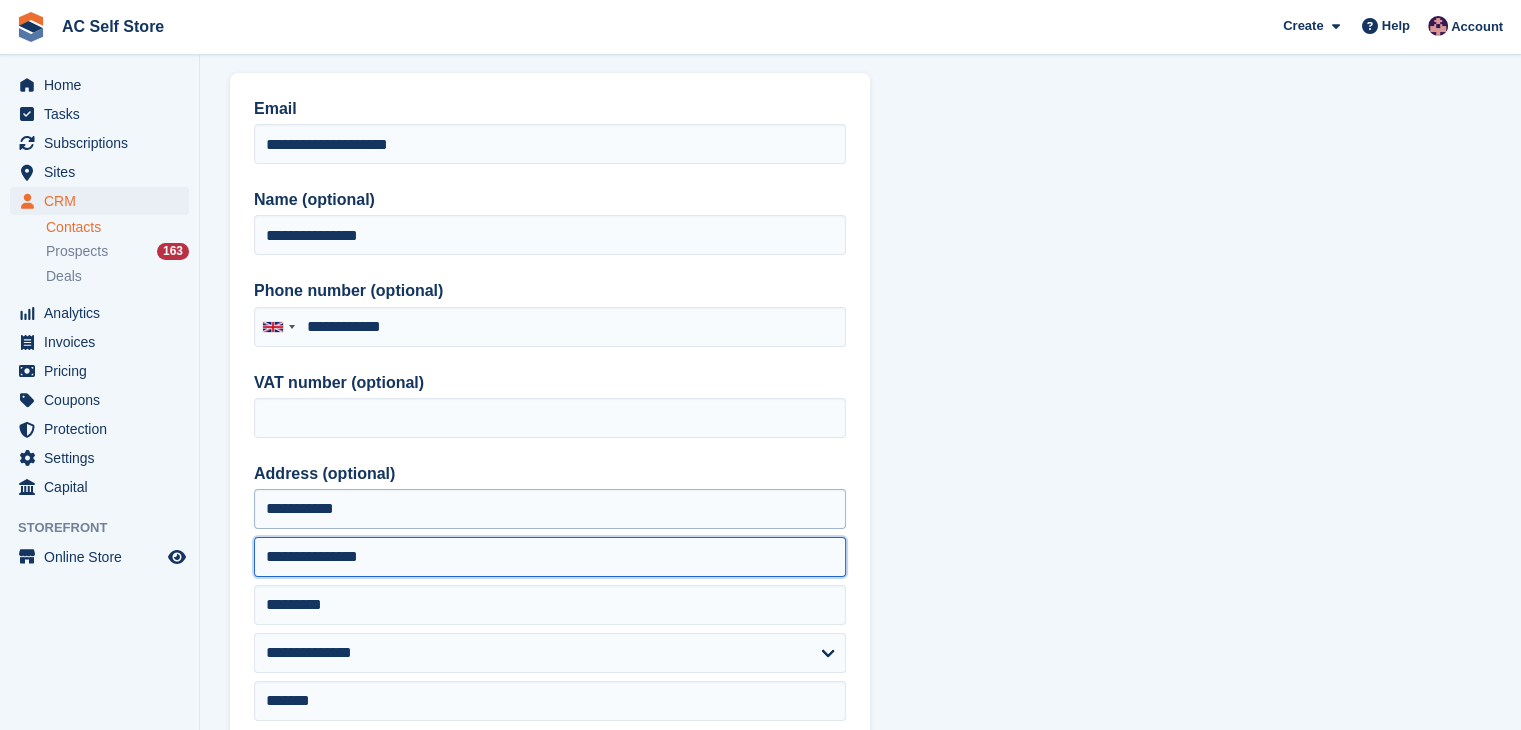 type on "**********" 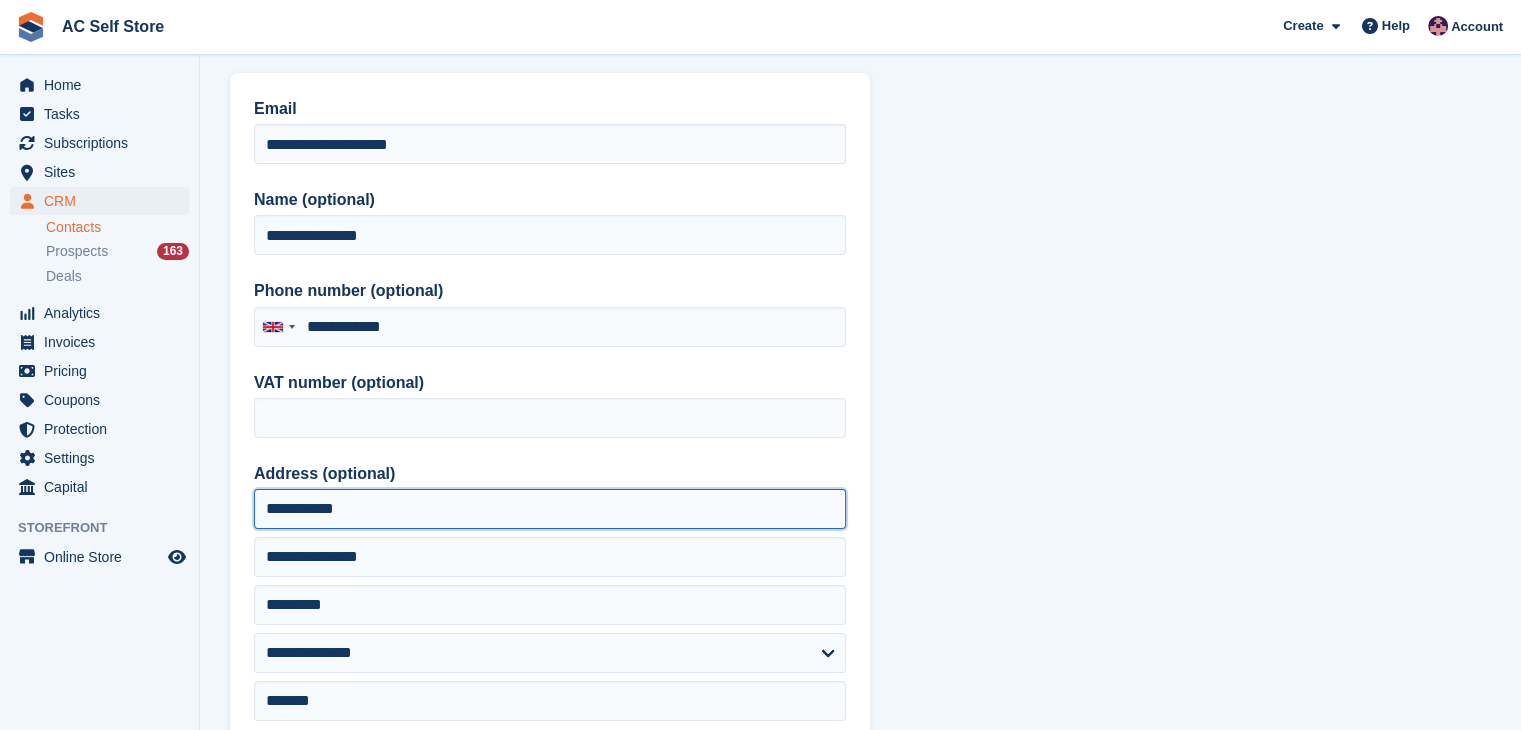 drag, startPoint x: 390, startPoint y: 513, endPoint x: 370, endPoint y: 514, distance: 20.024984 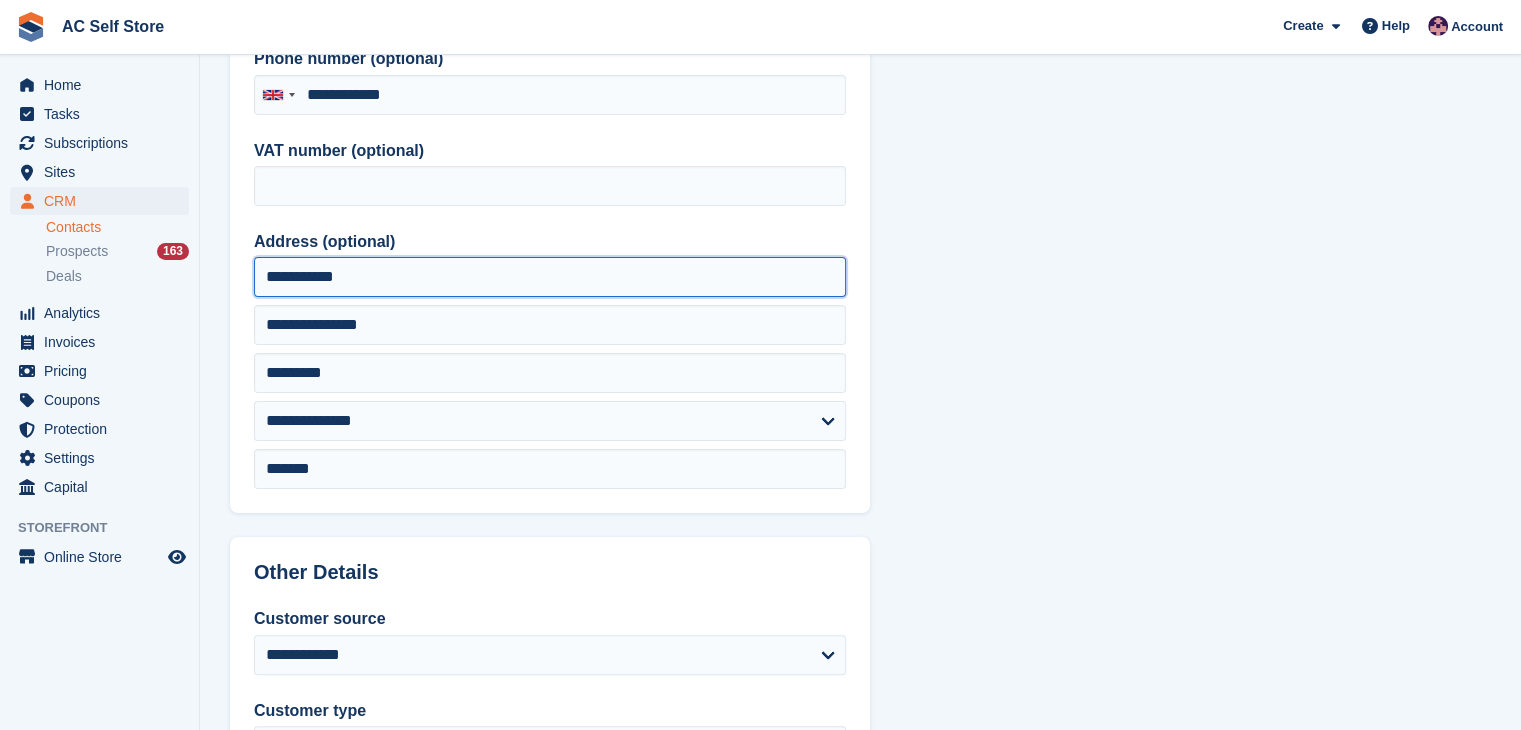scroll, scrollTop: 300, scrollLeft: 0, axis: vertical 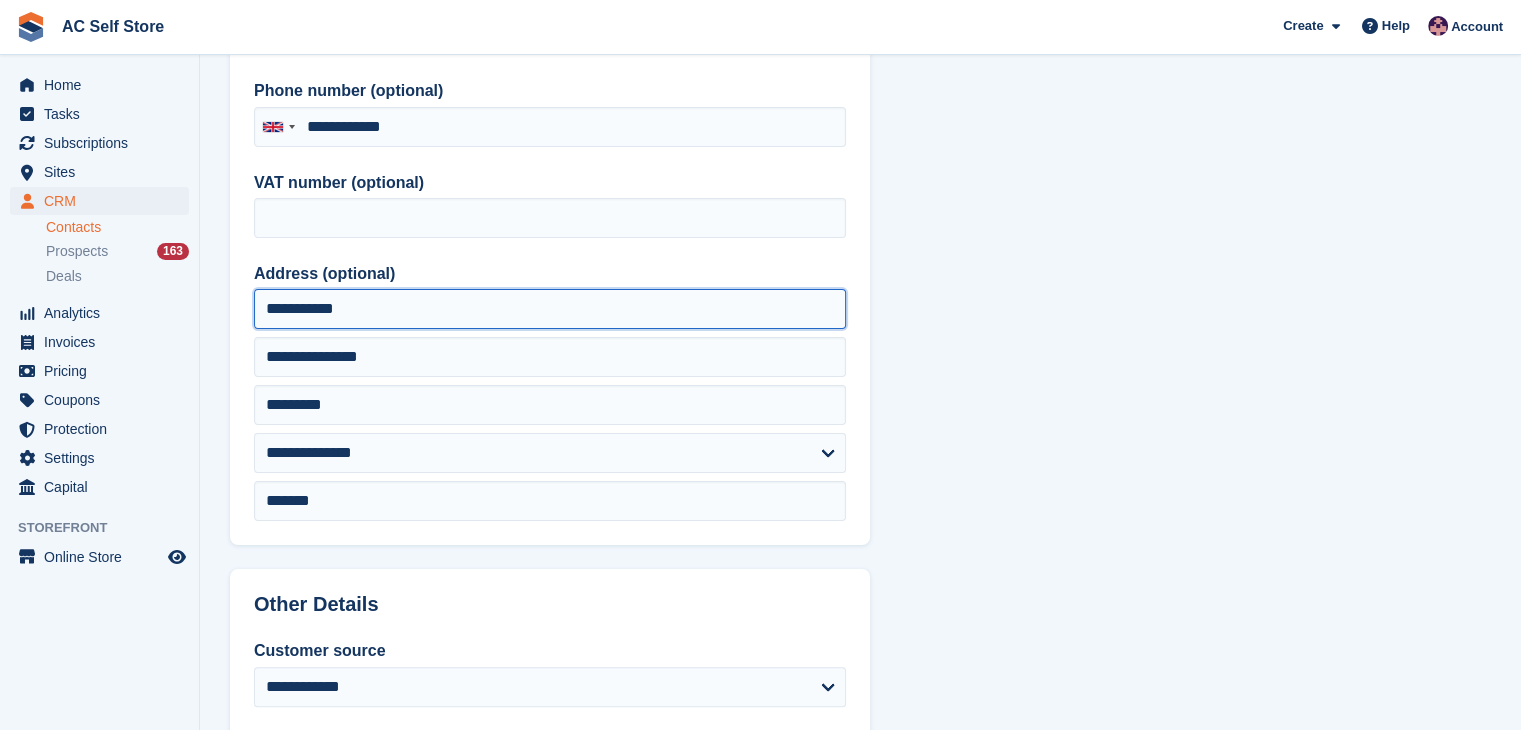 drag, startPoint x: 393, startPoint y: 319, endPoint x: 293, endPoint y: 319, distance: 100 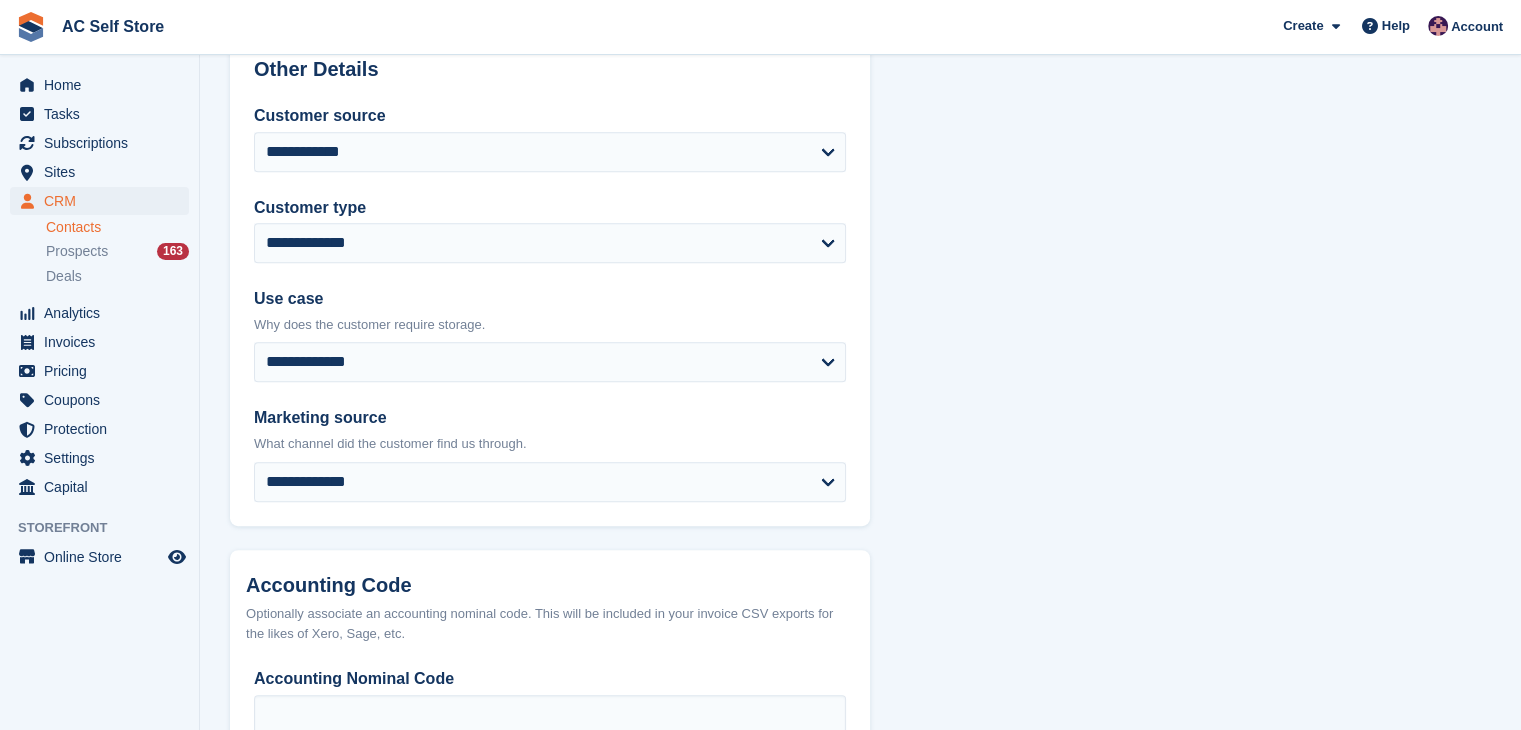 scroll, scrollTop: 974, scrollLeft: 0, axis: vertical 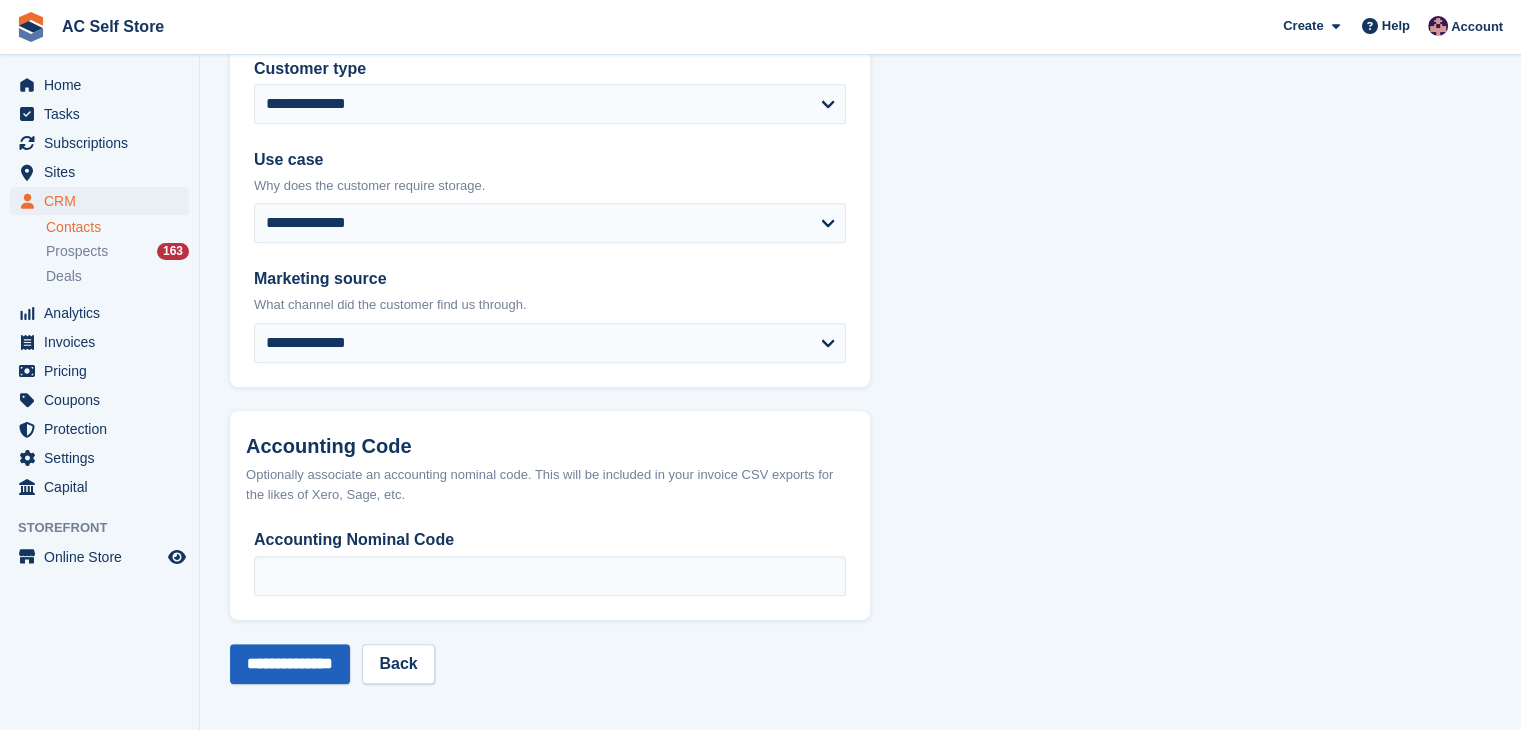 type on "**********" 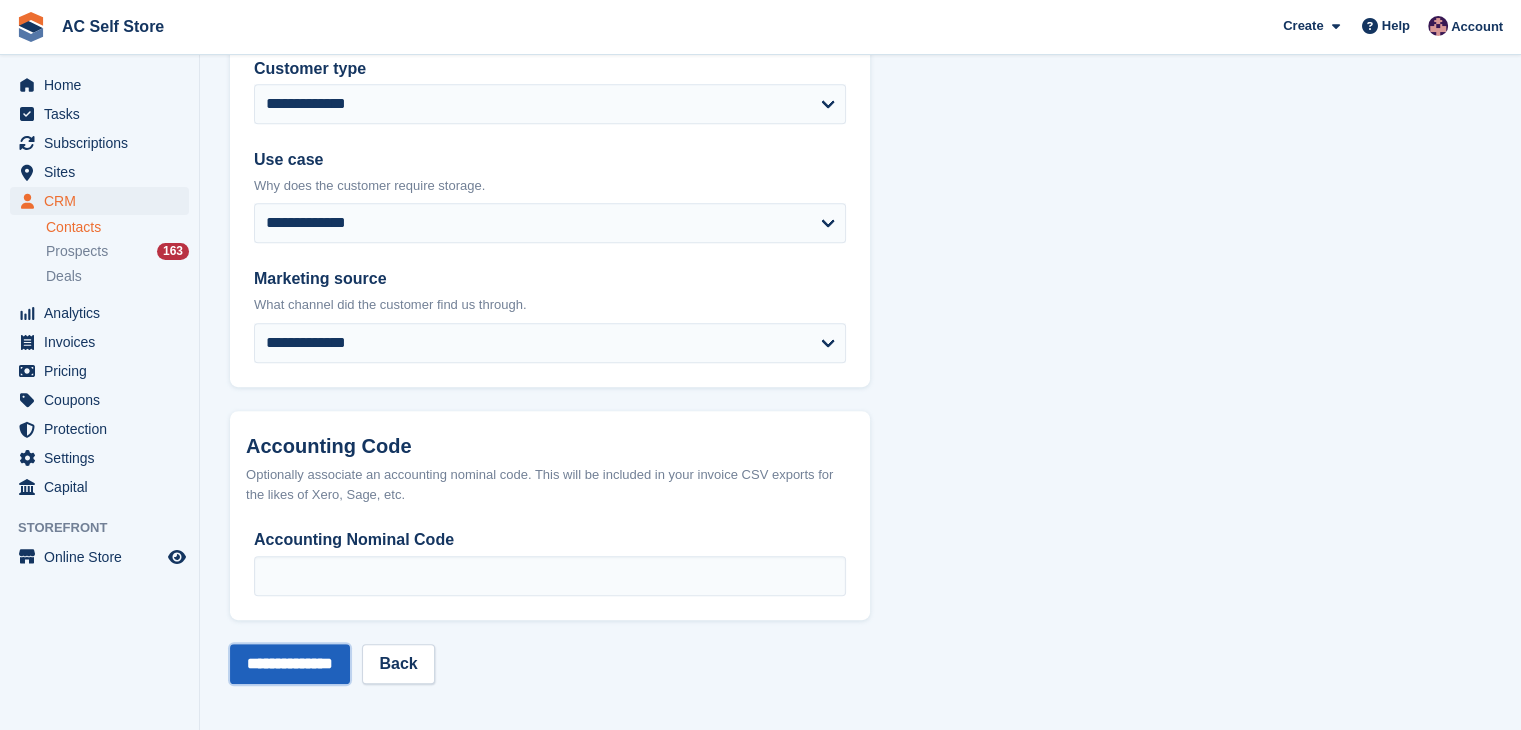 click on "**********" at bounding box center (290, 664) 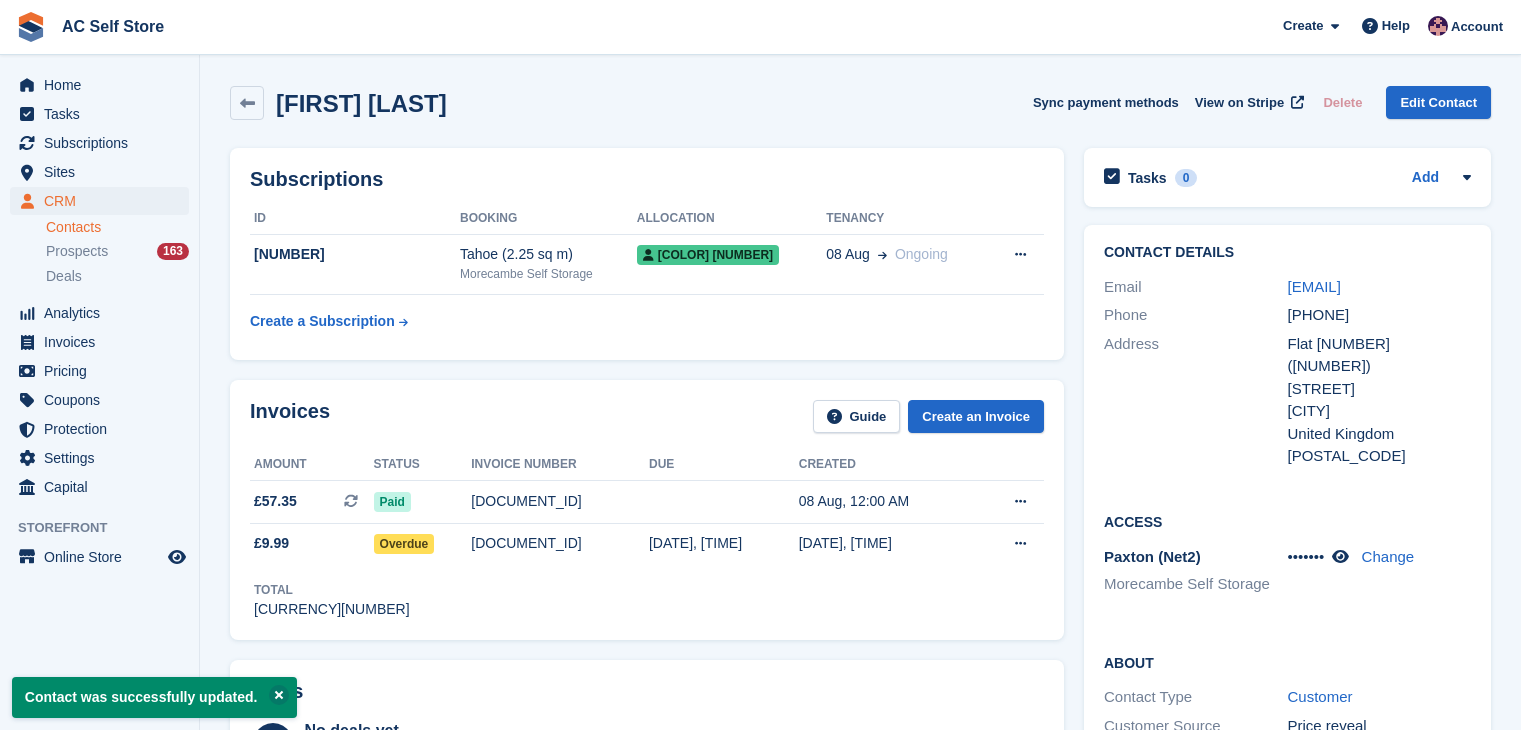 click on "Overdue" at bounding box center (423, 543) 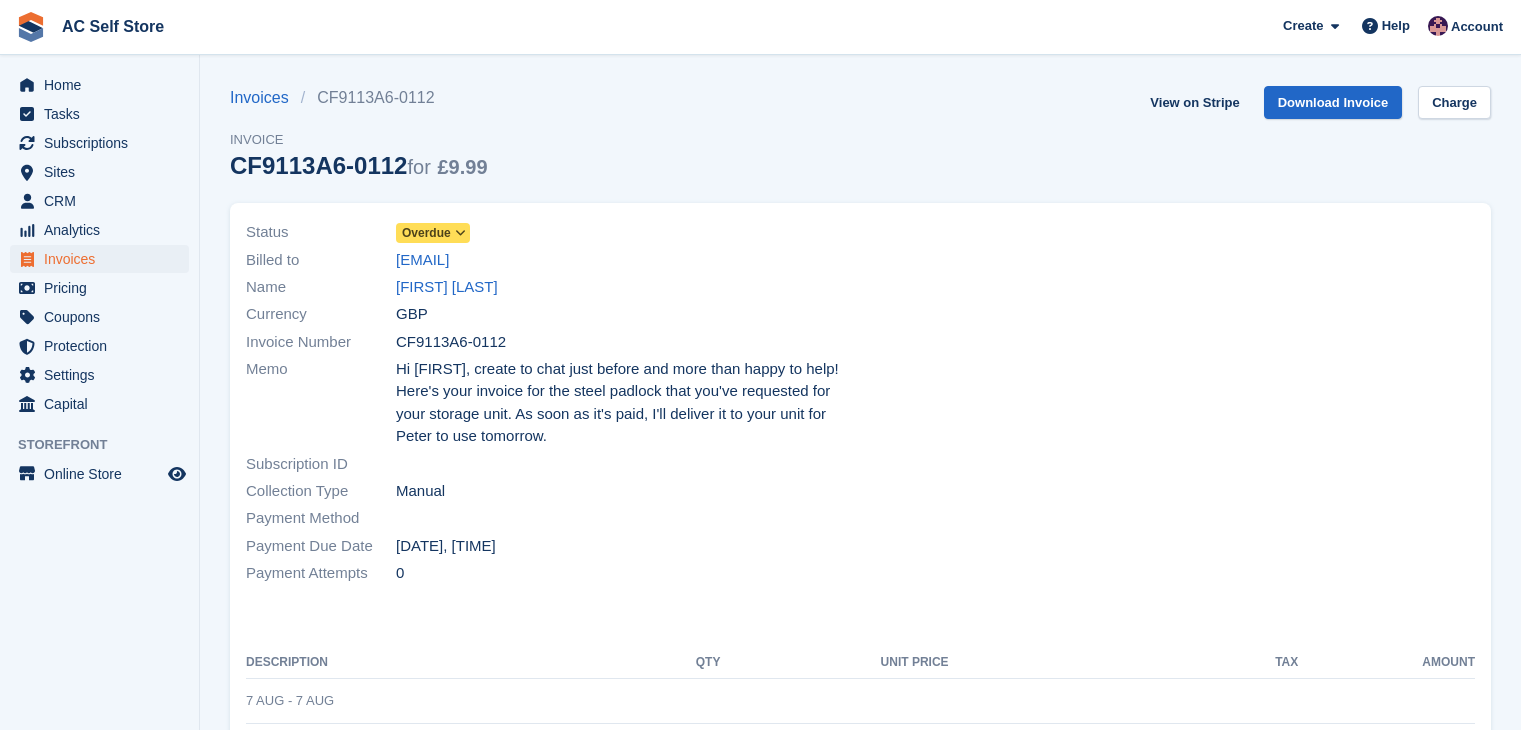 scroll, scrollTop: 0, scrollLeft: 0, axis: both 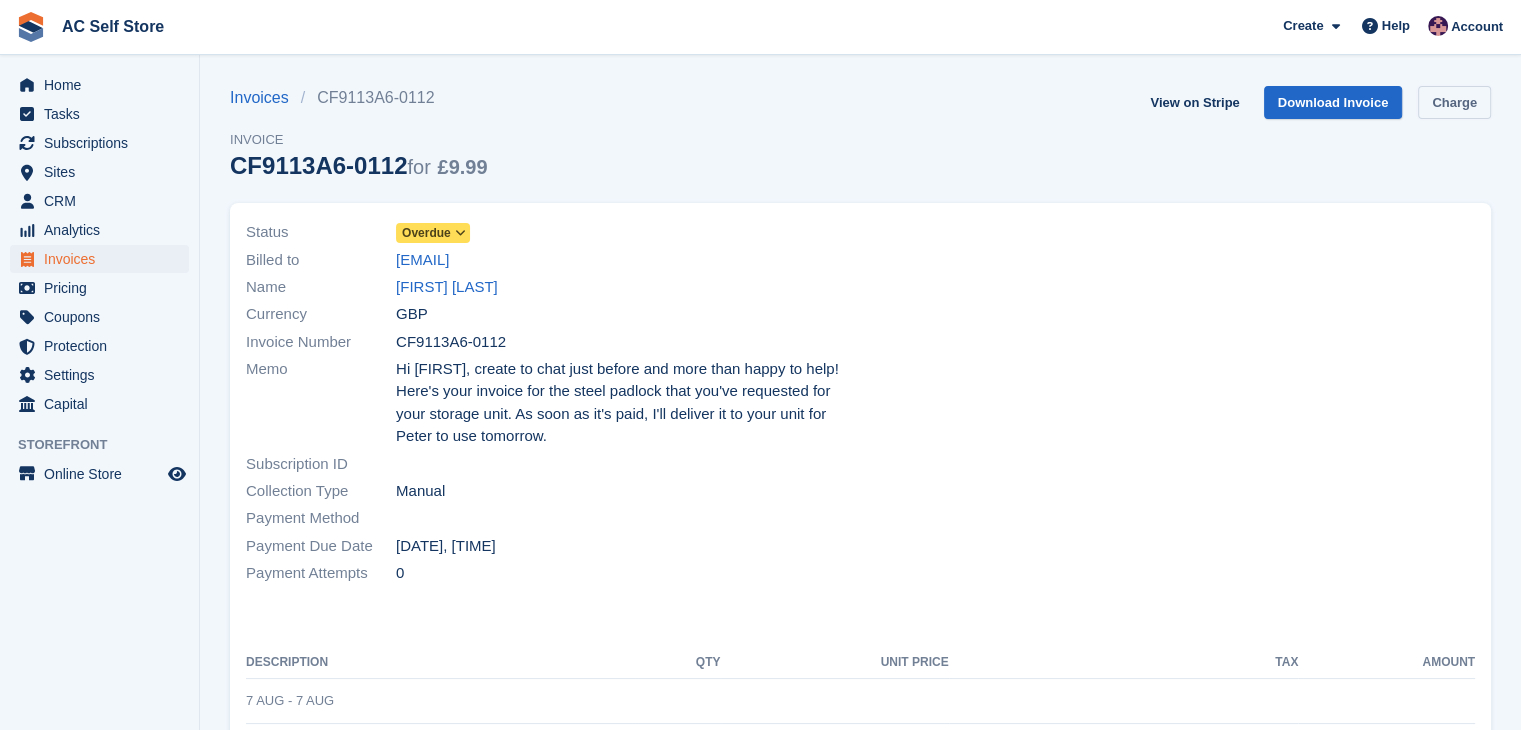 click on "Charge" at bounding box center (1454, 102) 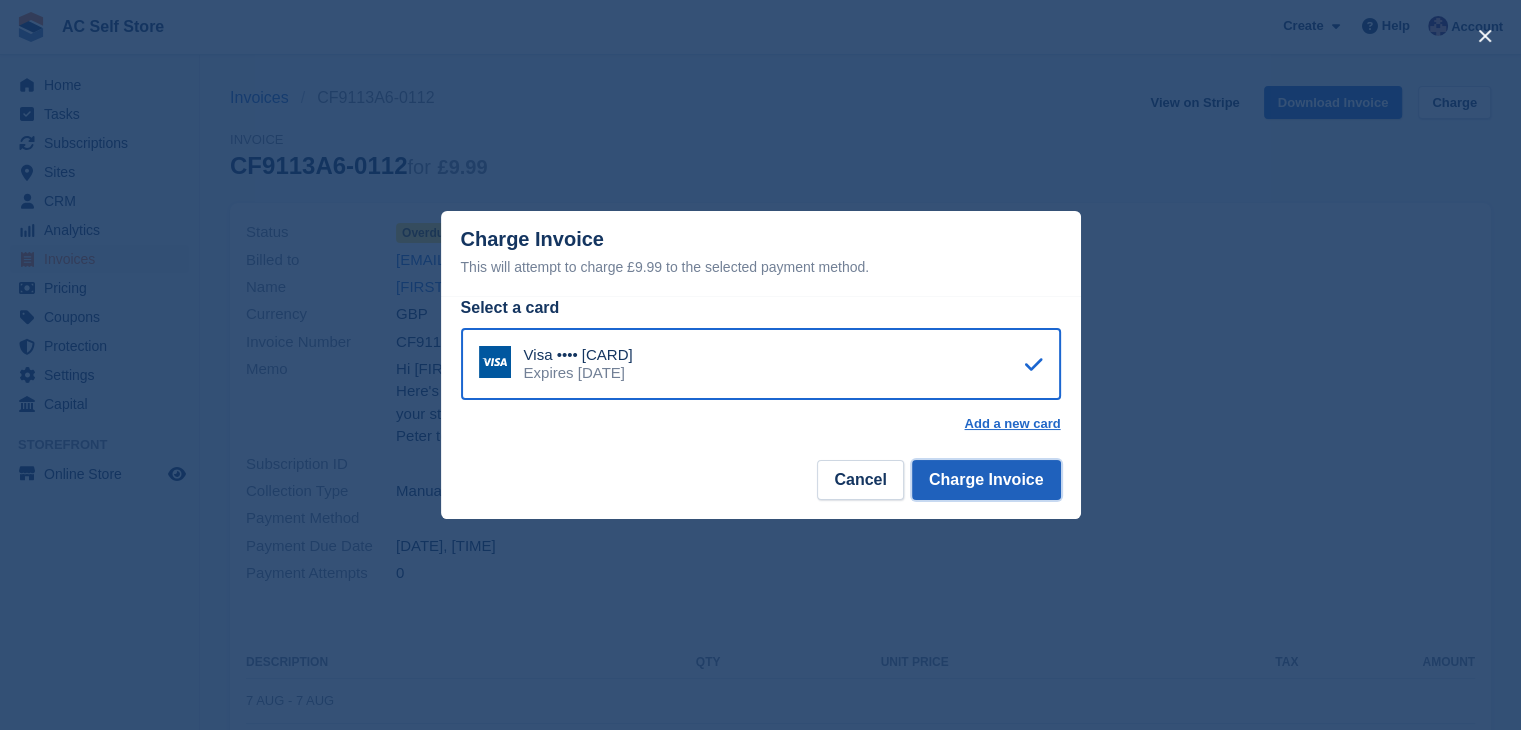 click on "Charge Invoice" at bounding box center [986, 480] 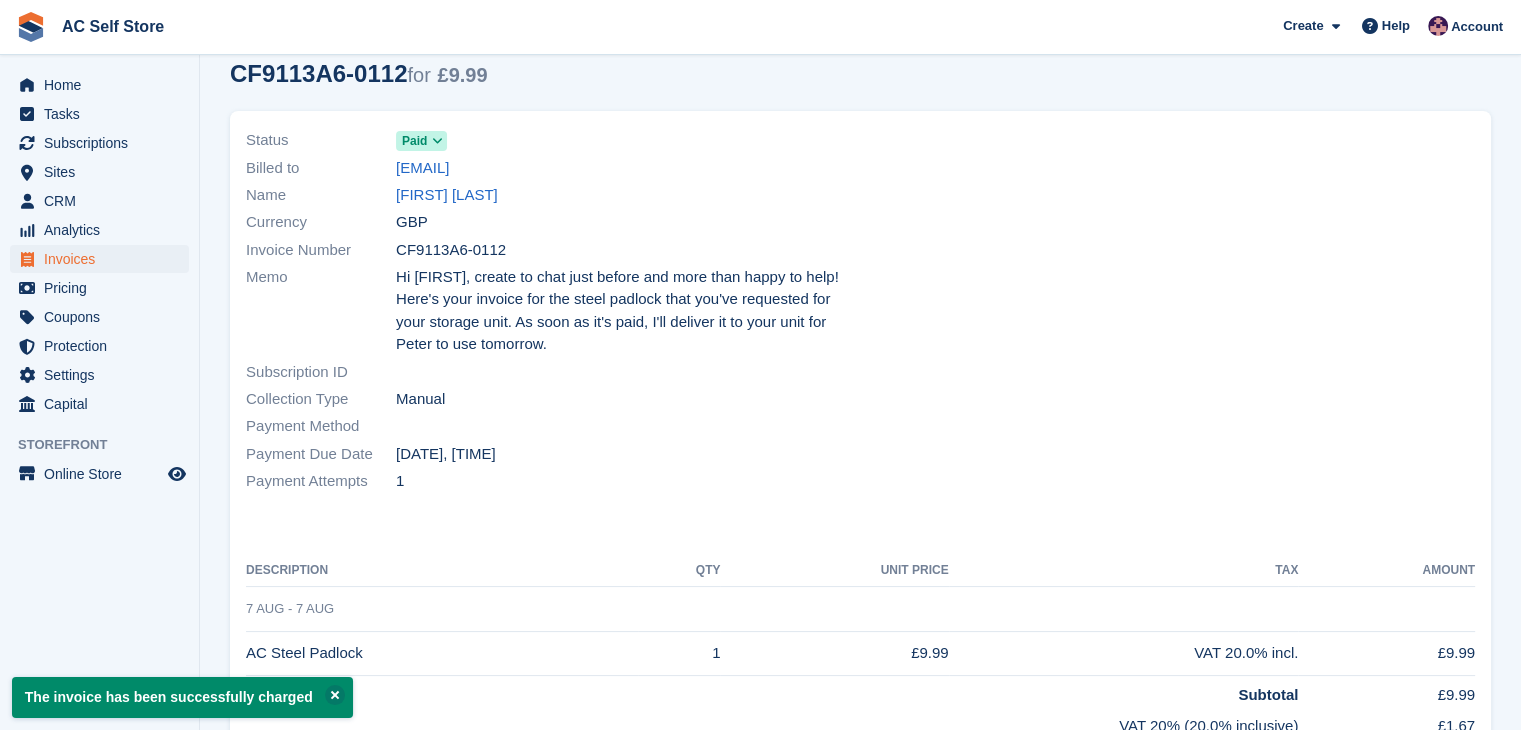scroll, scrollTop: 0, scrollLeft: 0, axis: both 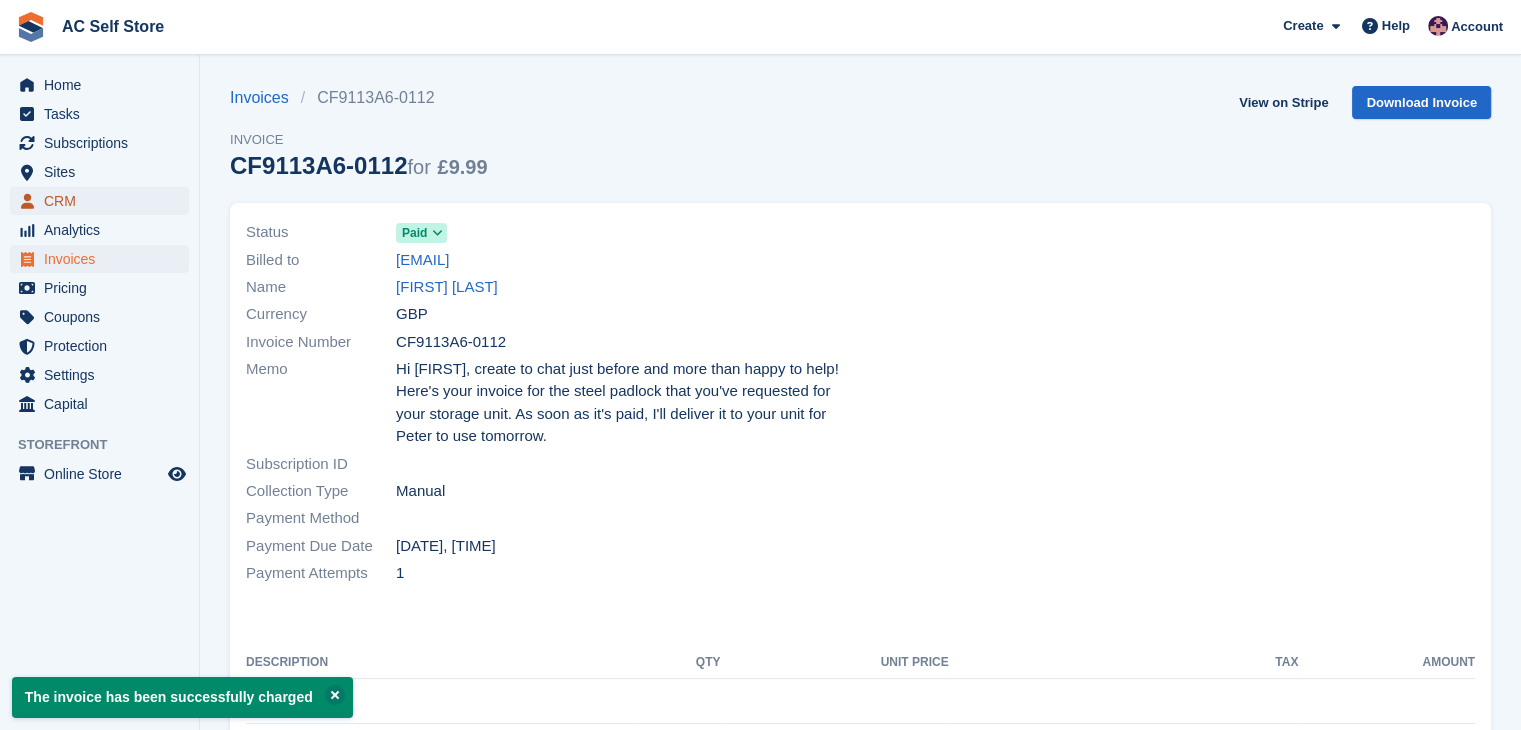 click on "CRM" at bounding box center (104, 201) 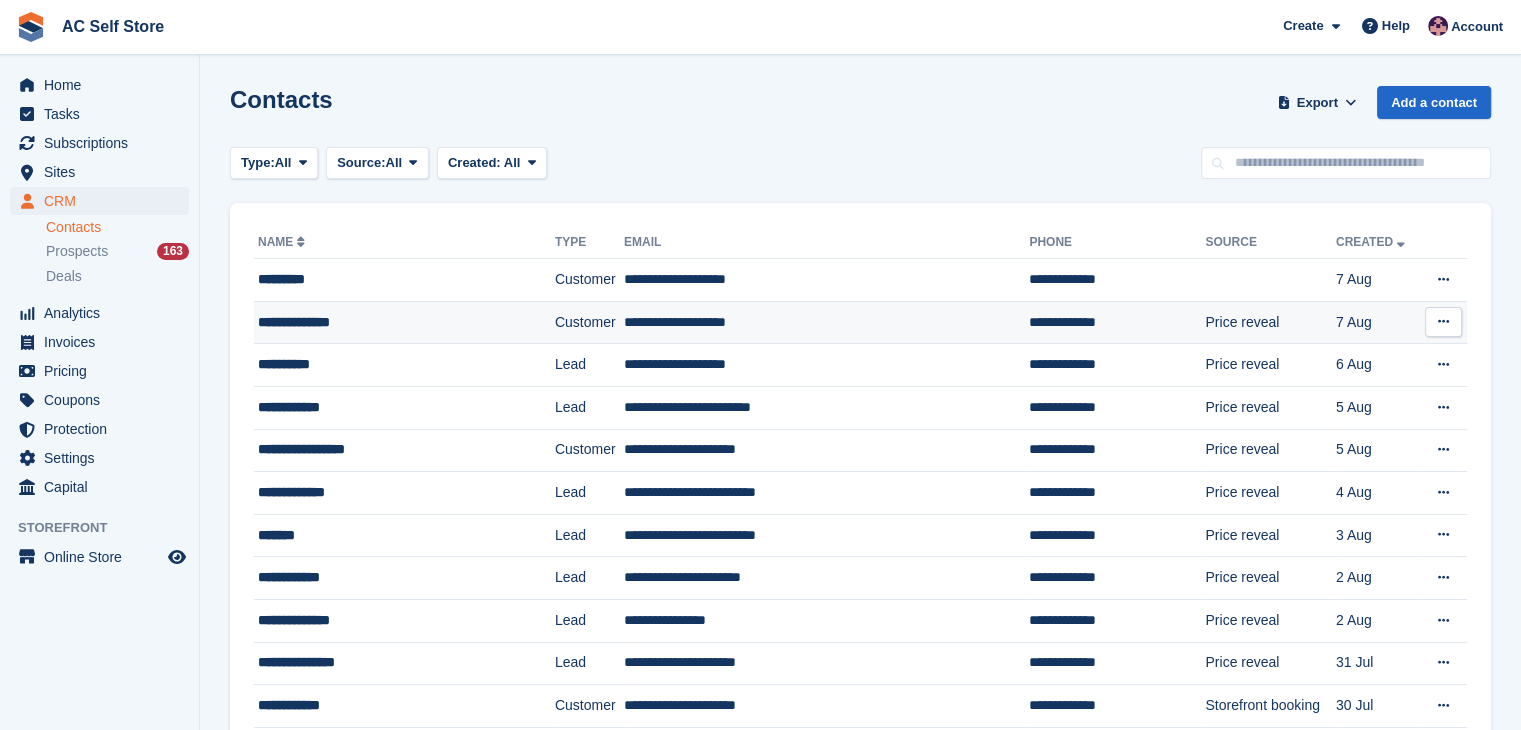 click on "**********" at bounding box center (388, 322) 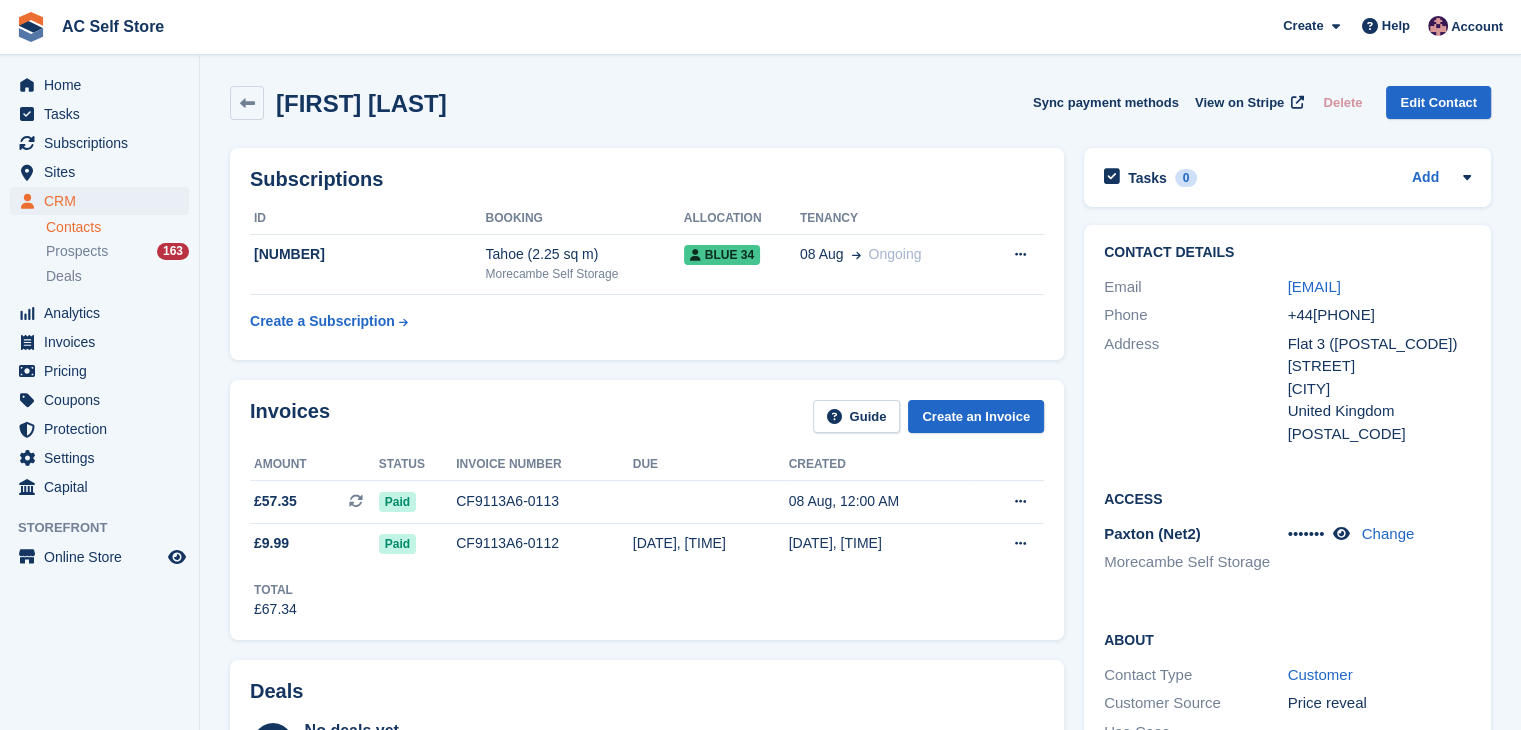 scroll, scrollTop: 0, scrollLeft: 0, axis: both 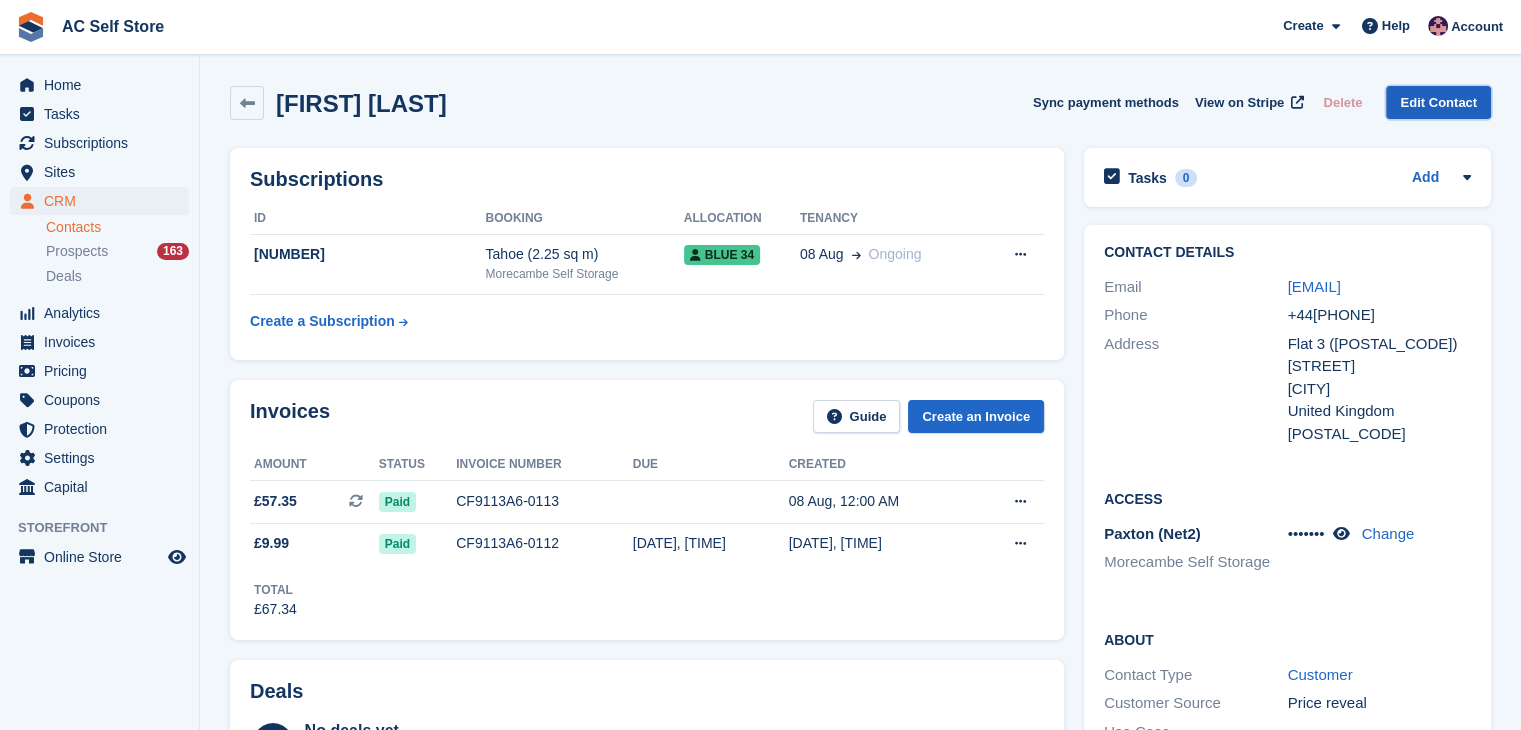 click on "Edit Contact" at bounding box center (1438, 102) 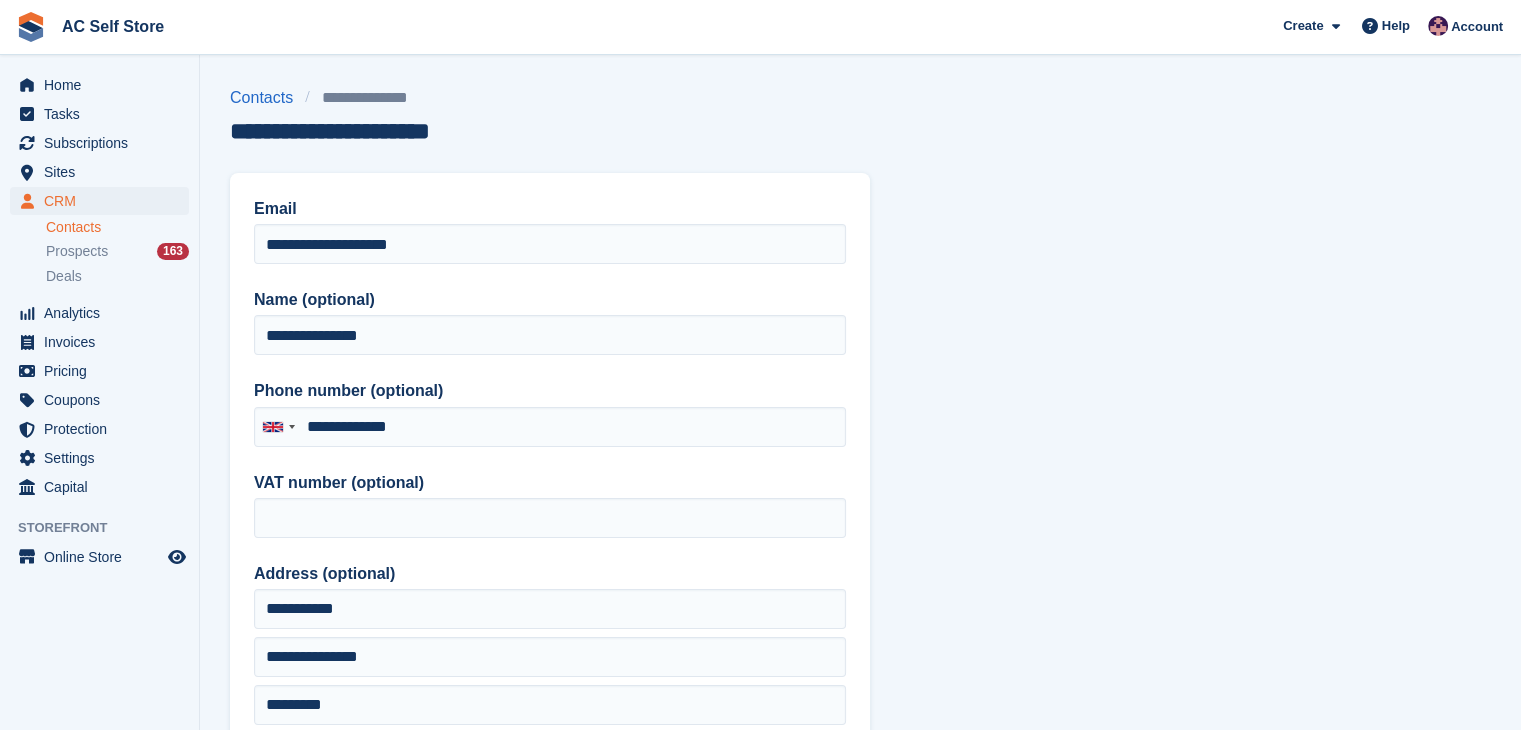 type on "**********" 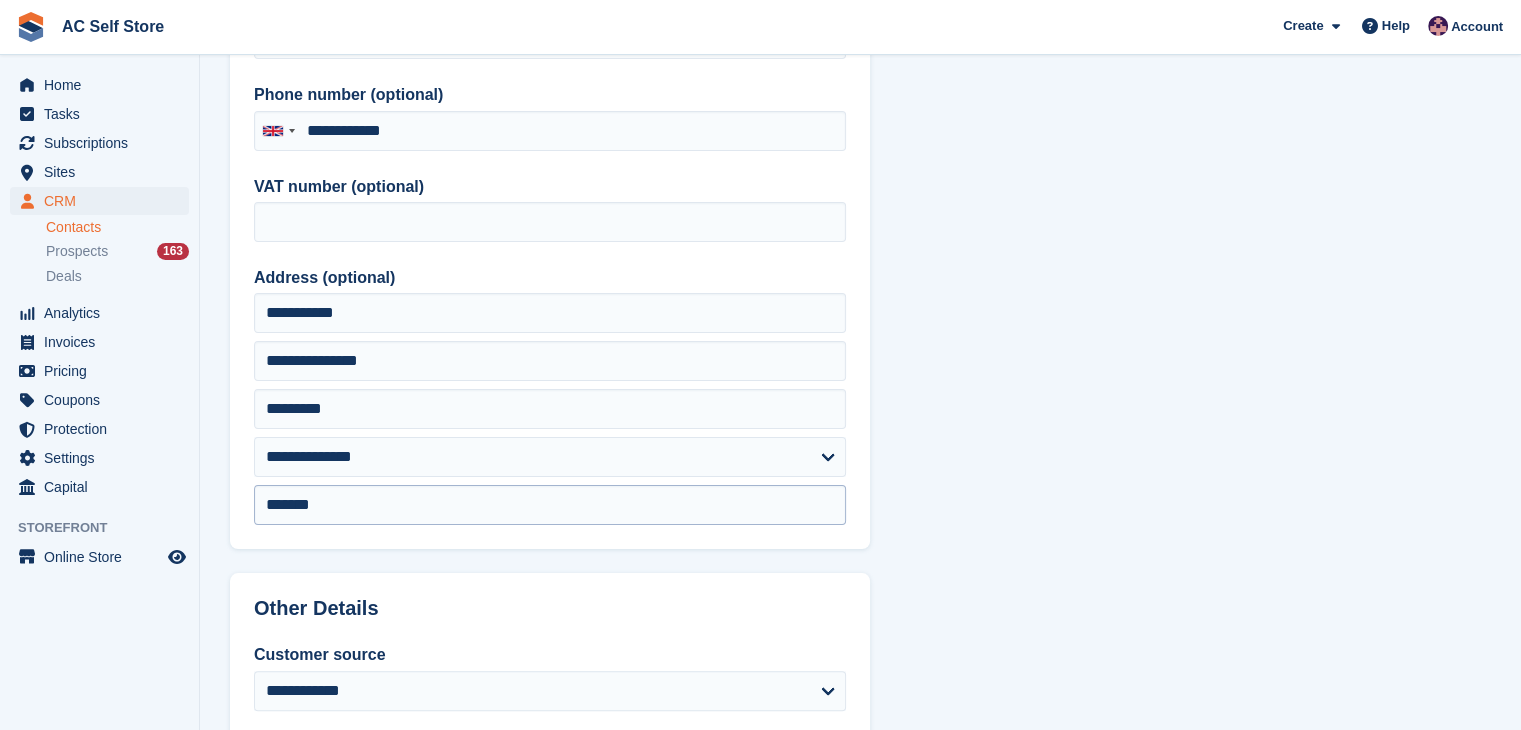 scroll, scrollTop: 300, scrollLeft: 0, axis: vertical 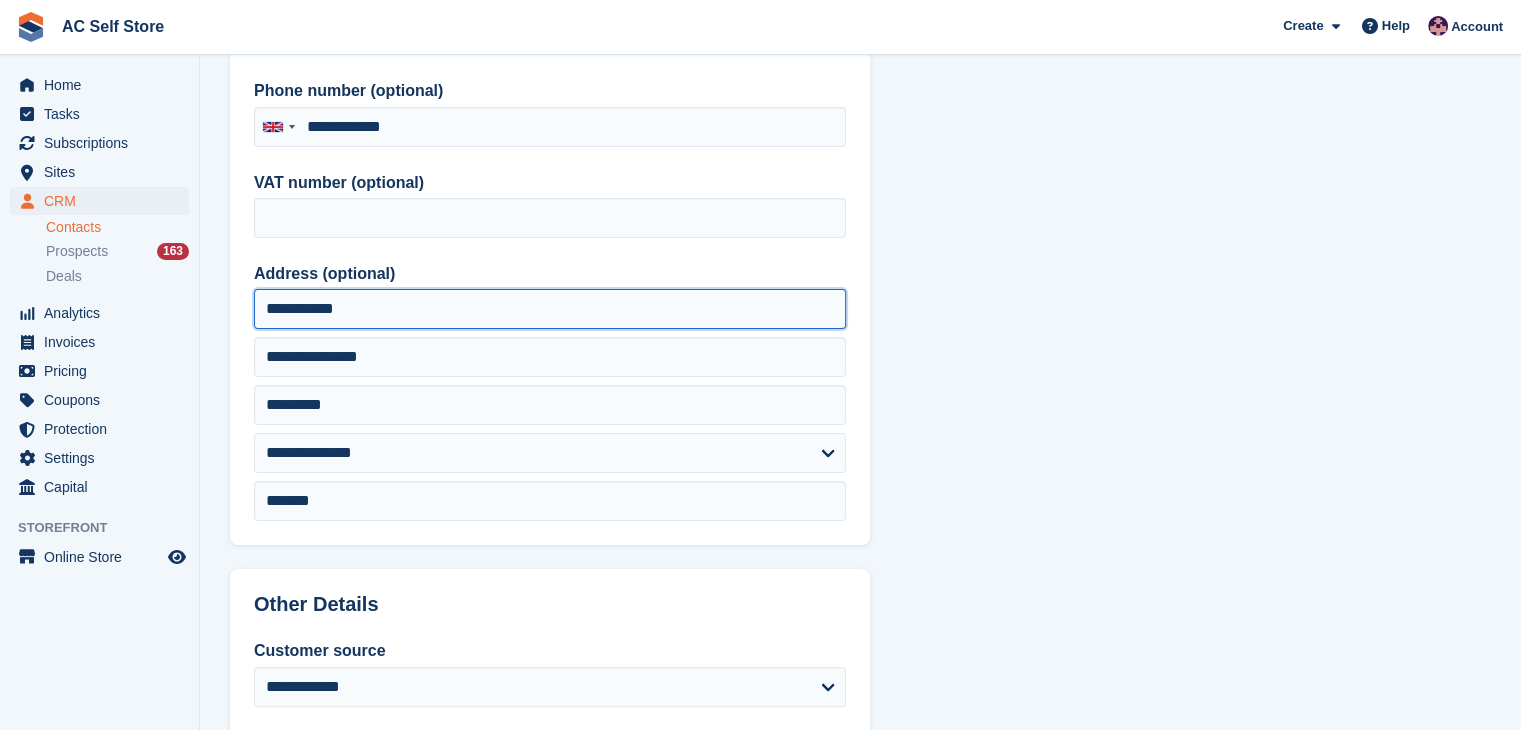 drag, startPoint x: 413, startPoint y: 311, endPoint x: 313, endPoint y: 317, distance: 100.17984 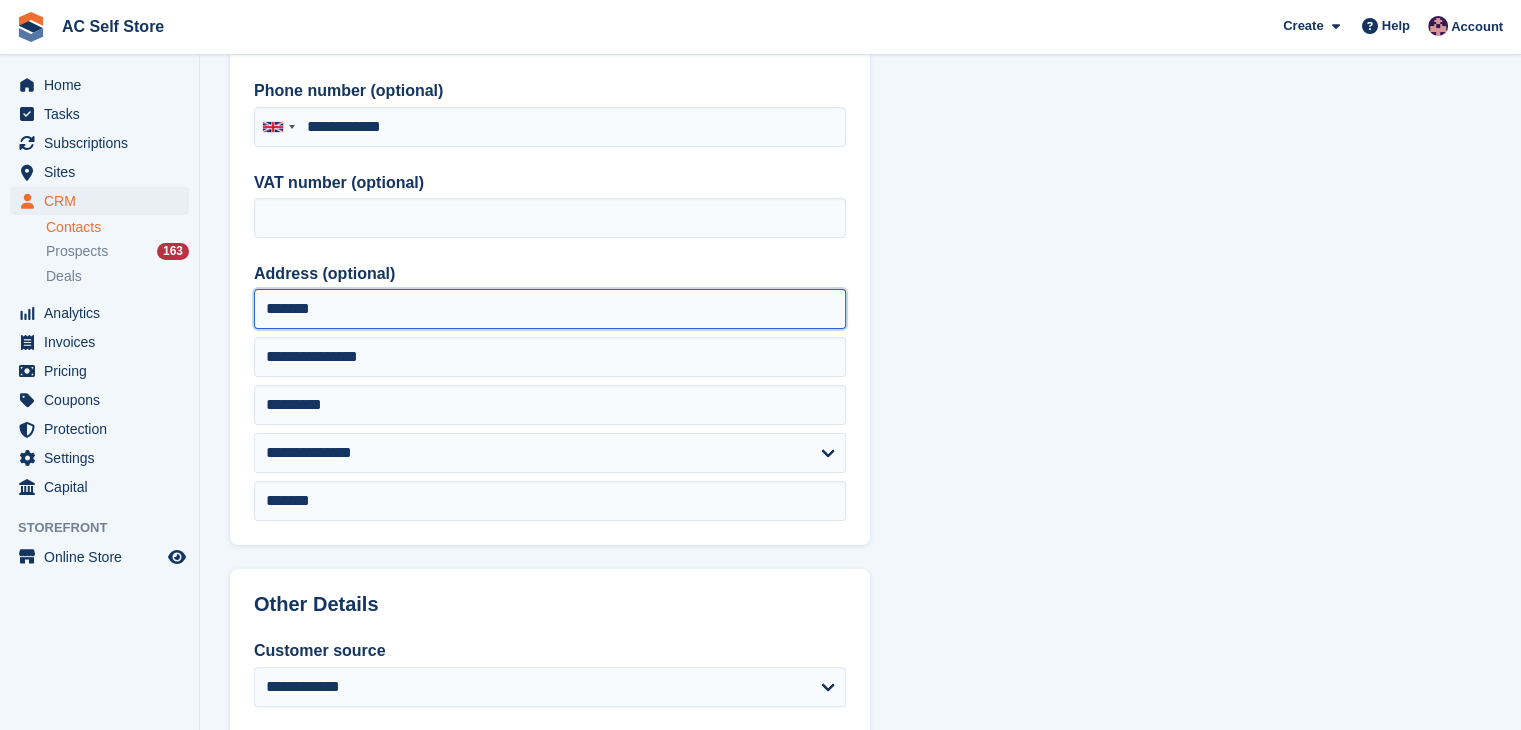 type on "******" 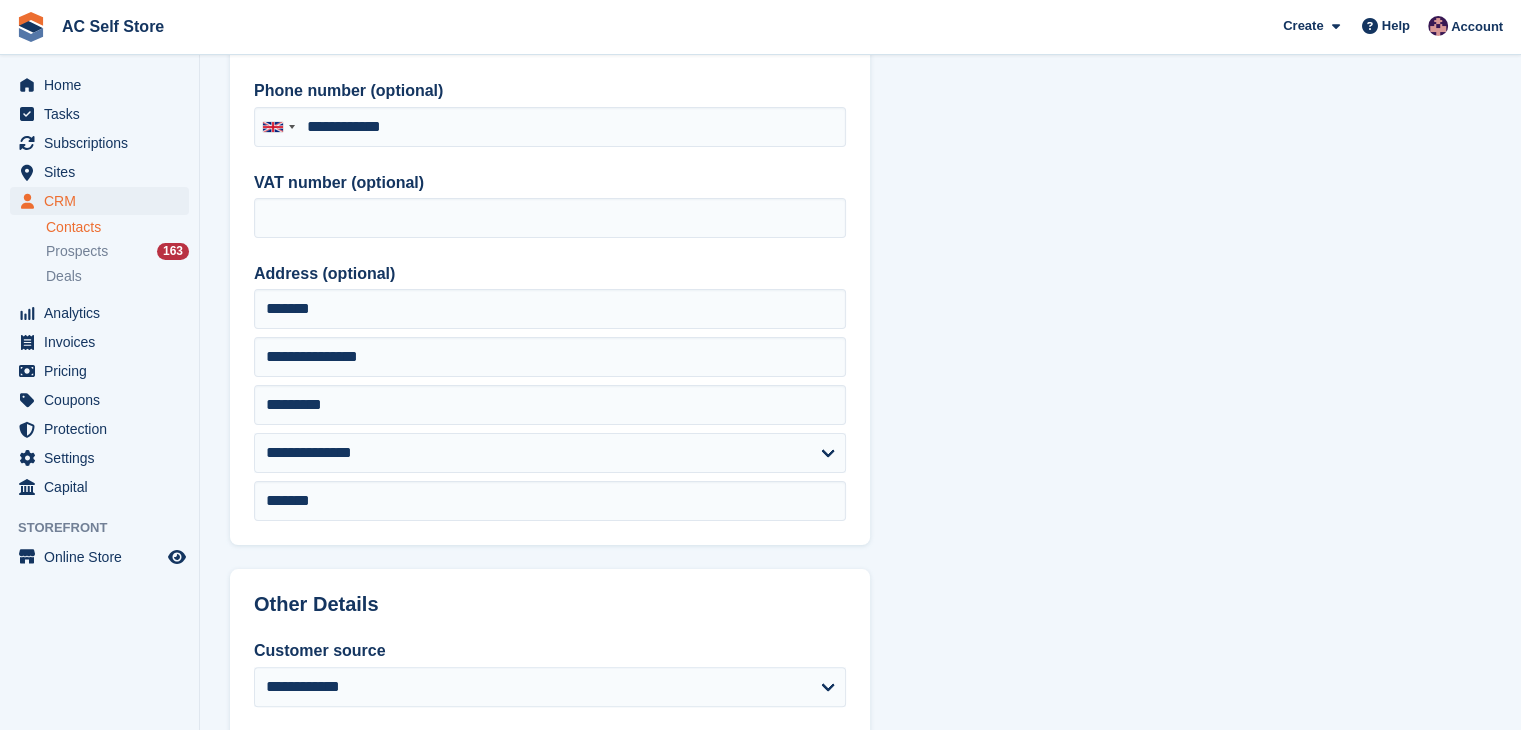click on "**********" at bounding box center (550, 209) 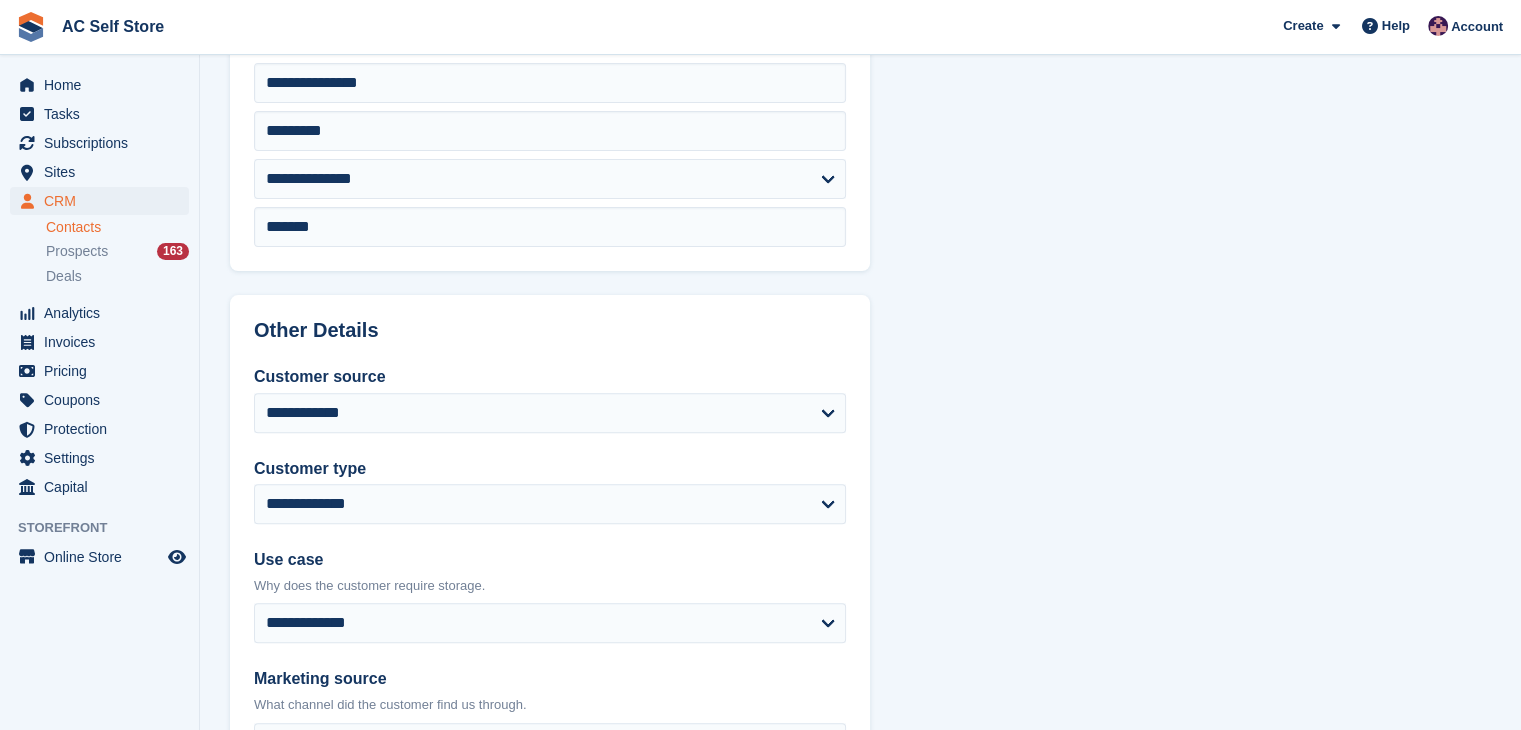 scroll, scrollTop: 974, scrollLeft: 0, axis: vertical 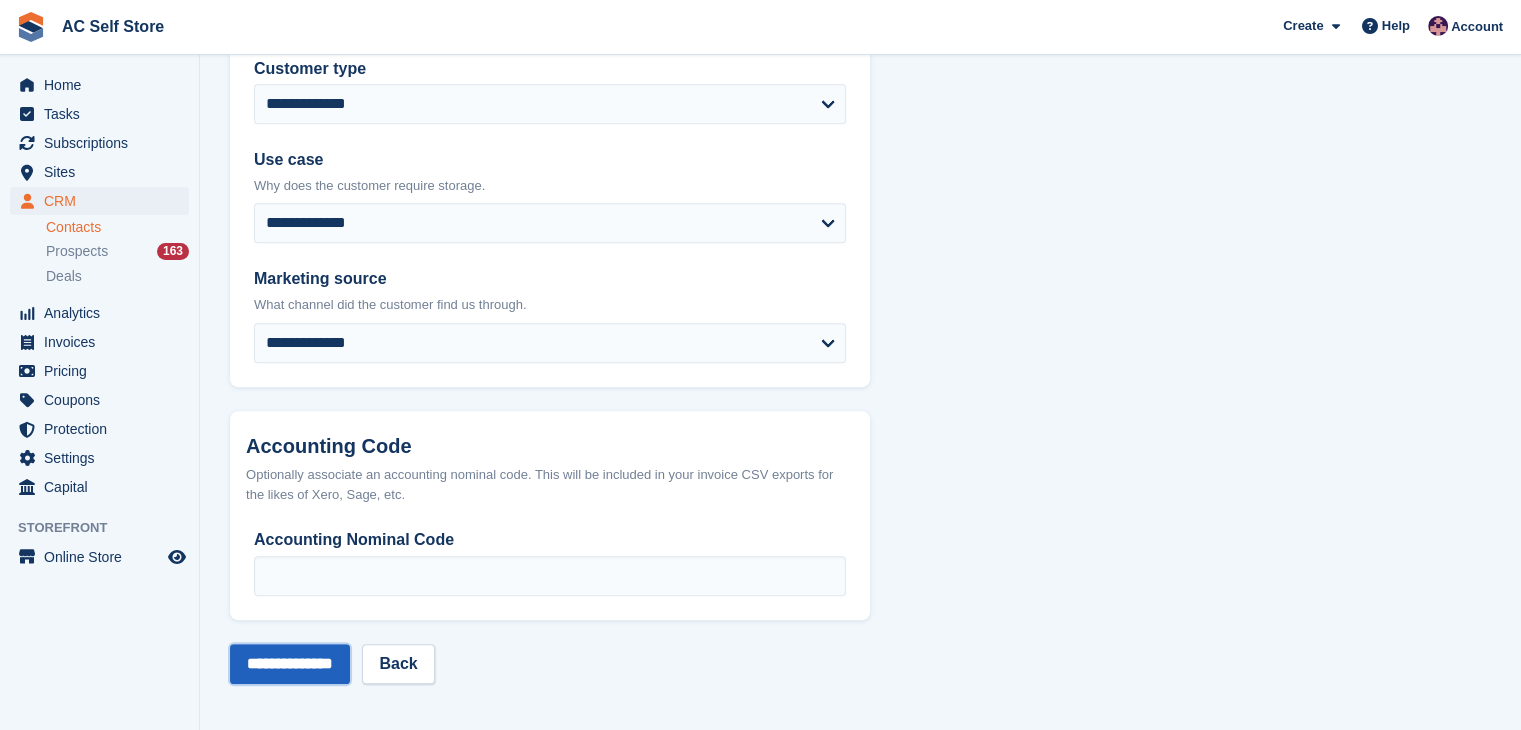 click on "**********" at bounding box center (290, 664) 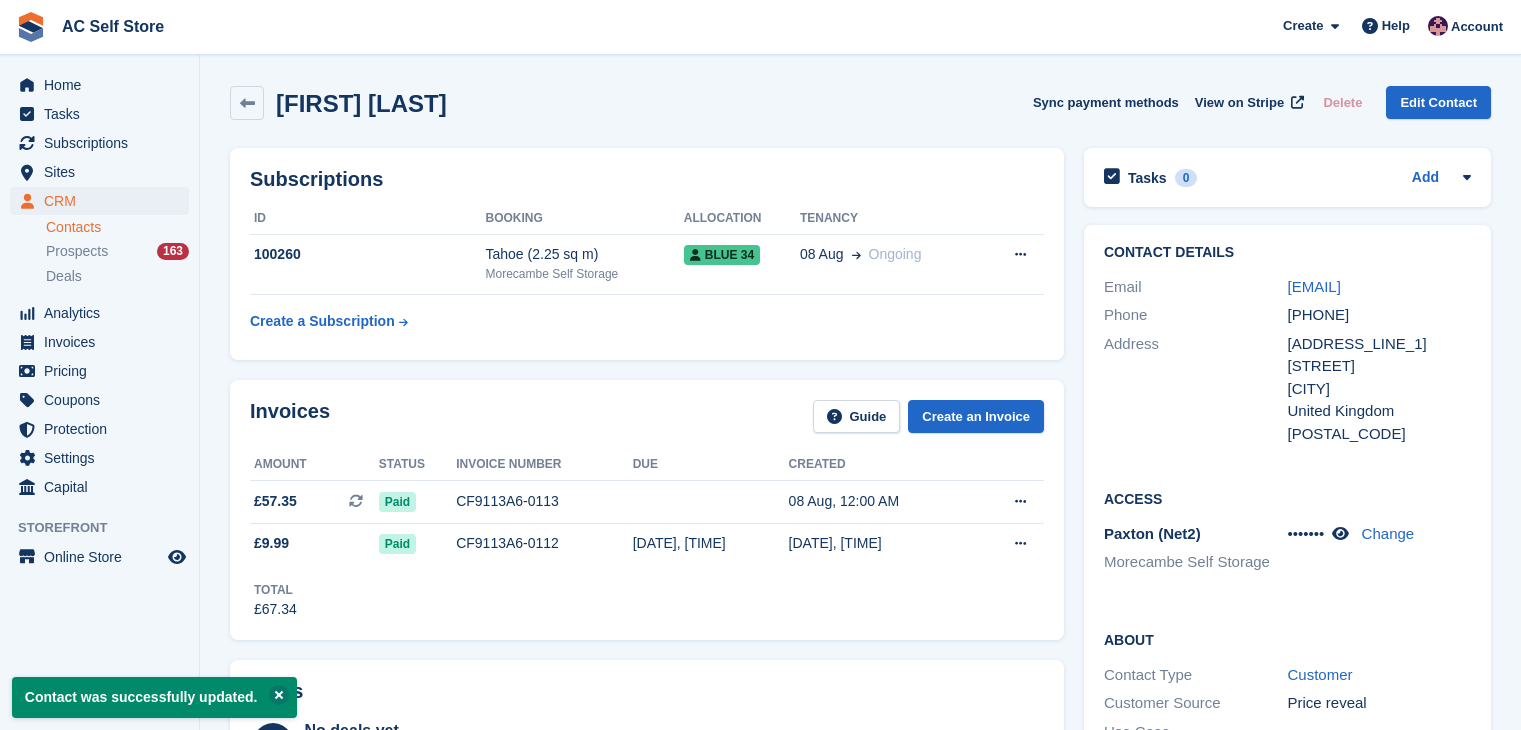 scroll, scrollTop: 0, scrollLeft: 0, axis: both 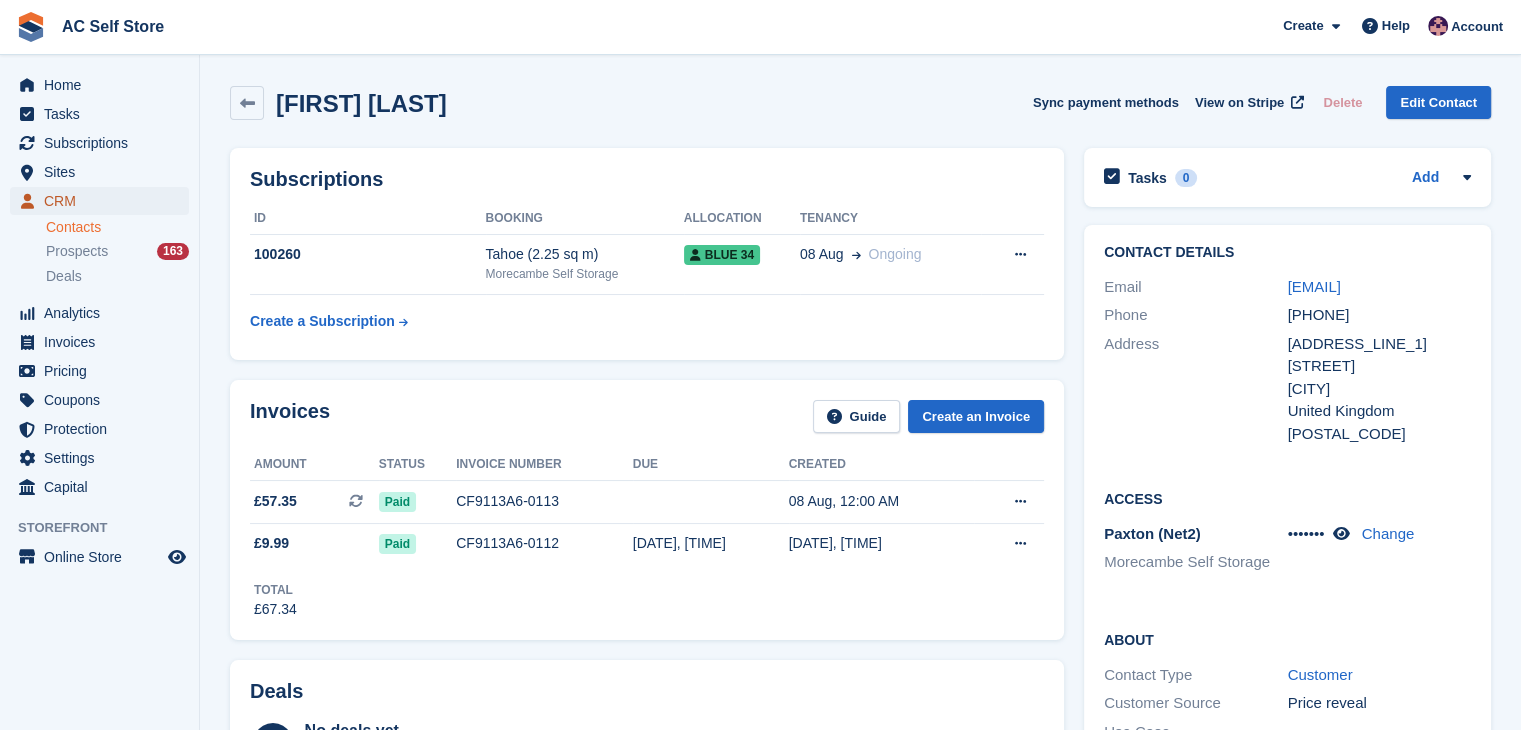 click on "CRM" at bounding box center (104, 201) 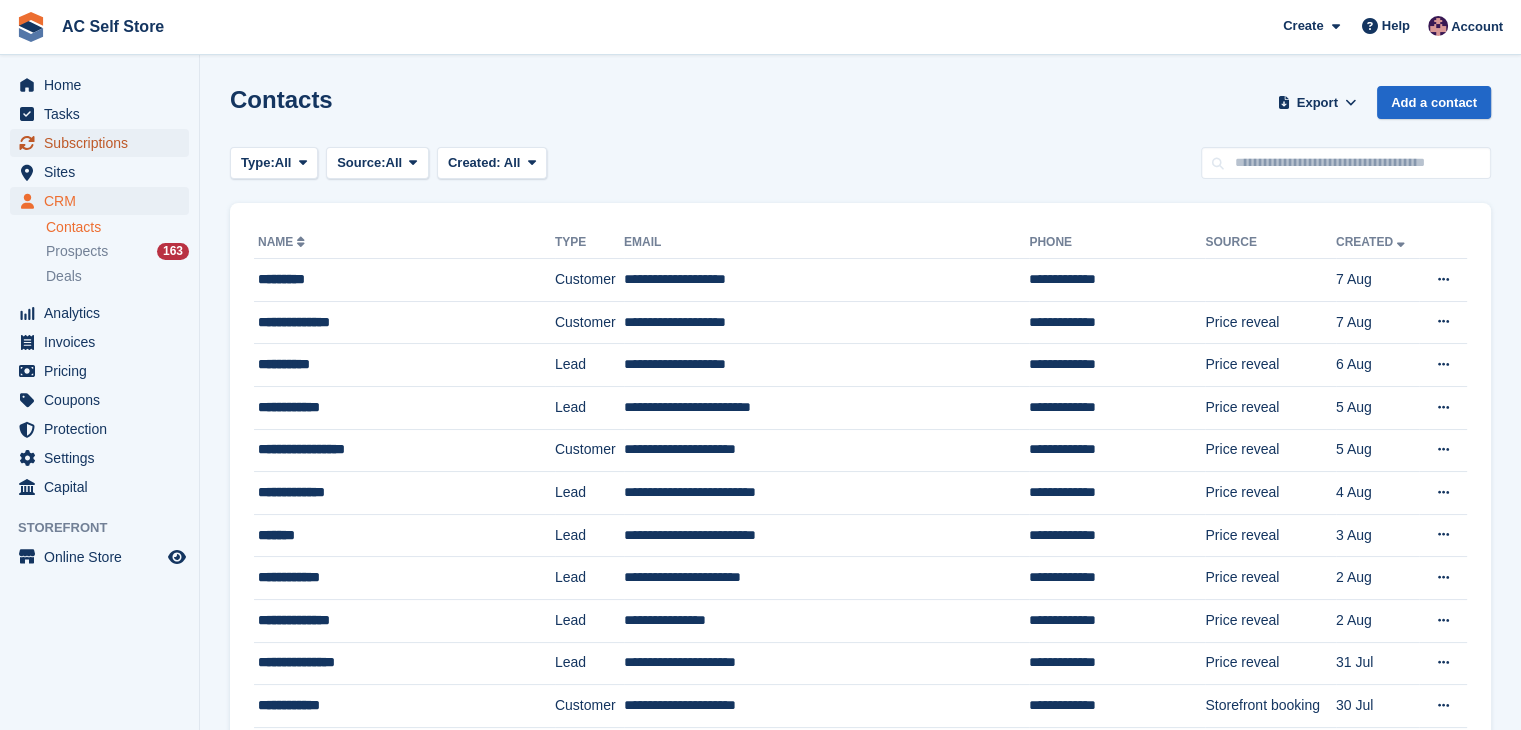click on "Subscriptions" at bounding box center (104, 143) 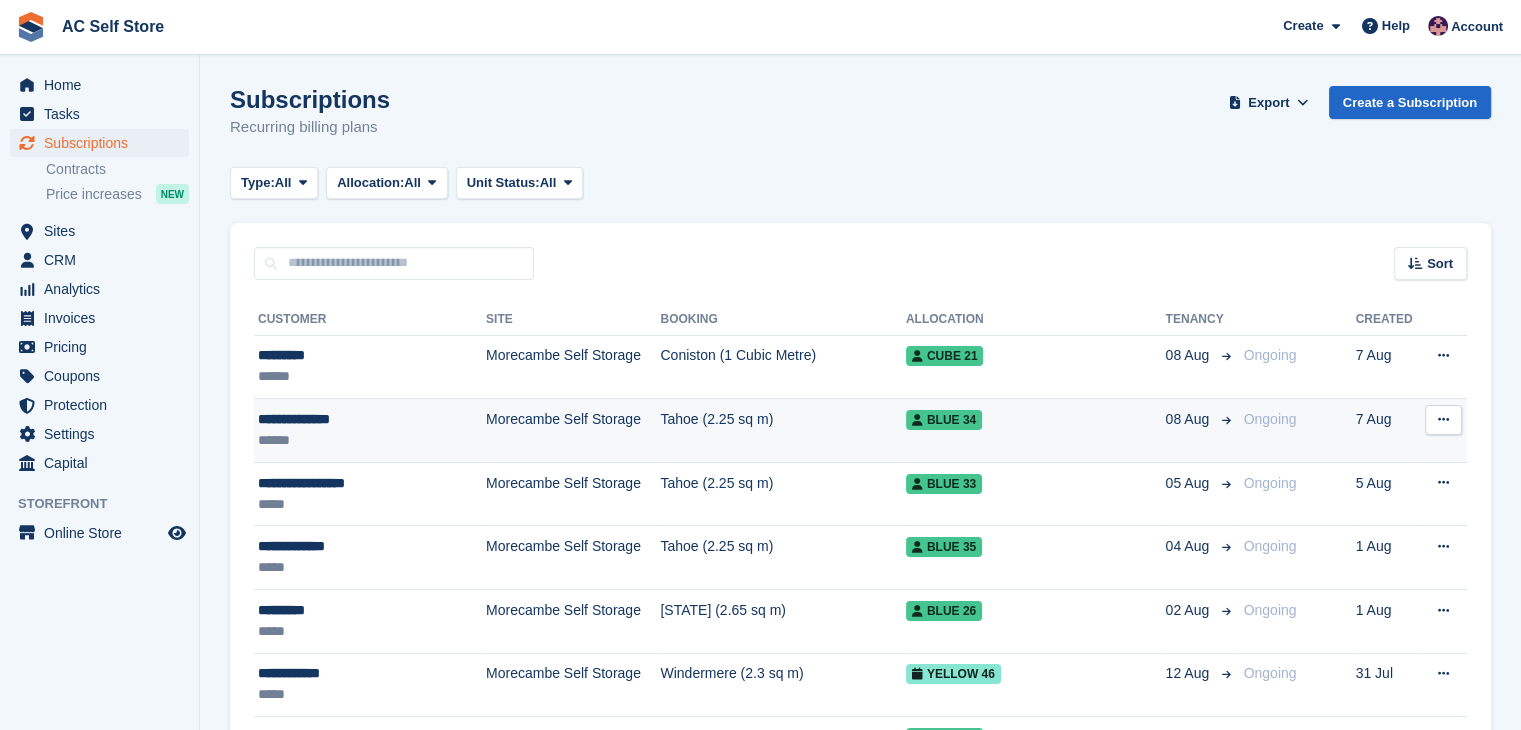 click on "**********" at bounding box center [359, 419] 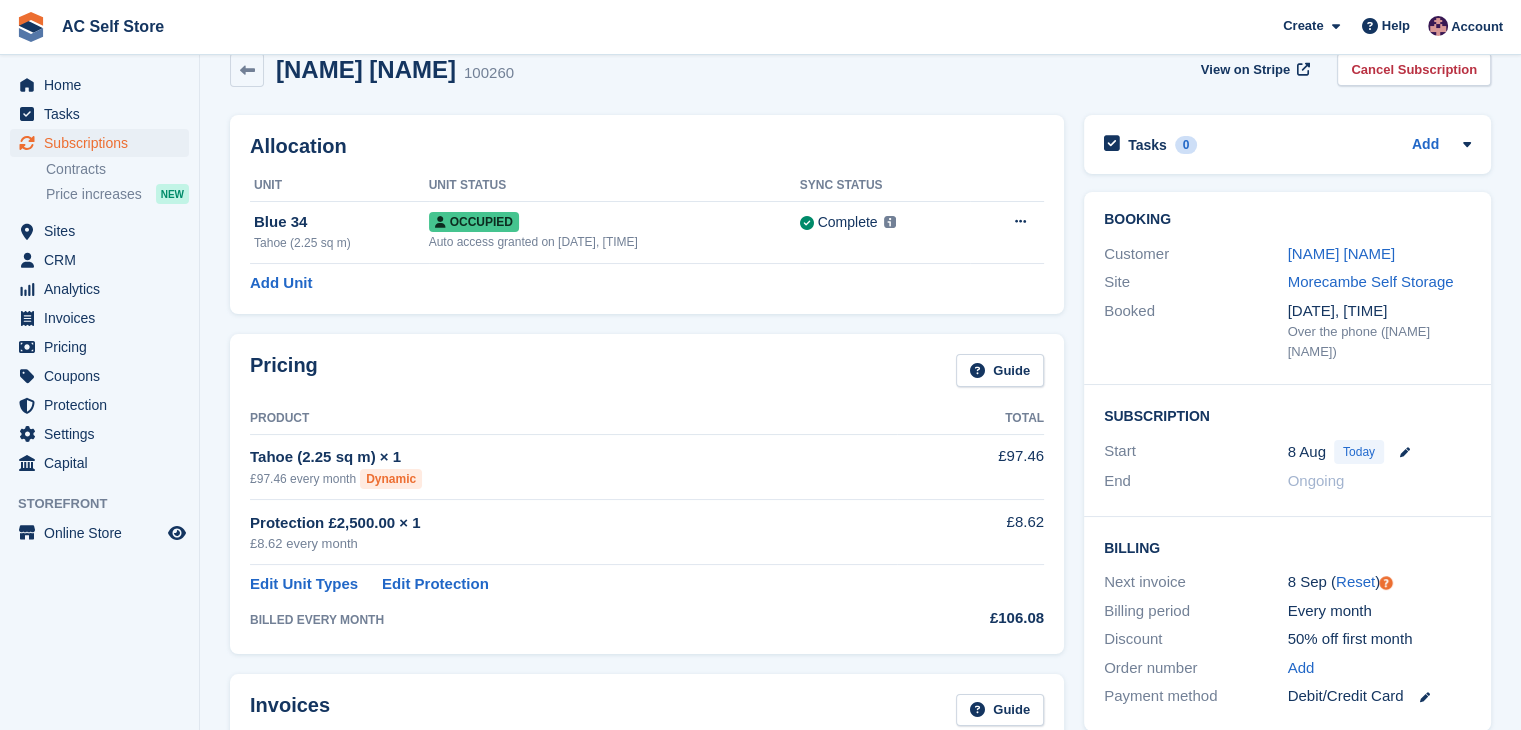 scroll, scrollTop: 0, scrollLeft: 0, axis: both 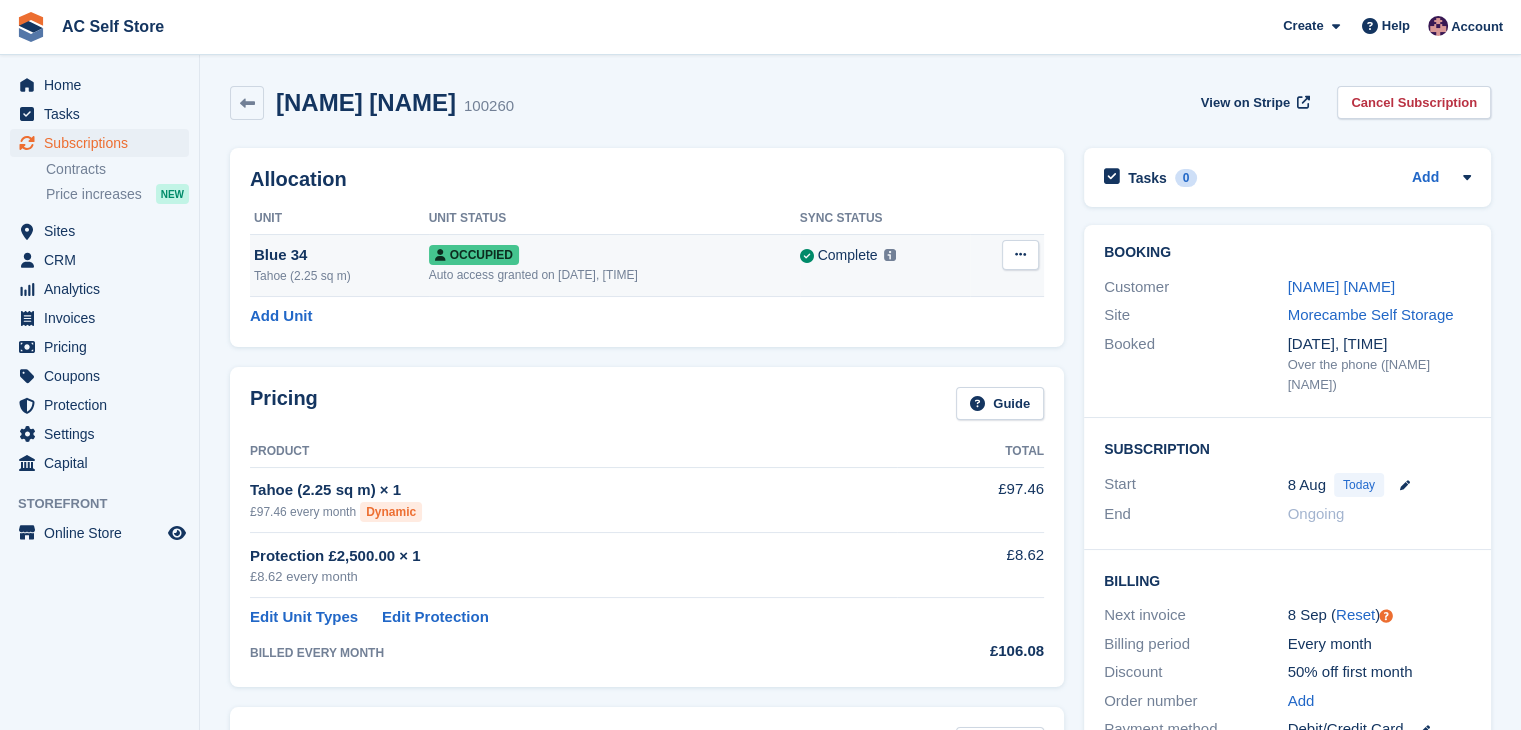 click on "Blue 34" at bounding box center [341, 255] 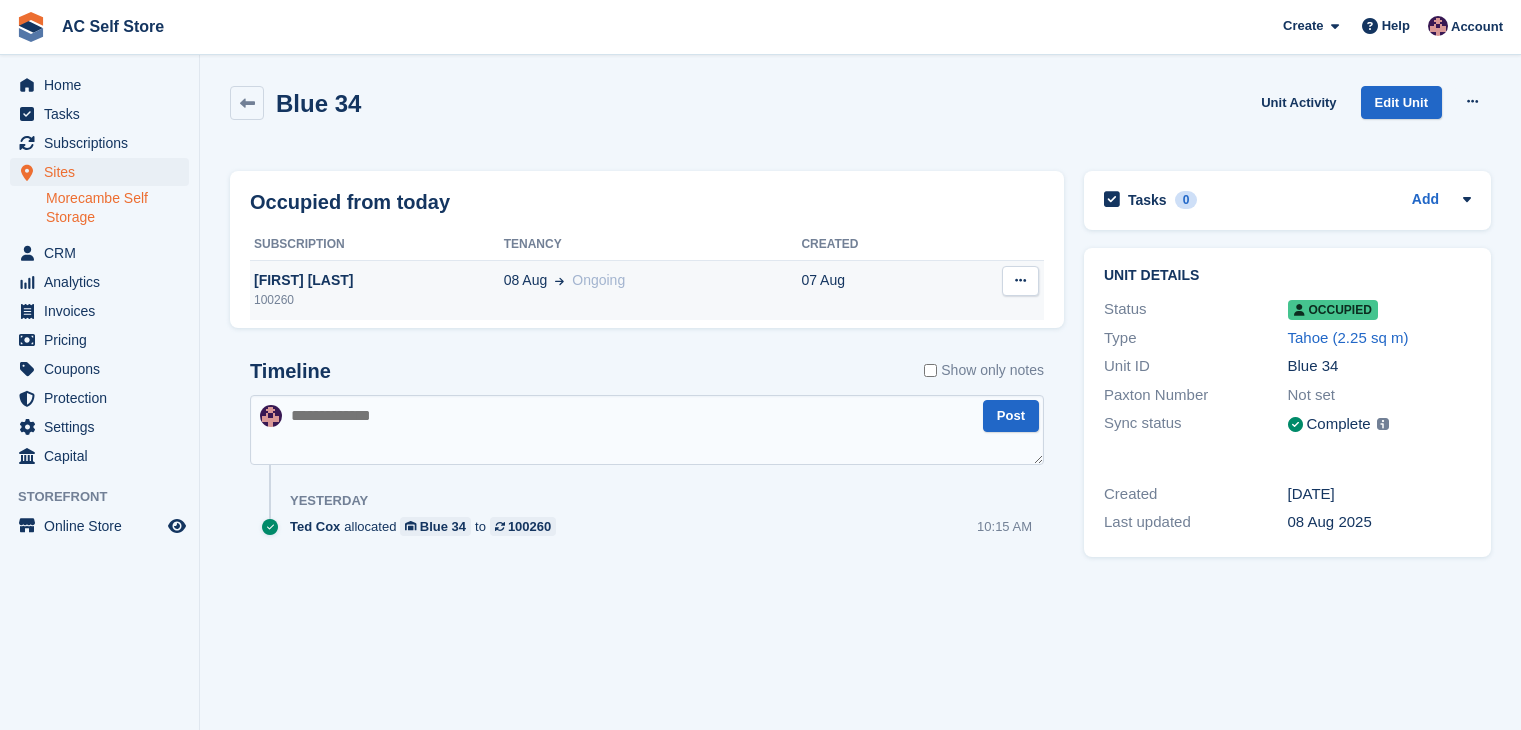 scroll, scrollTop: 0, scrollLeft: 0, axis: both 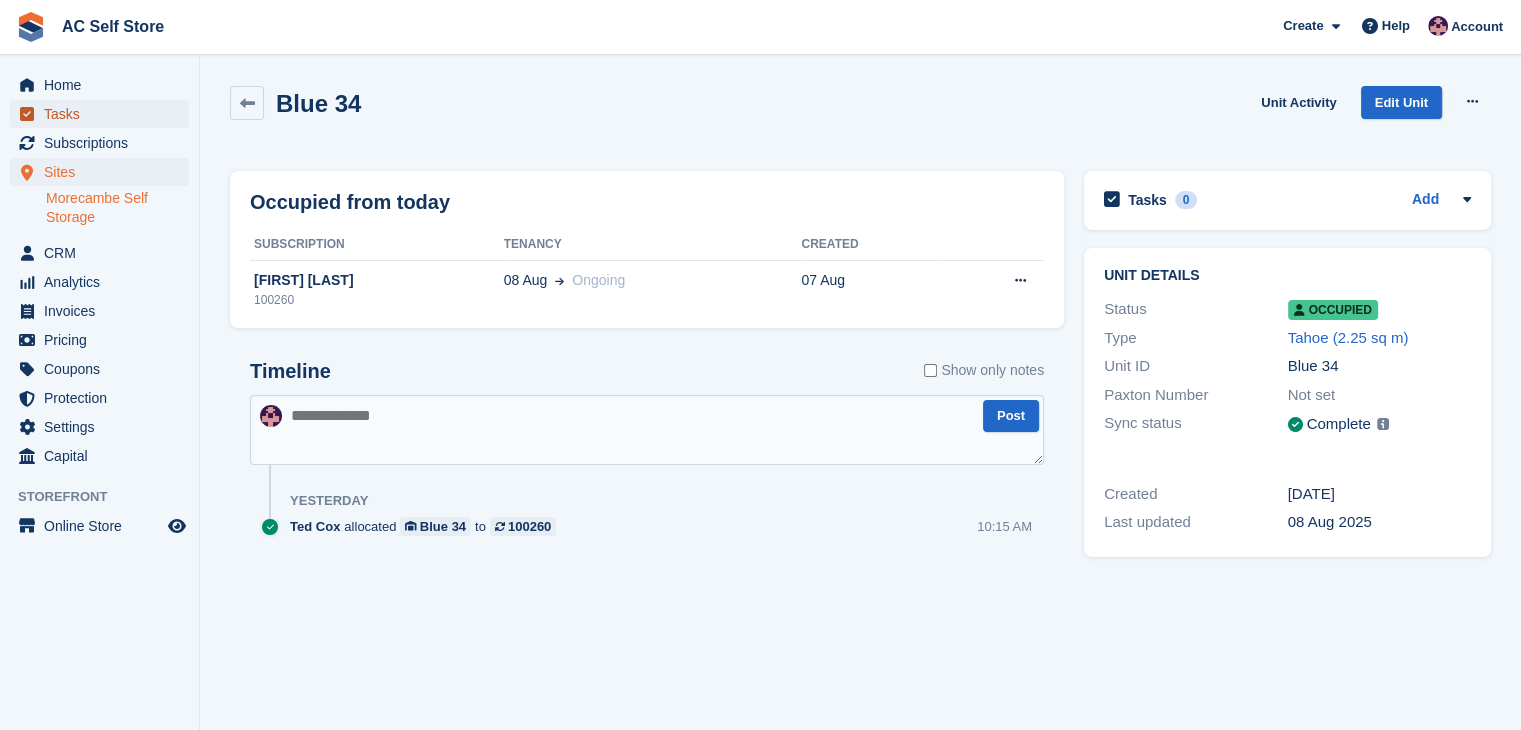 click on "Tasks" at bounding box center (104, 114) 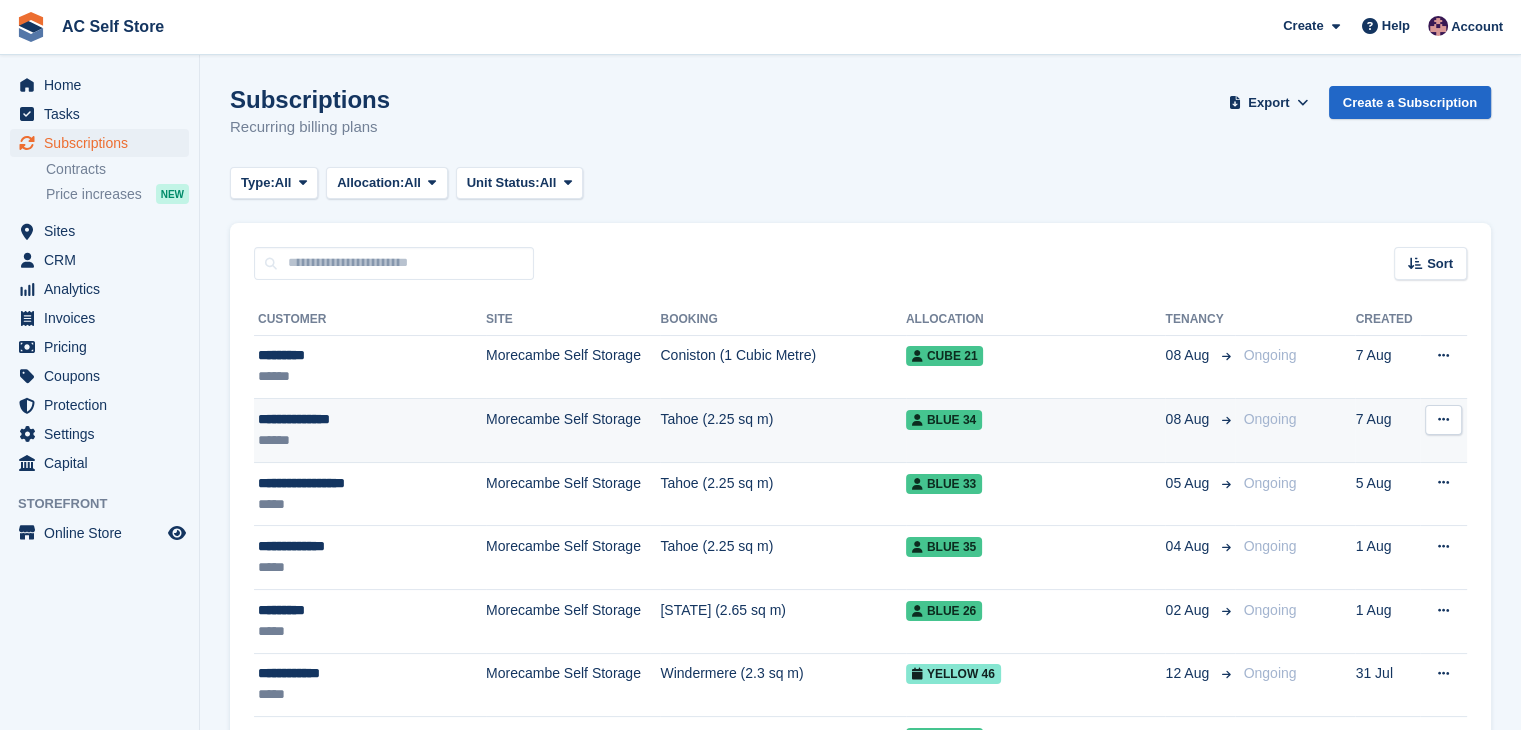 click on "Tahoe (2.25 sq m)" at bounding box center [782, 431] 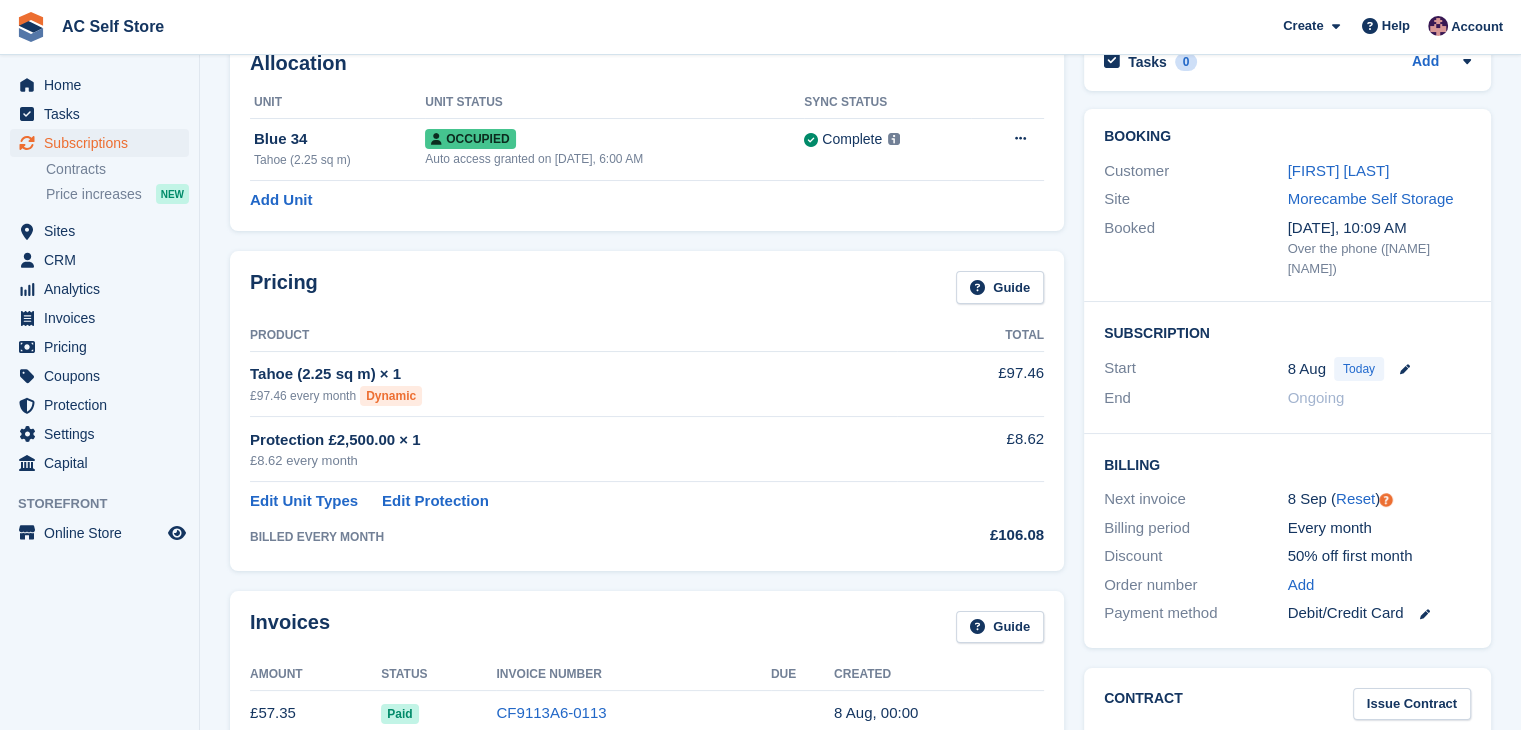 scroll, scrollTop: 0, scrollLeft: 0, axis: both 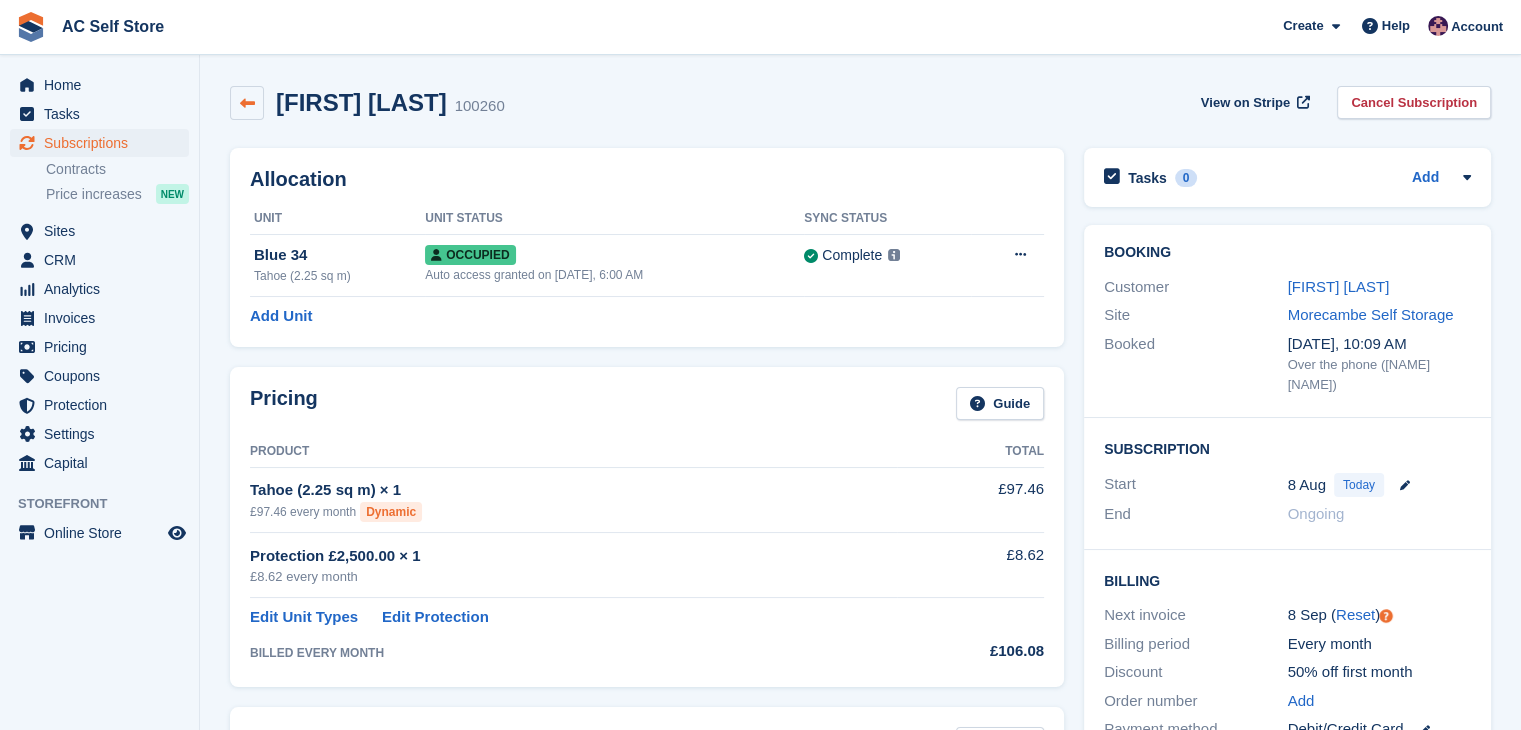 click at bounding box center [247, 103] 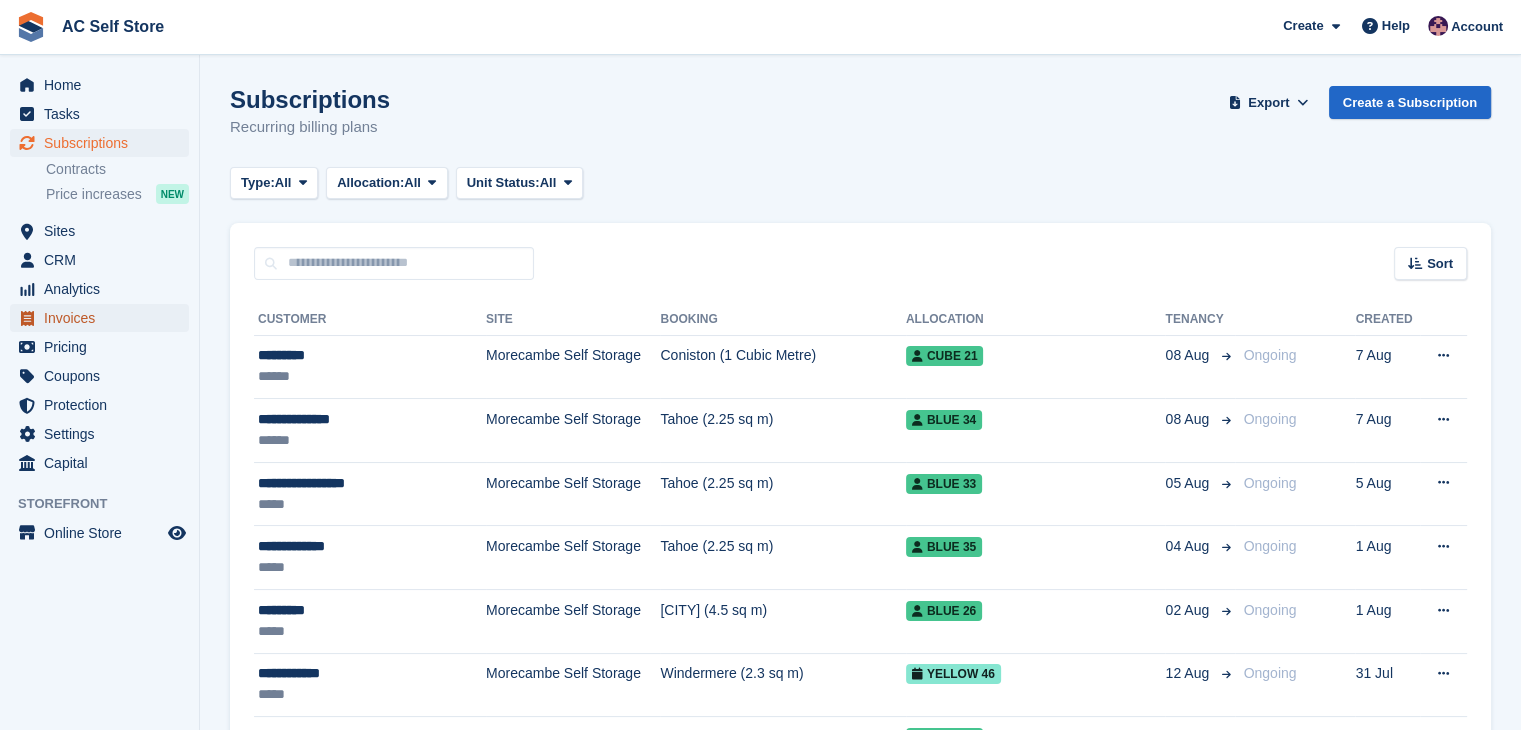 click on "Invoices" at bounding box center [104, 318] 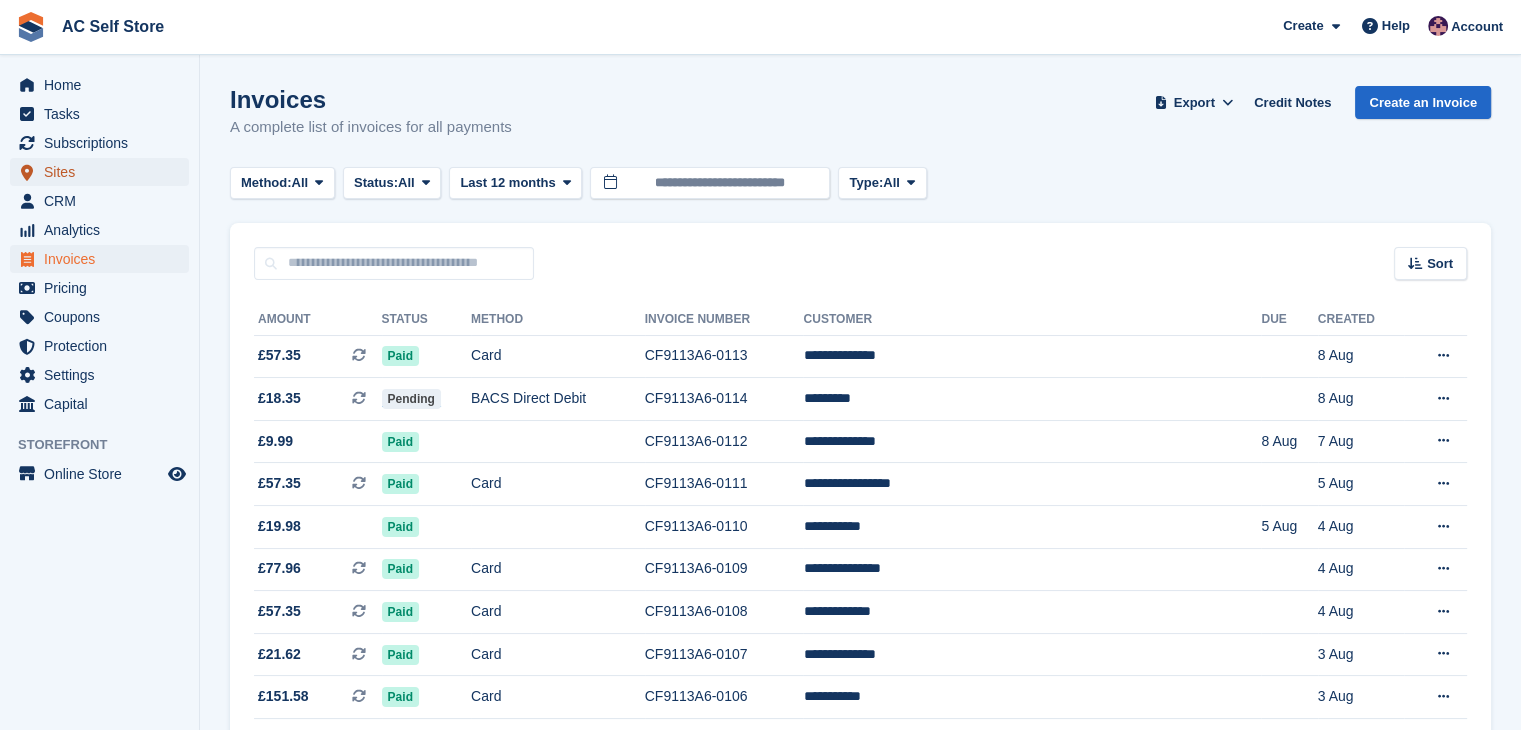 click on "Sites" at bounding box center [104, 172] 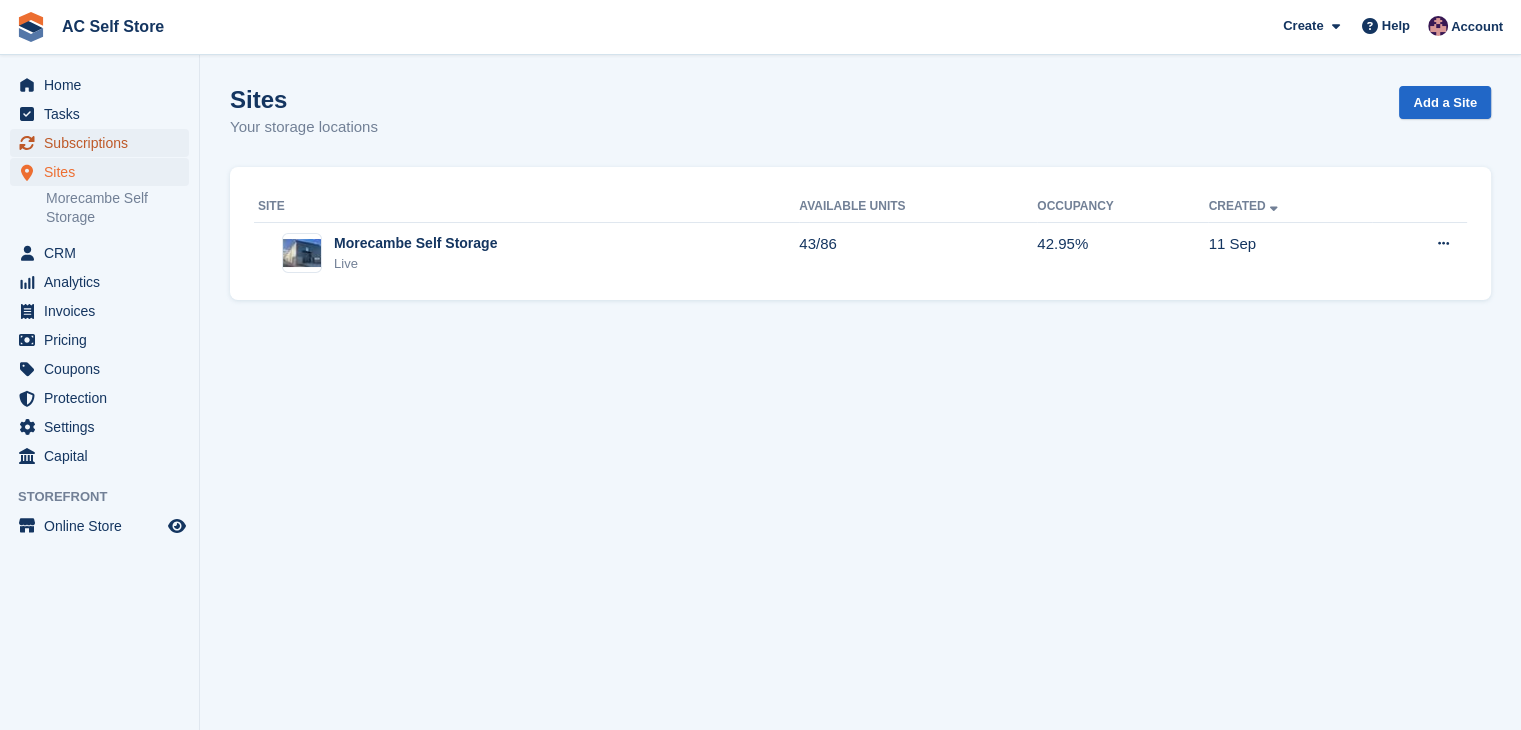 click on "Subscriptions" at bounding box center [104, 143] 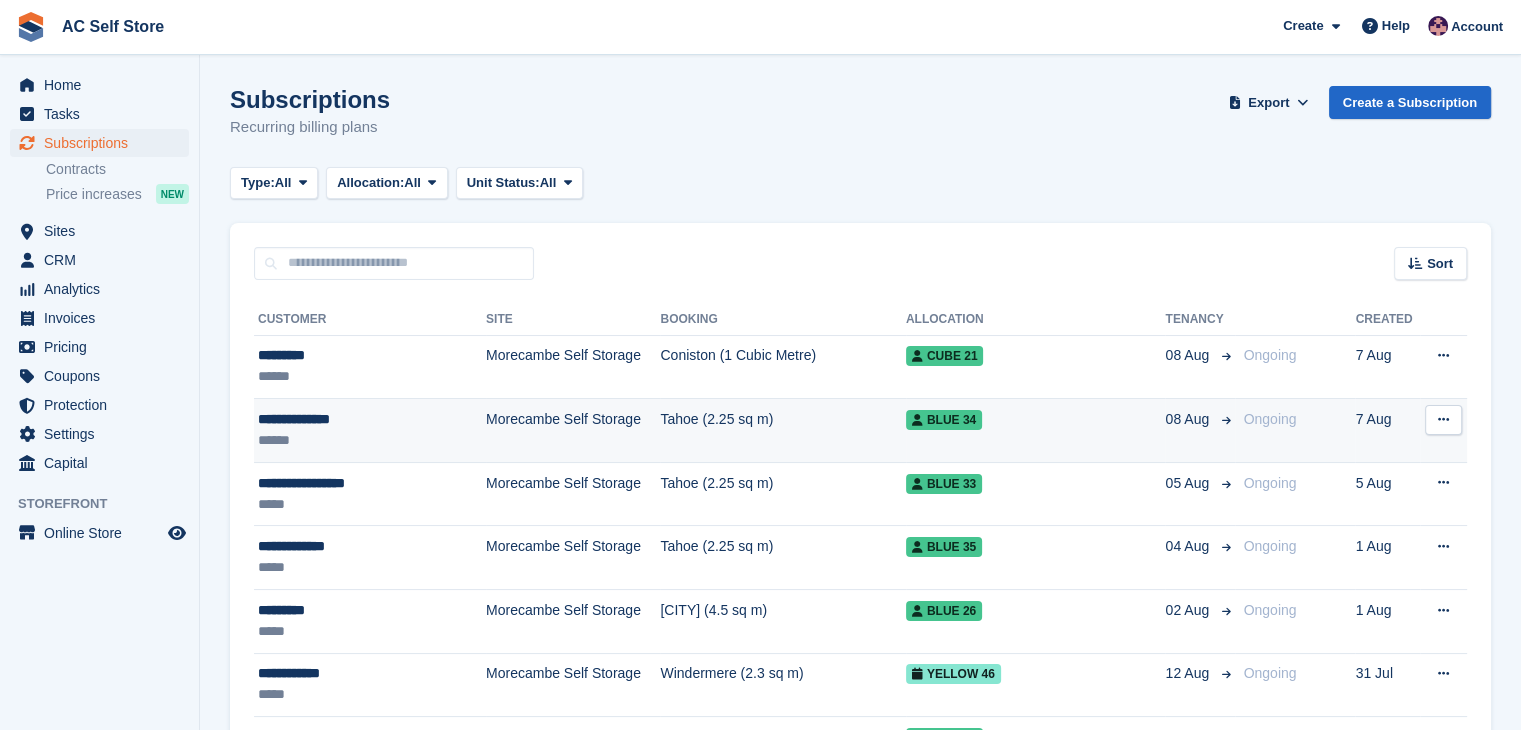 click on "******" at bounding box center (359, 440) 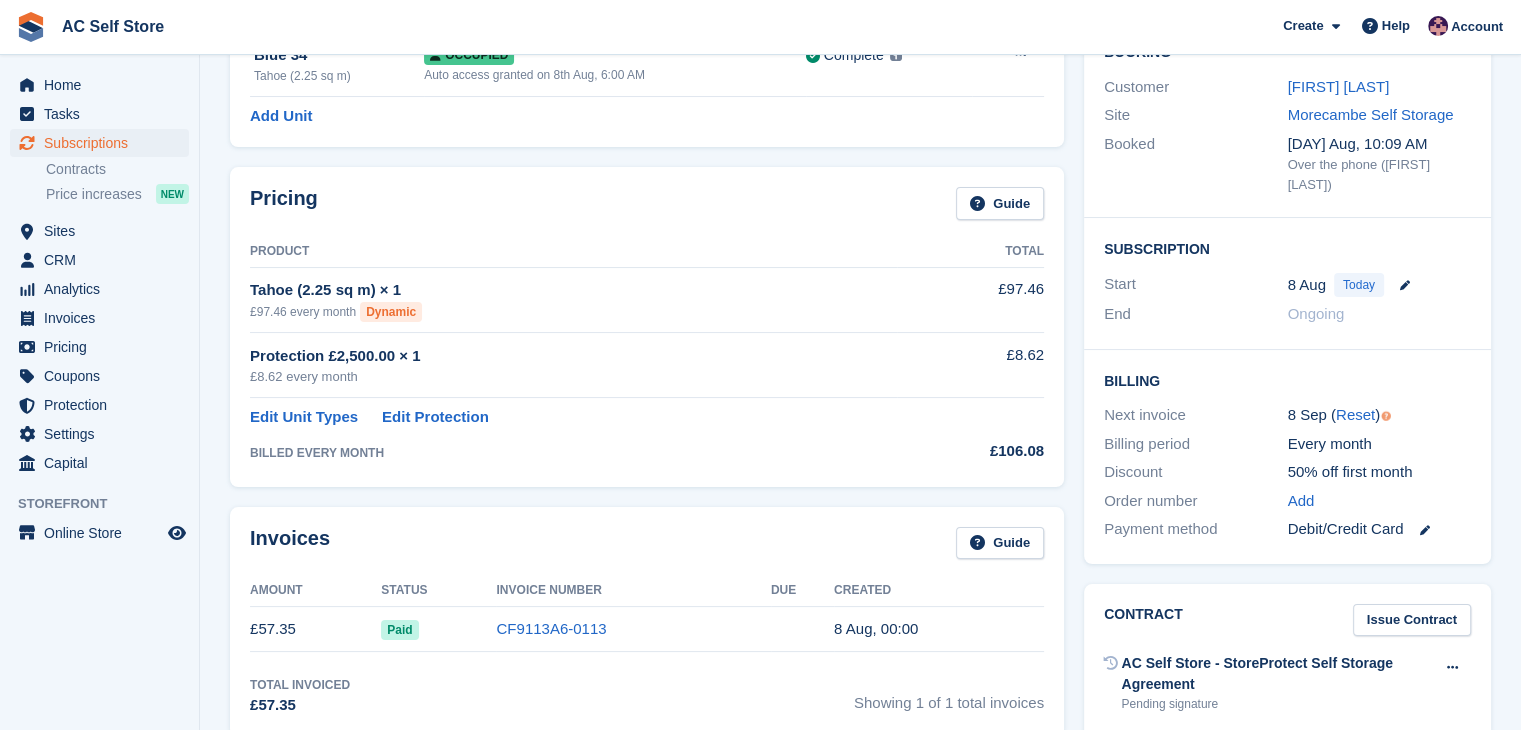 scroll, scrollTop: 0, scrollLeft: 0, axis: both 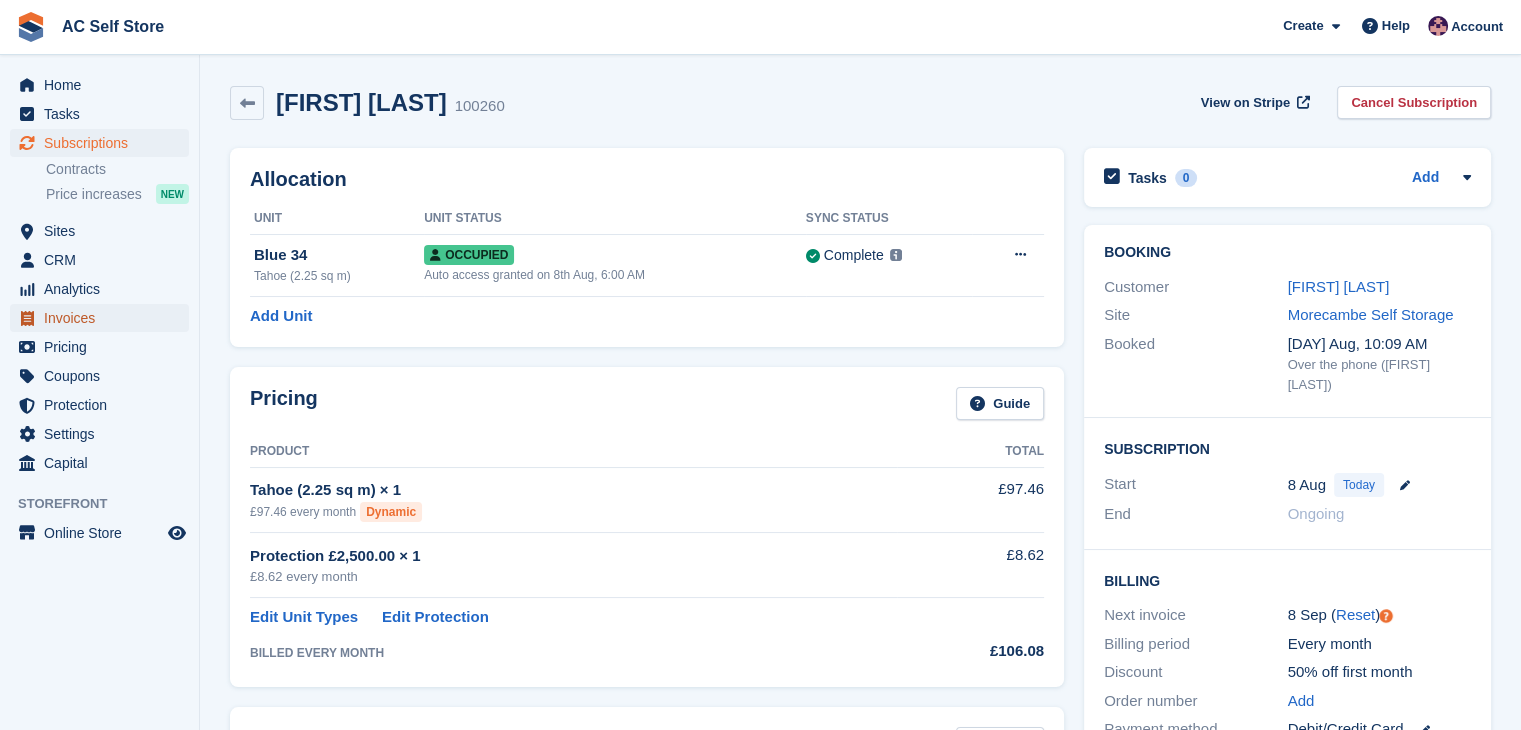 click on "Invoices" at bounding box center [104, 318] 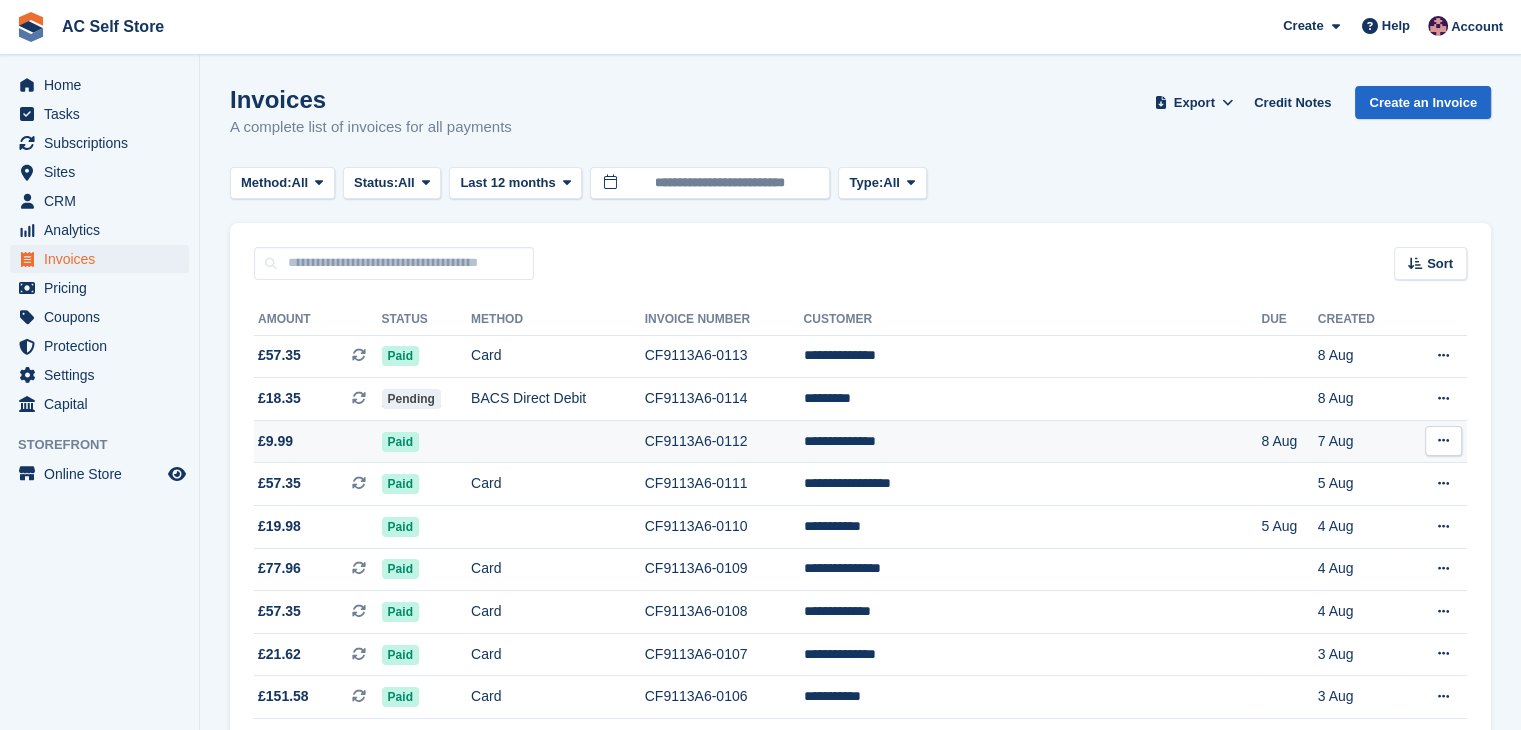 click at bounding box center [1443, 440] 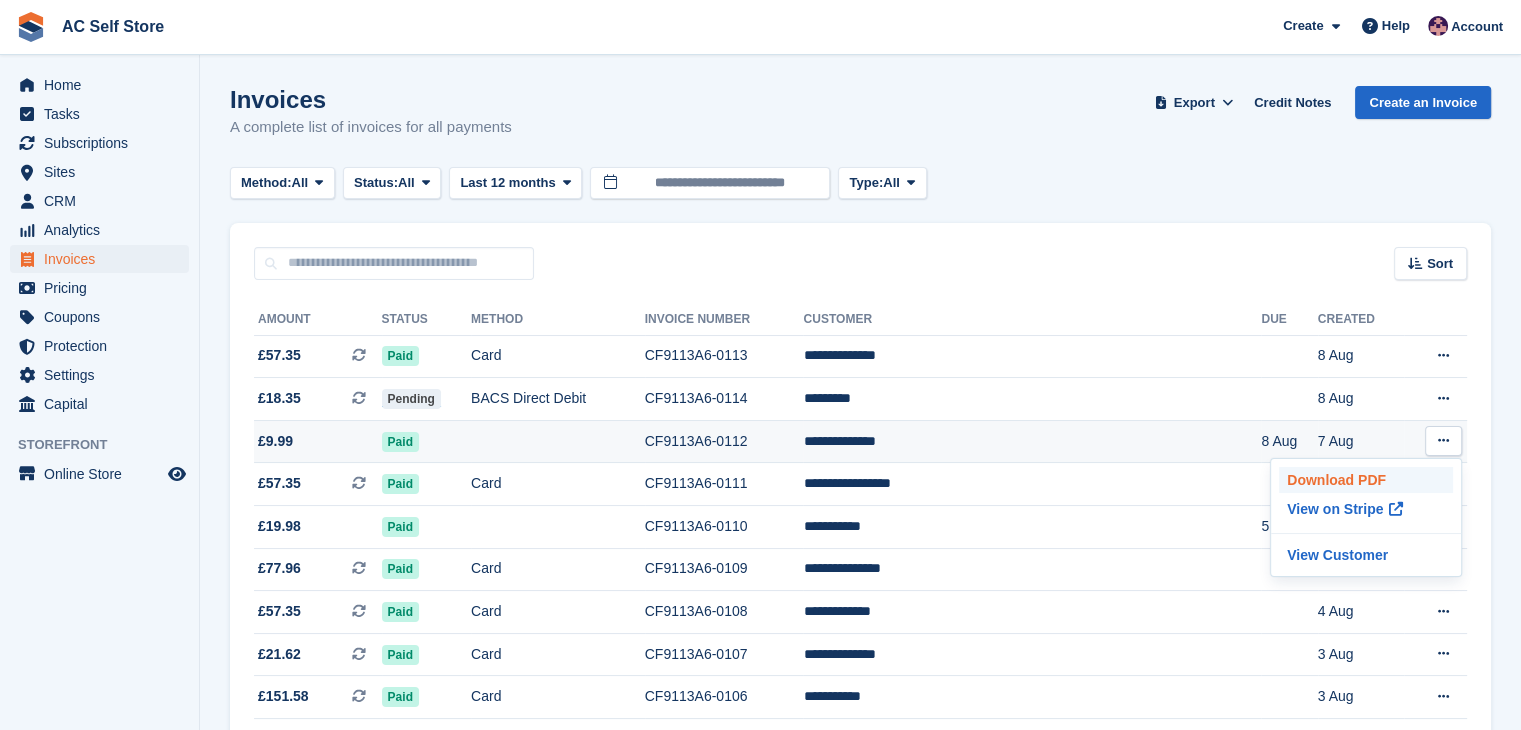 click on "Download PDF" at bounding box center [1366, 480] 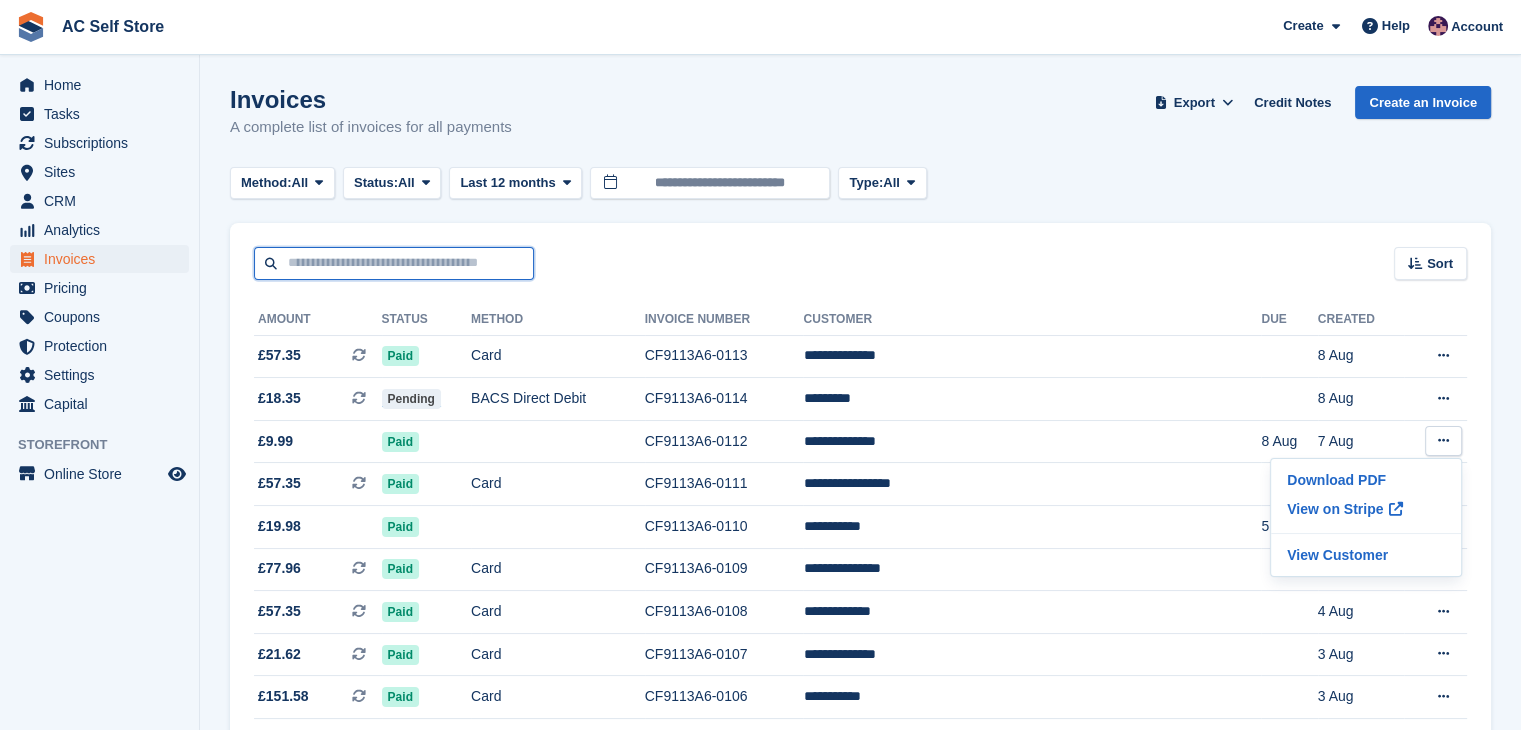 click at bounding box center [394, 263] 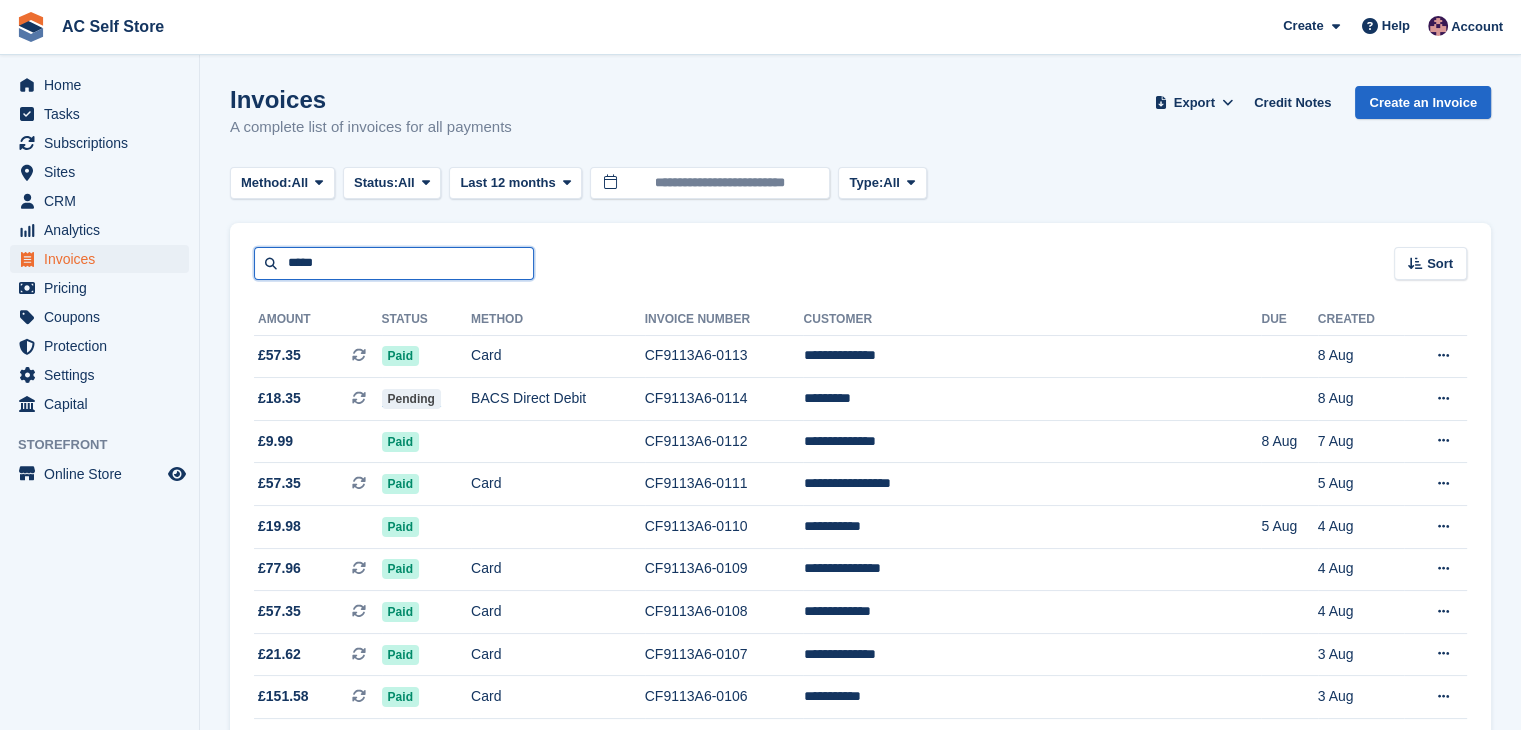 type on "*****" 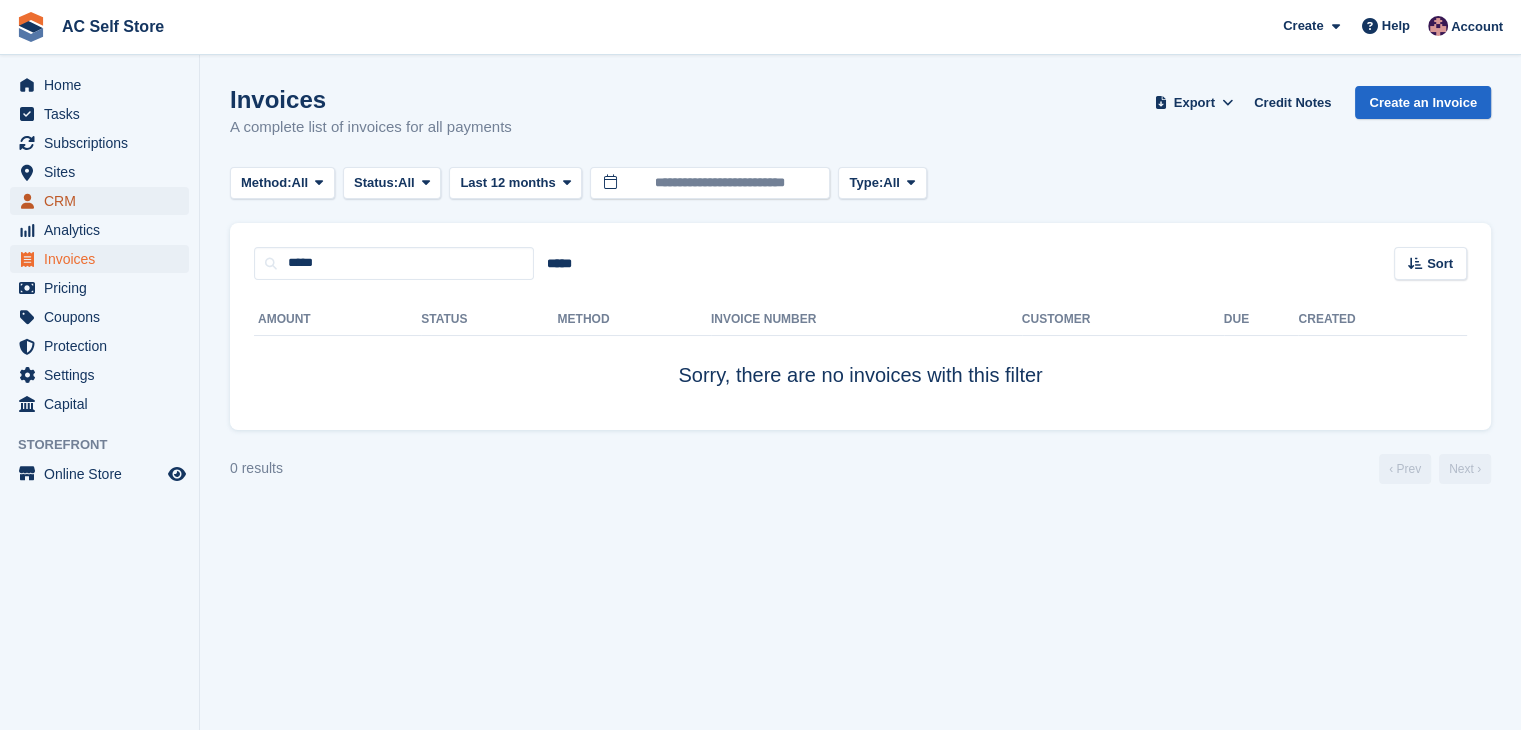 click on "CRM" at bounding box center (104, 201) 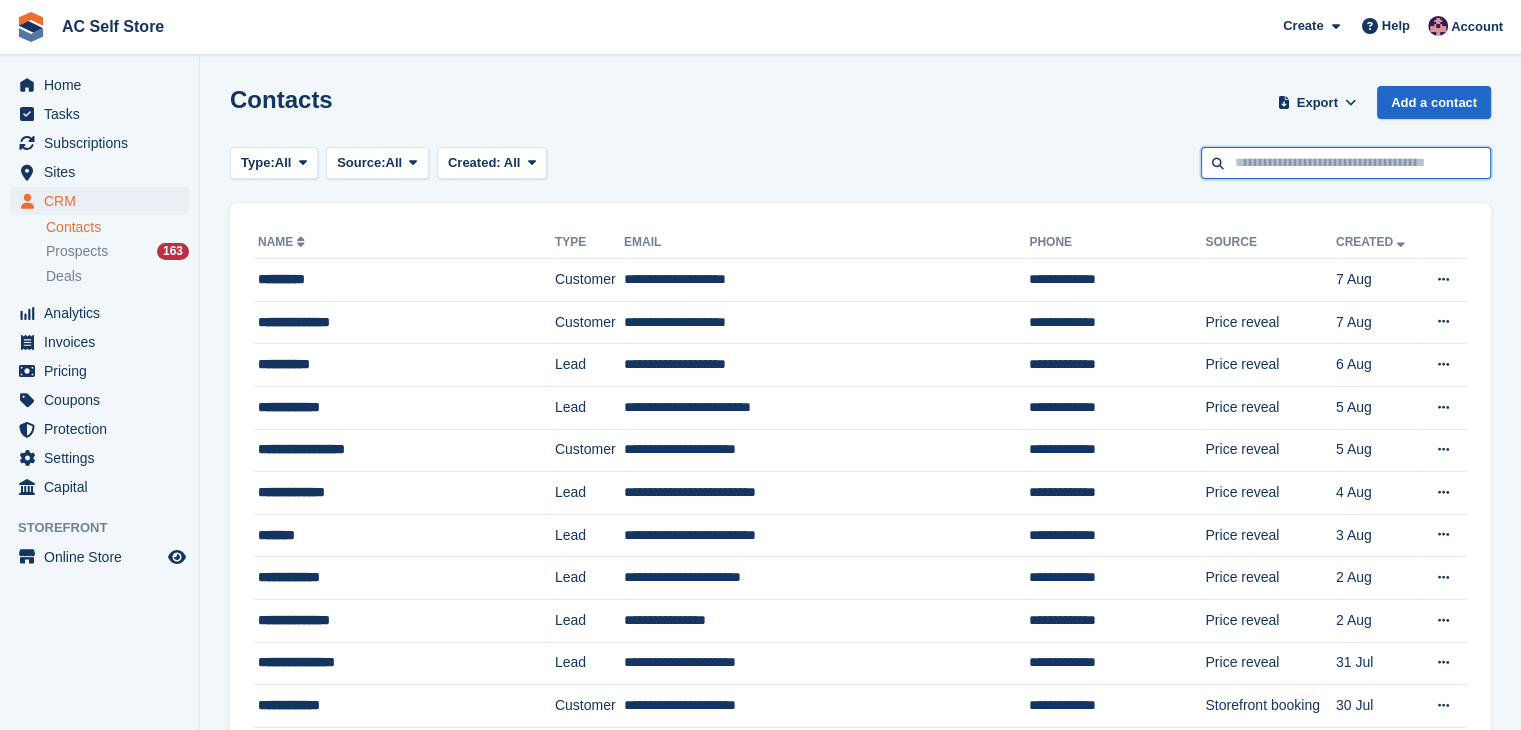 click at bounding box center [1346, 163] 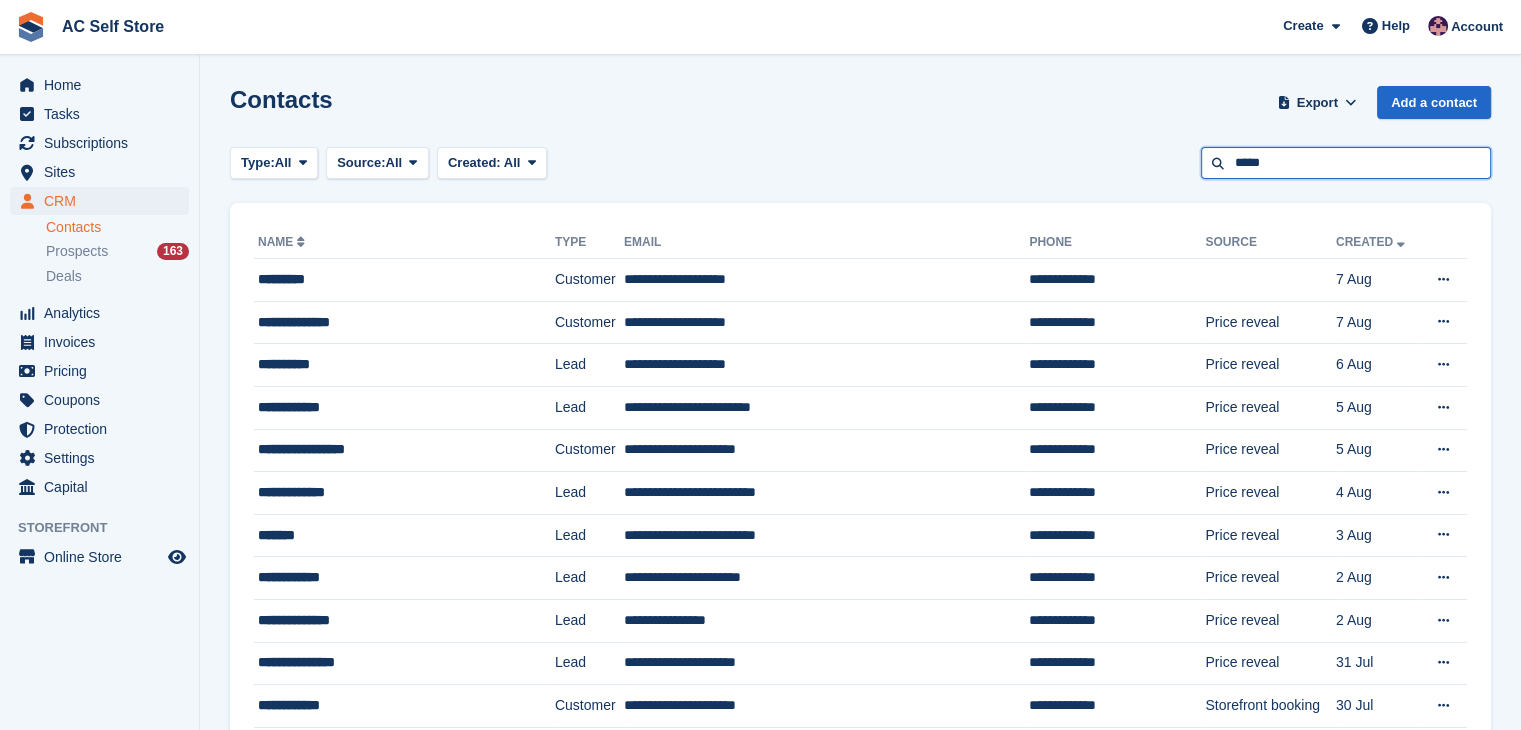 type on "*****" 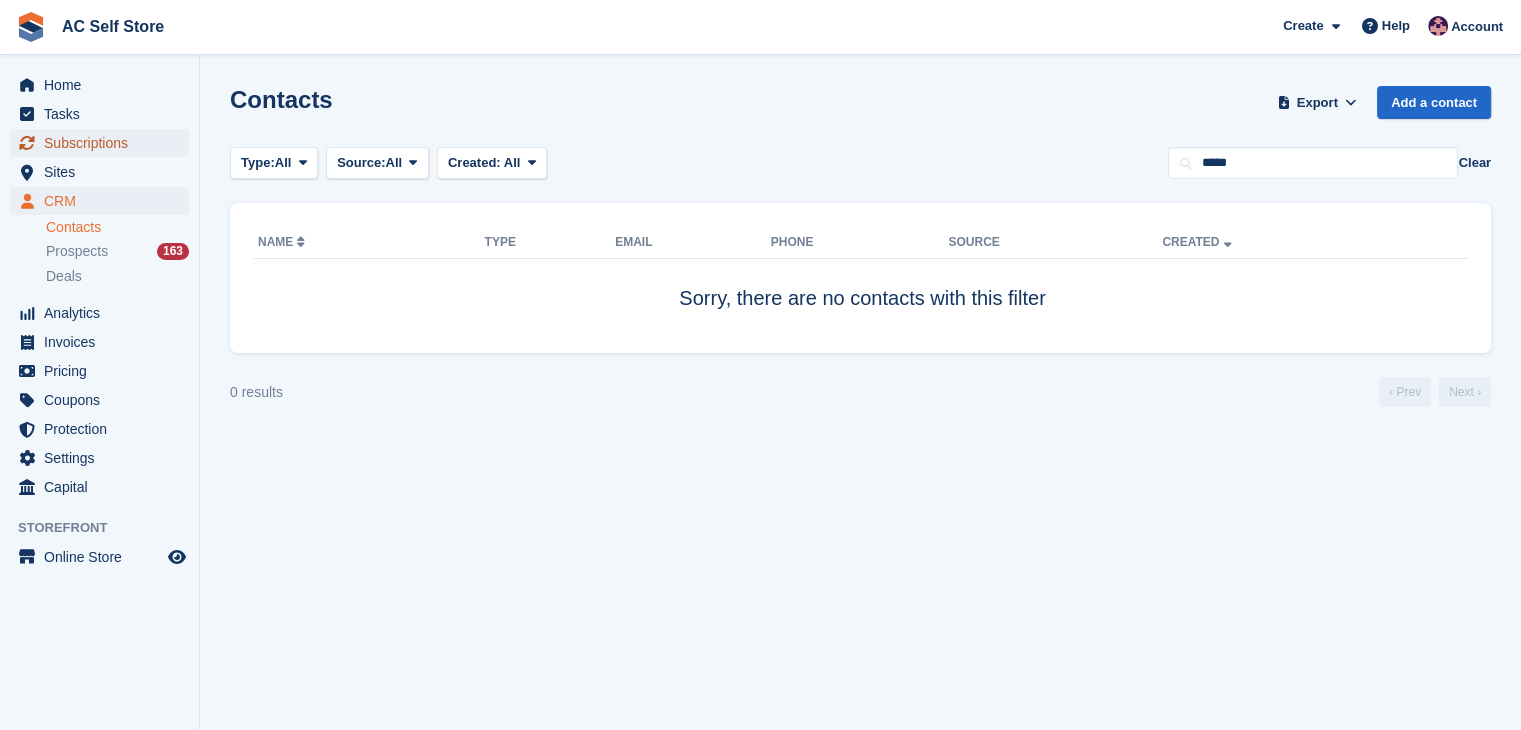 click on "Subscriptions" at bounding box center (104, 143) 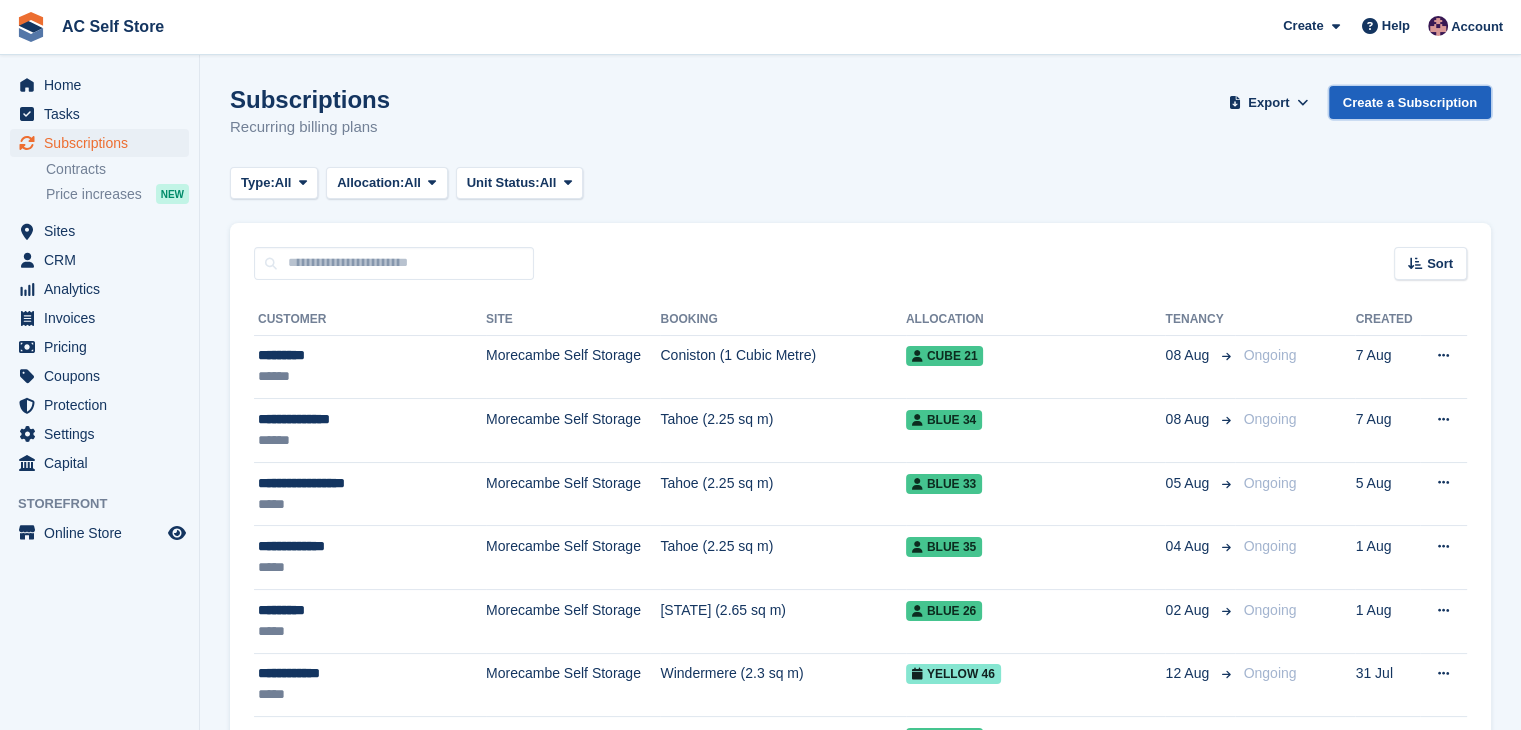 click on "Create a Subscription" at bounding box center (1410, 102) 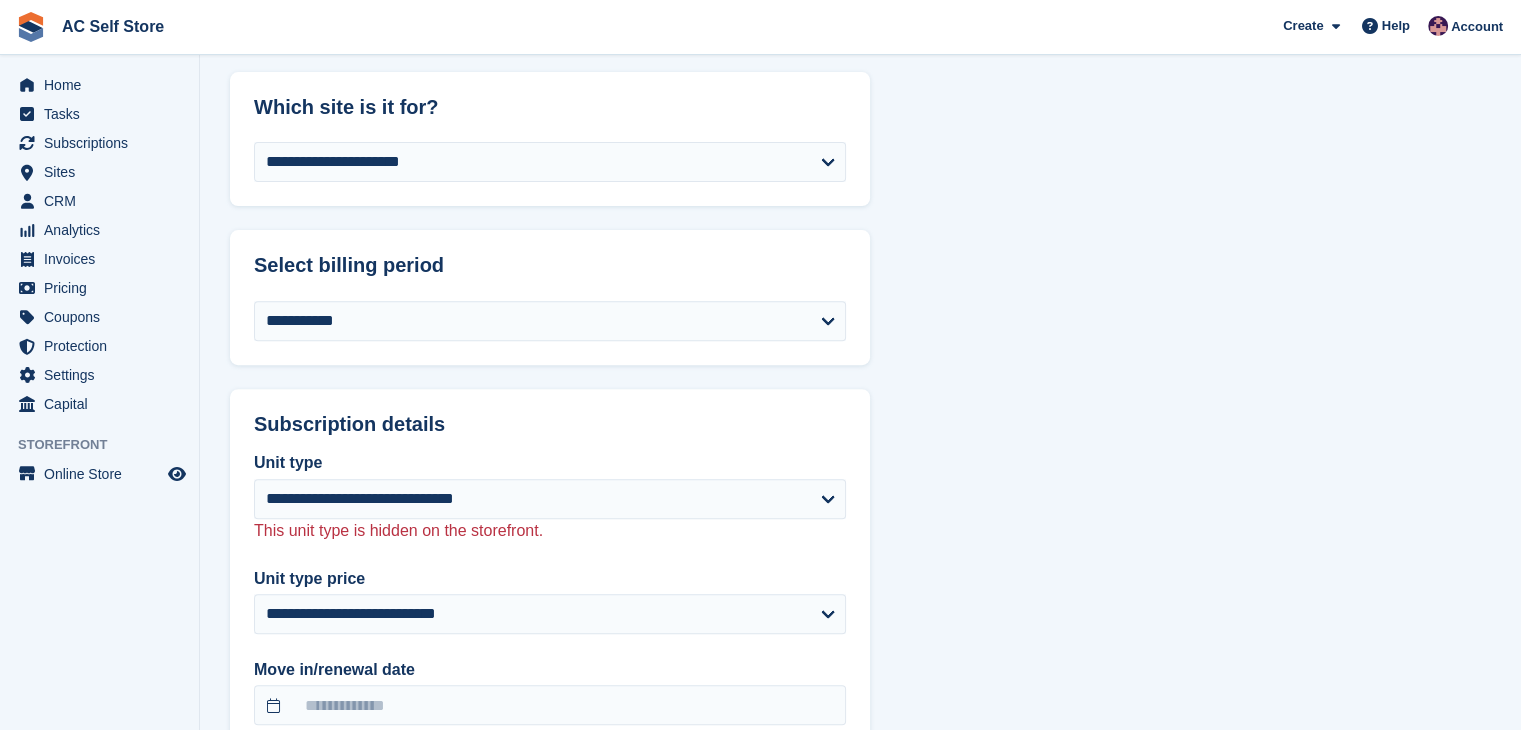 scroll, scrollTop: 676, scrollLeft: 0, axis: vertical 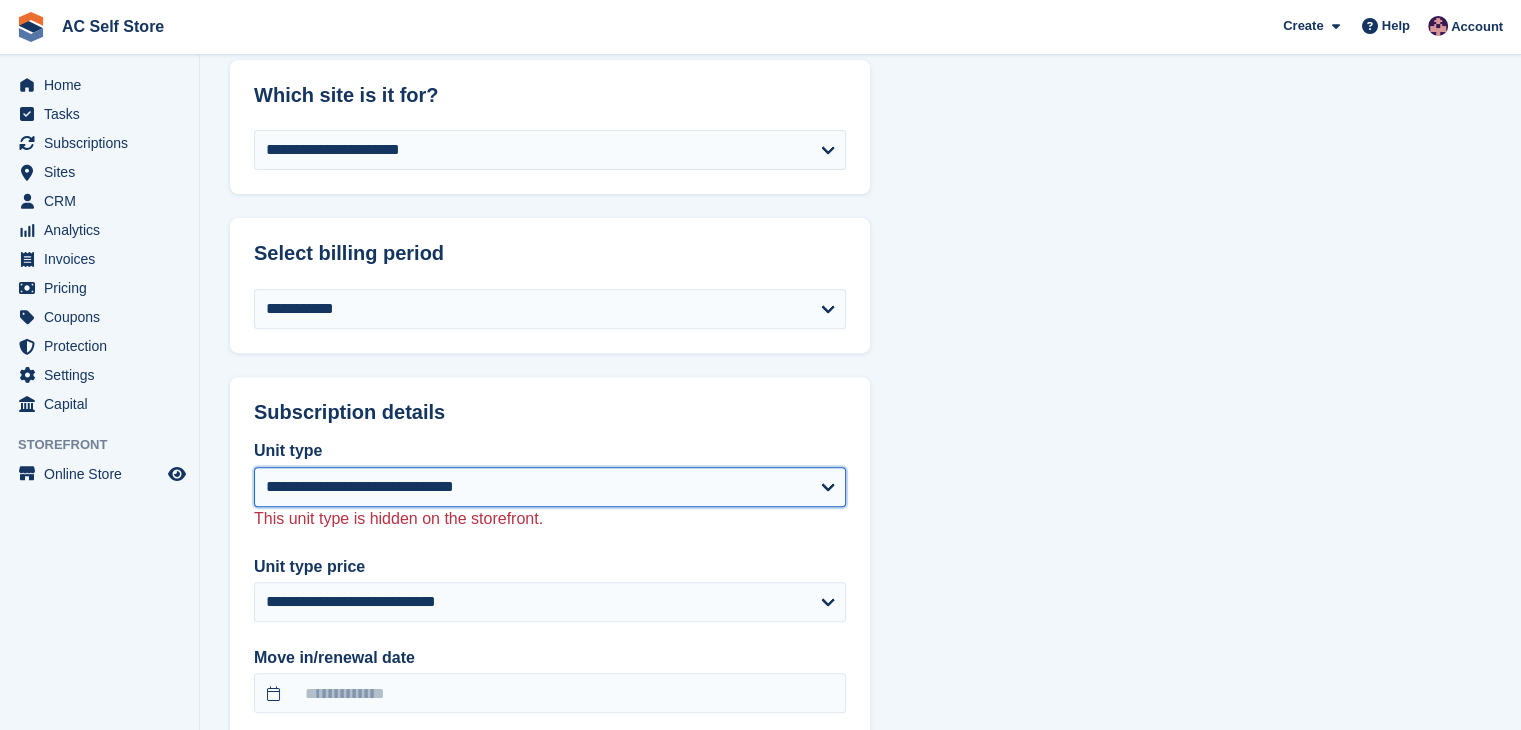 click on "**********" at bounding box center (550, 487) 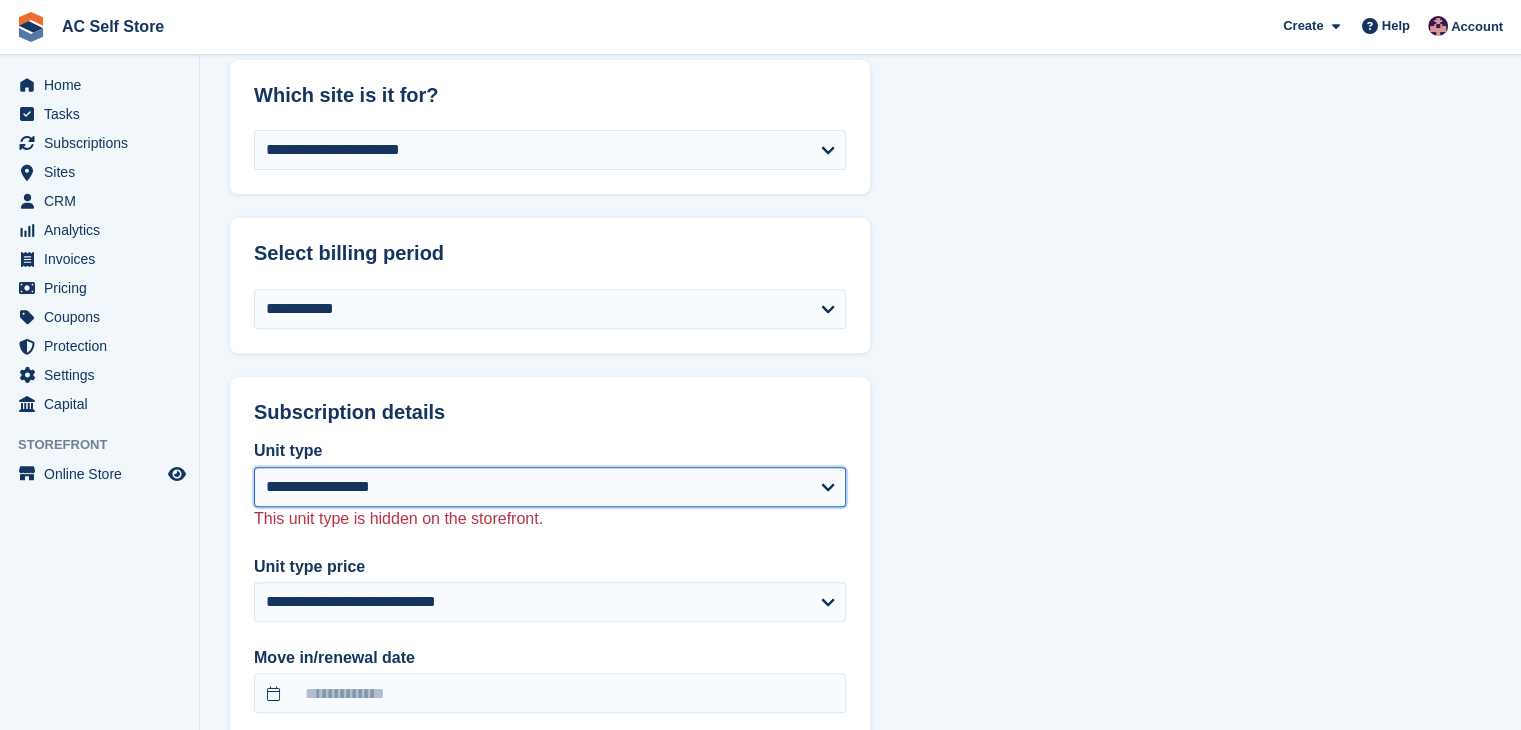 click on "**********" at bounding box center [550, 487] 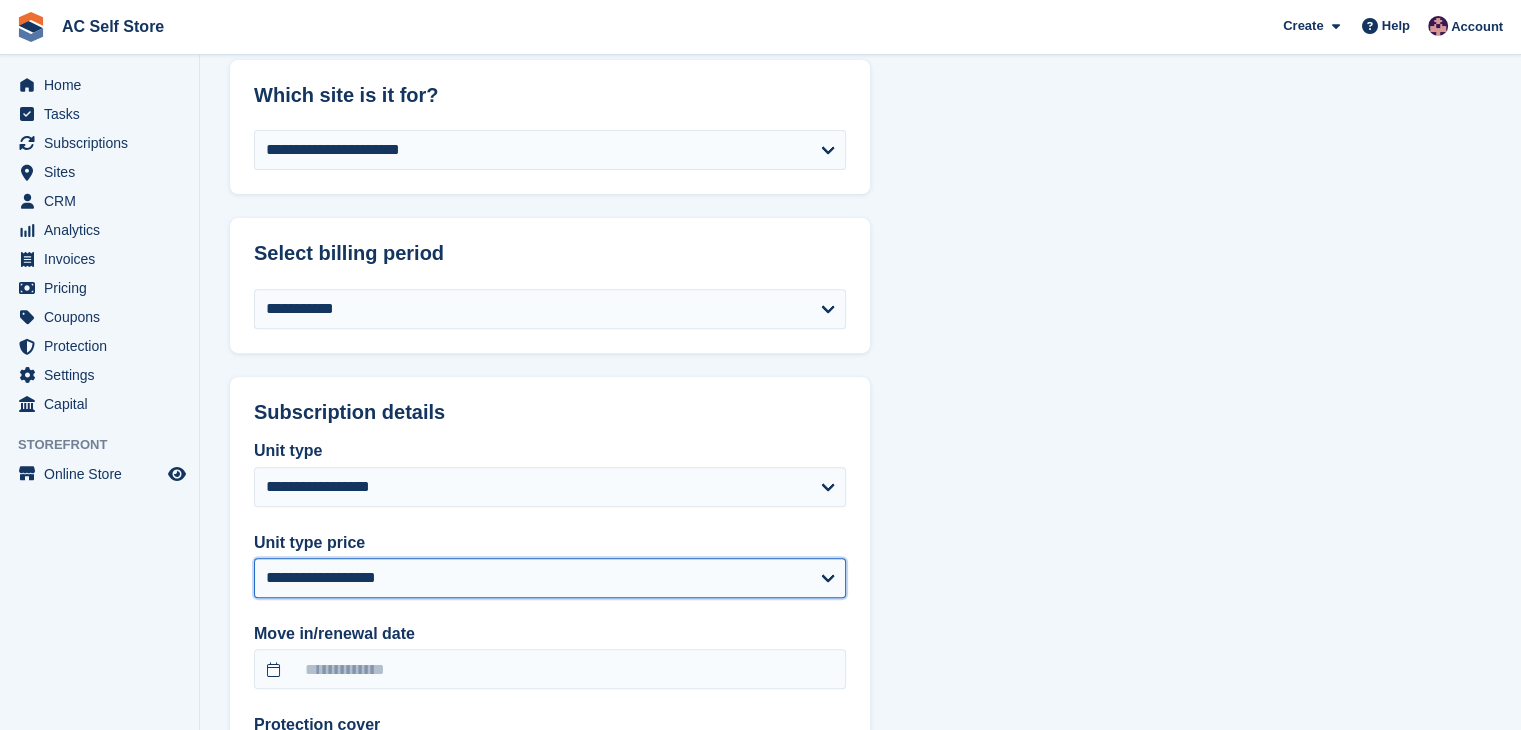 click on "**********" at bounding box center (550, 578) 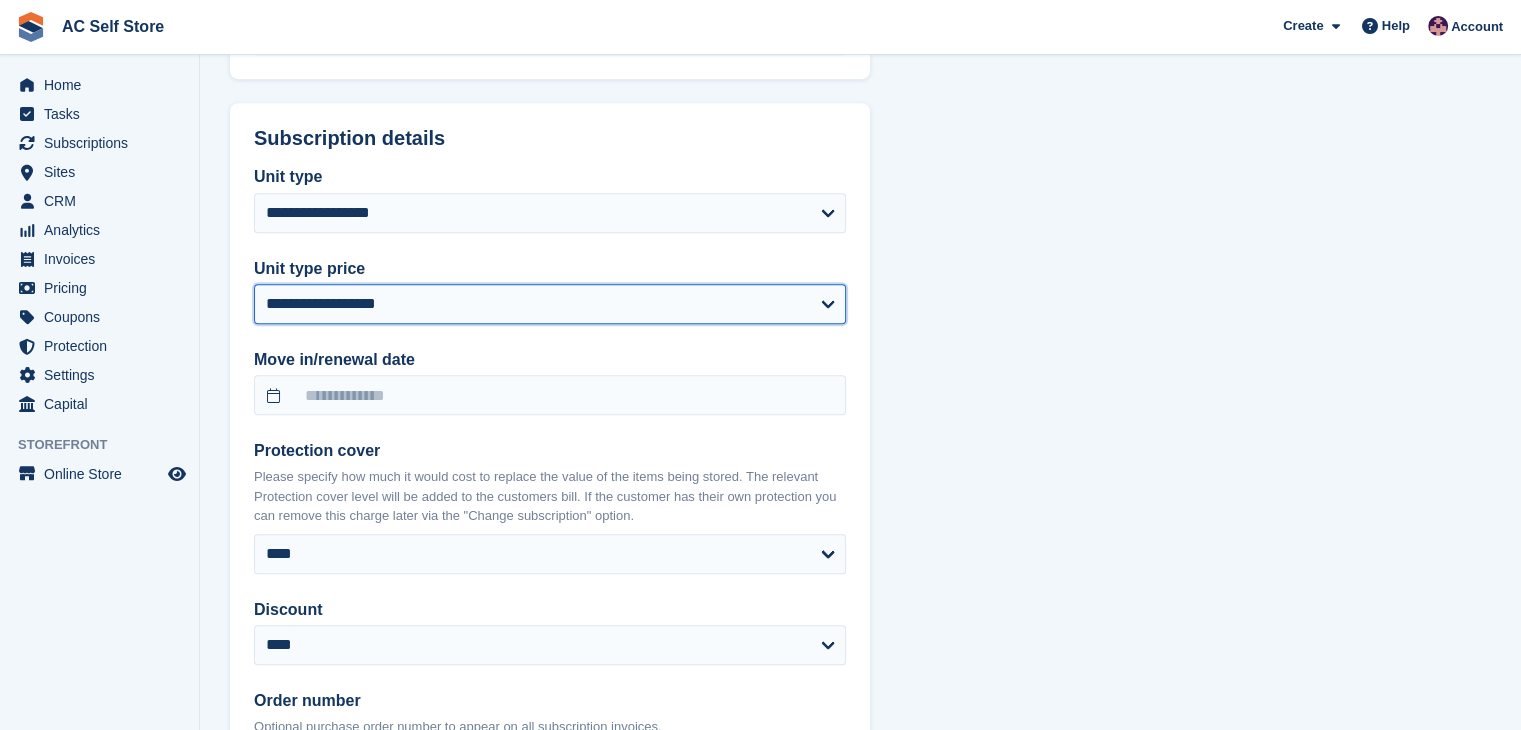 scroll, scrollTop: 959, scrollLeft: 0, axis: vertical 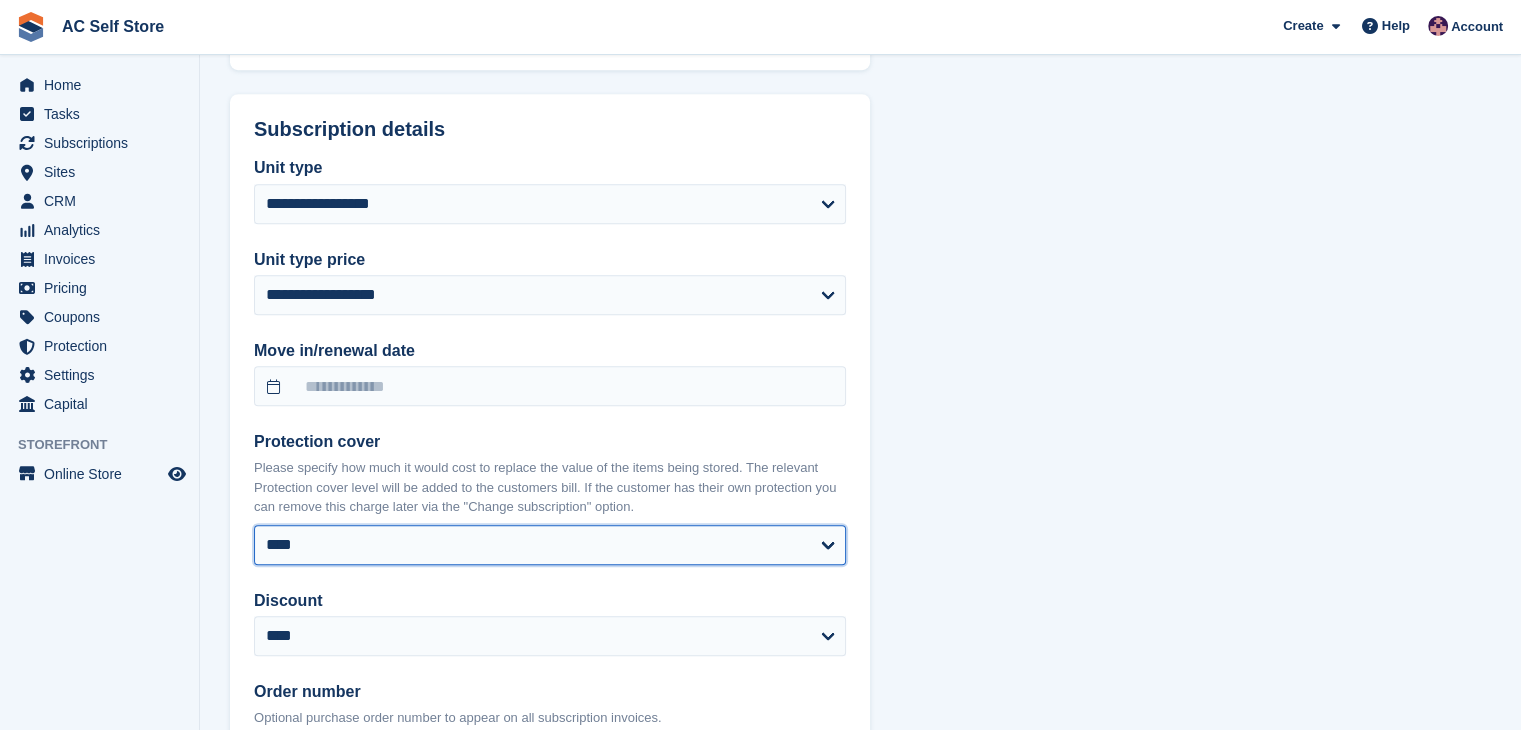 click on "****
******
******
*******
*******
*******
*******" at bounding box center [550, 545] 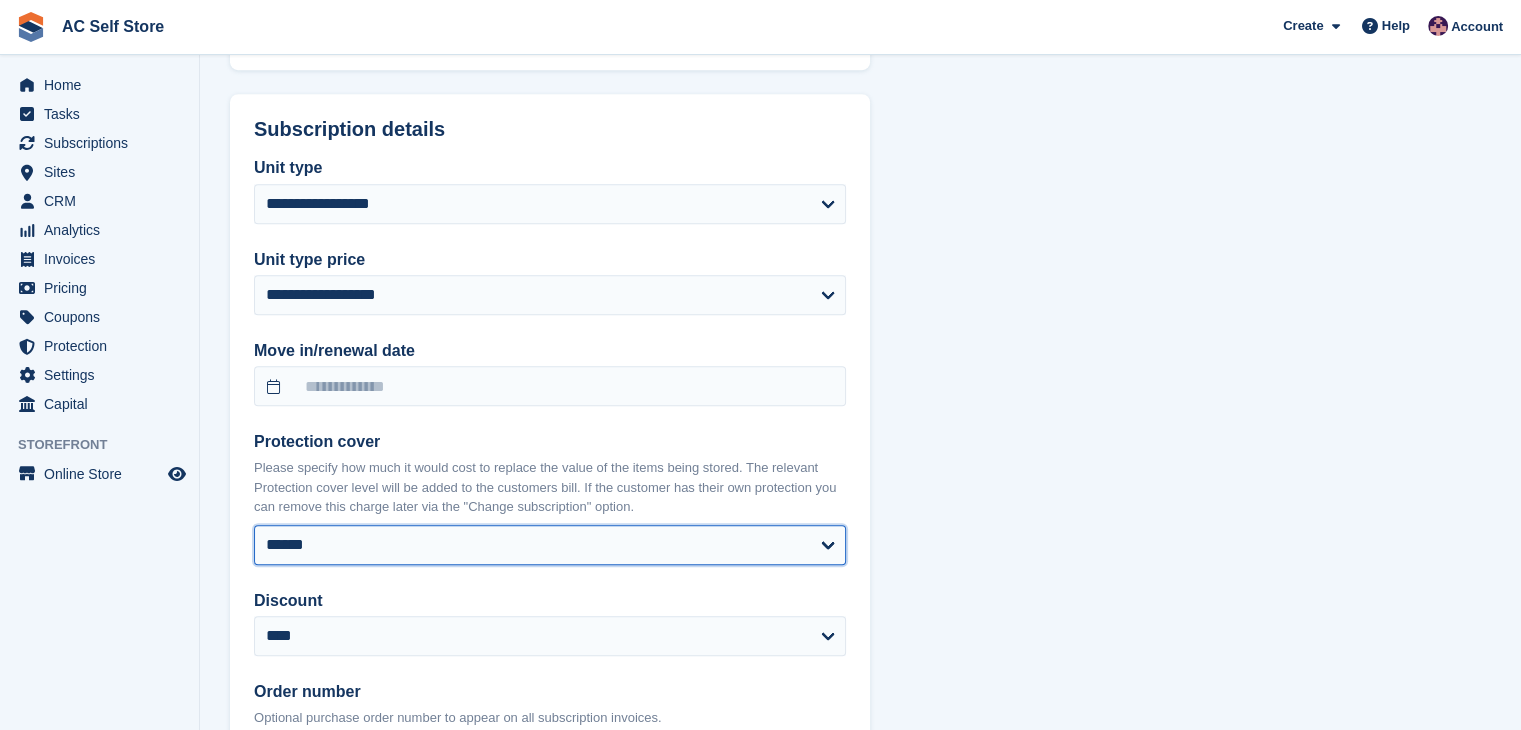 click on "****
******
******
*******
*******
*******
*******" at bounding box center [550, 545] 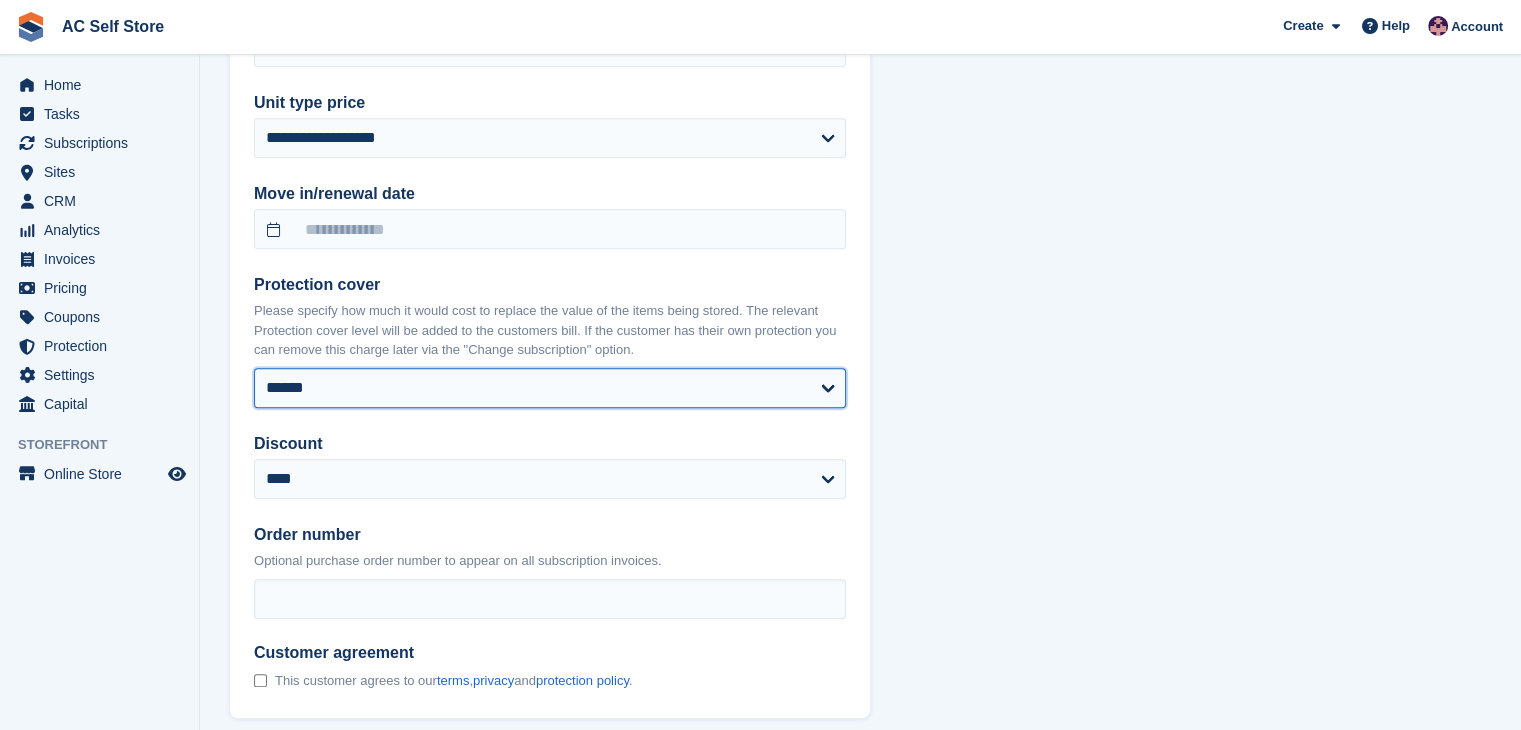 scroll, scrollTop: 1123, scrollLeft: 0, axis: vertical 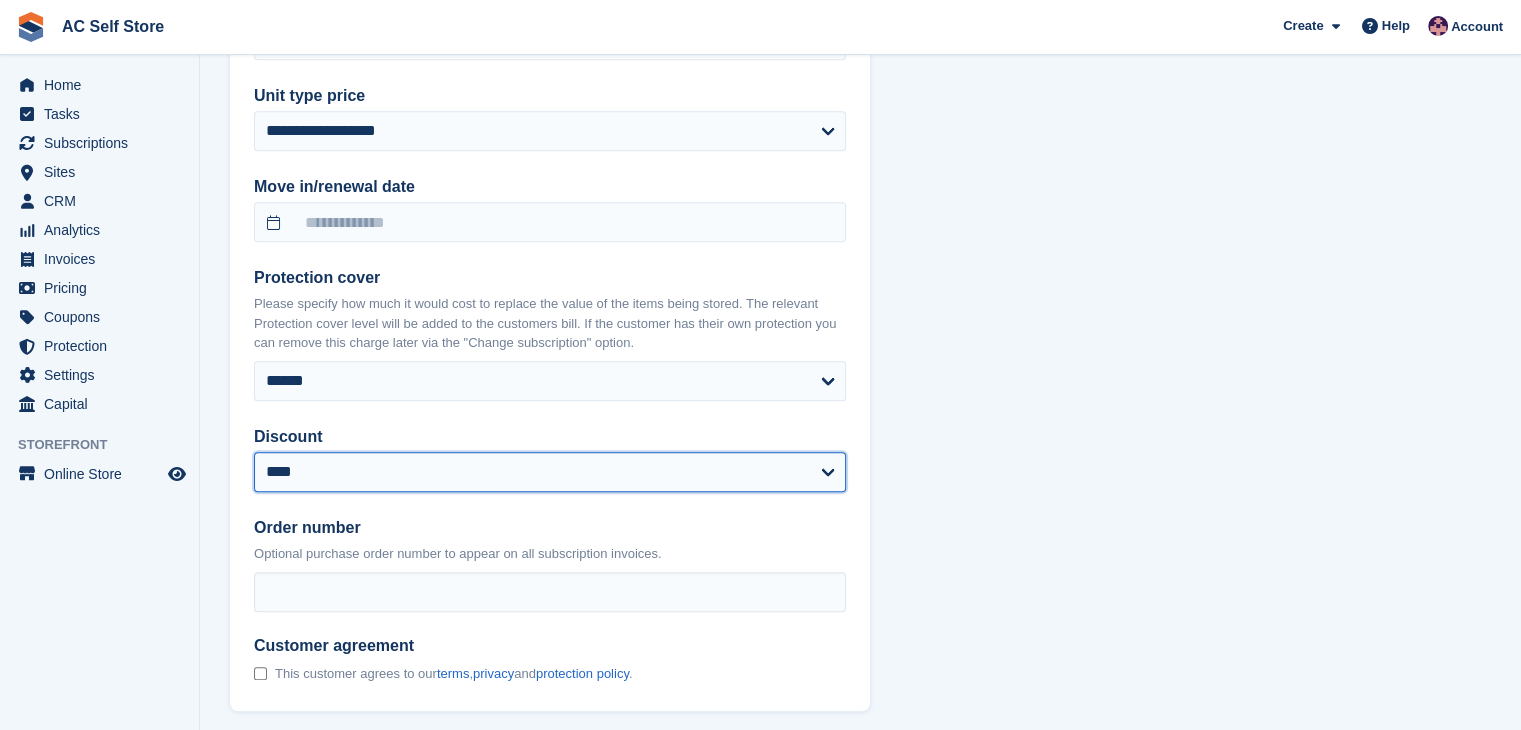 click on "**********" at bounding box center [550, 472] 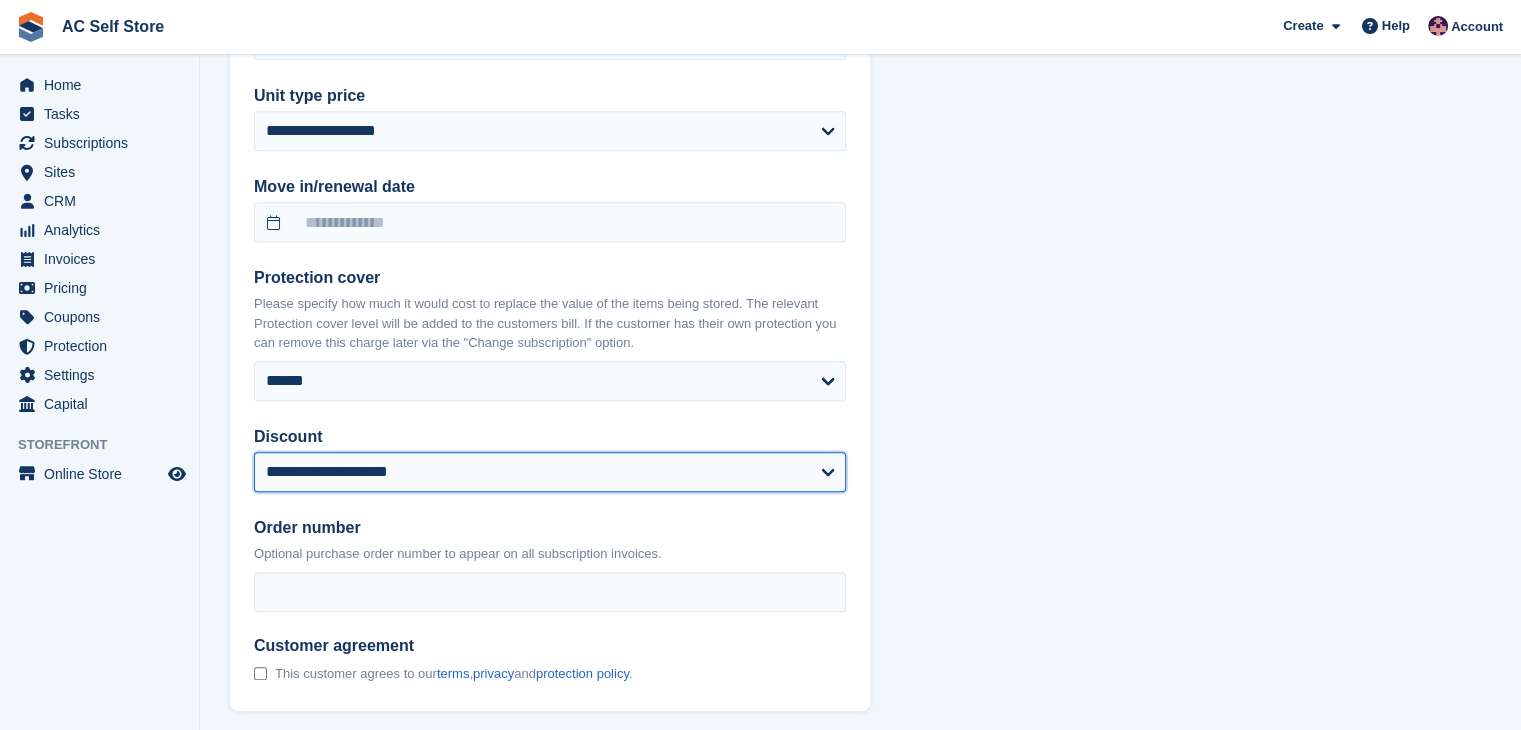 click on "**********" at bounding box center [550, 472] 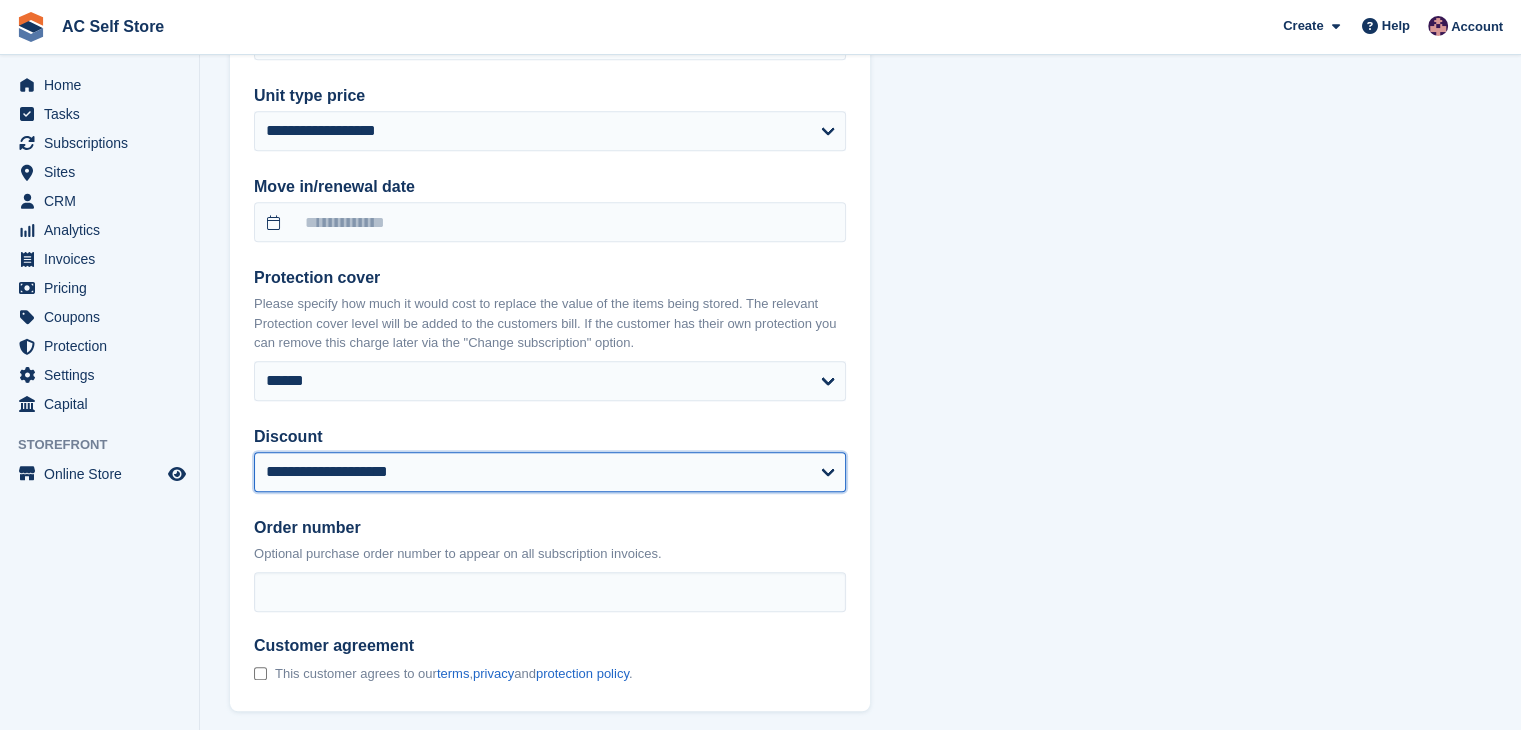 select 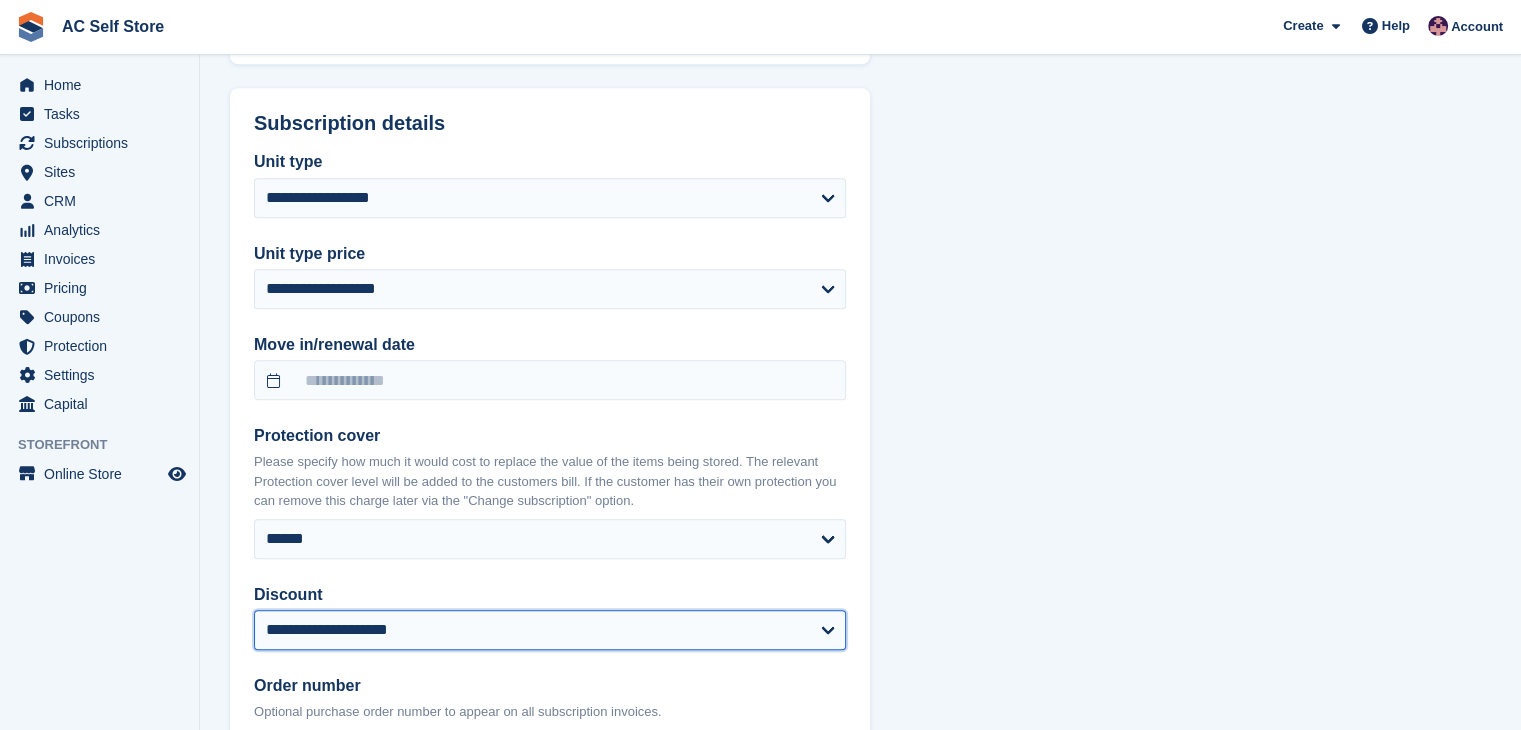 scroll, scrollTop: 897, scrollLeft: 0, axis: vertical 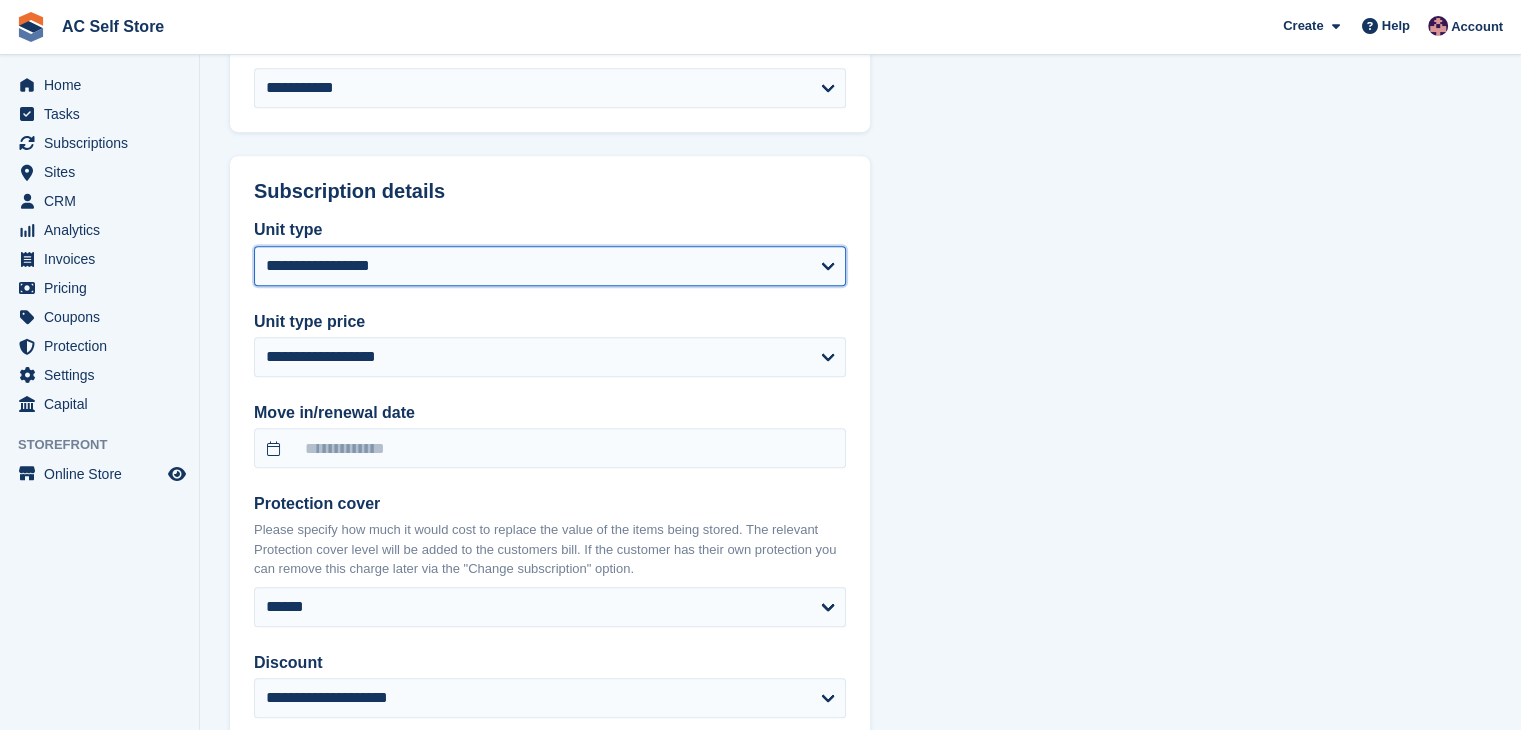 click on "**********" at bounding box center (550, 266) 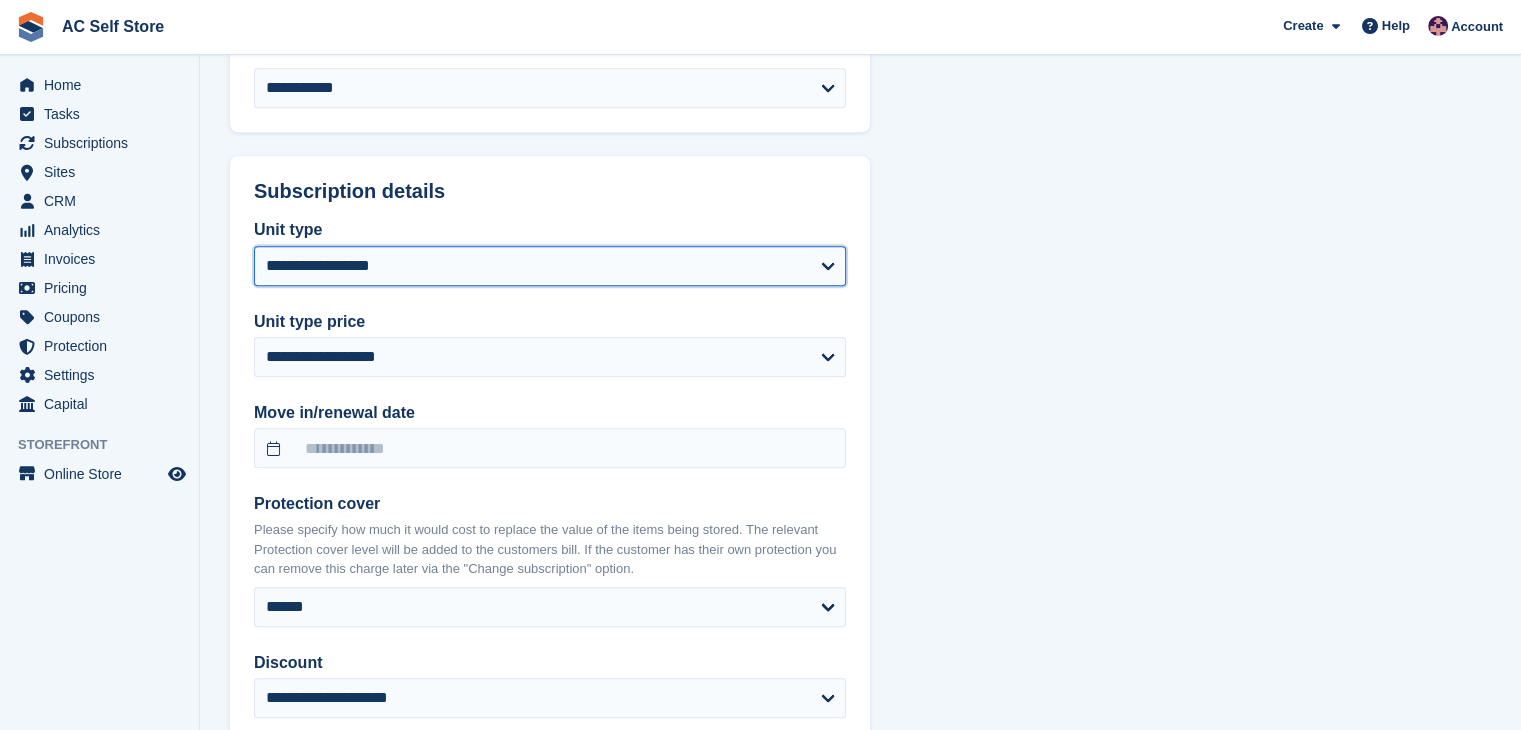 select on "*****" 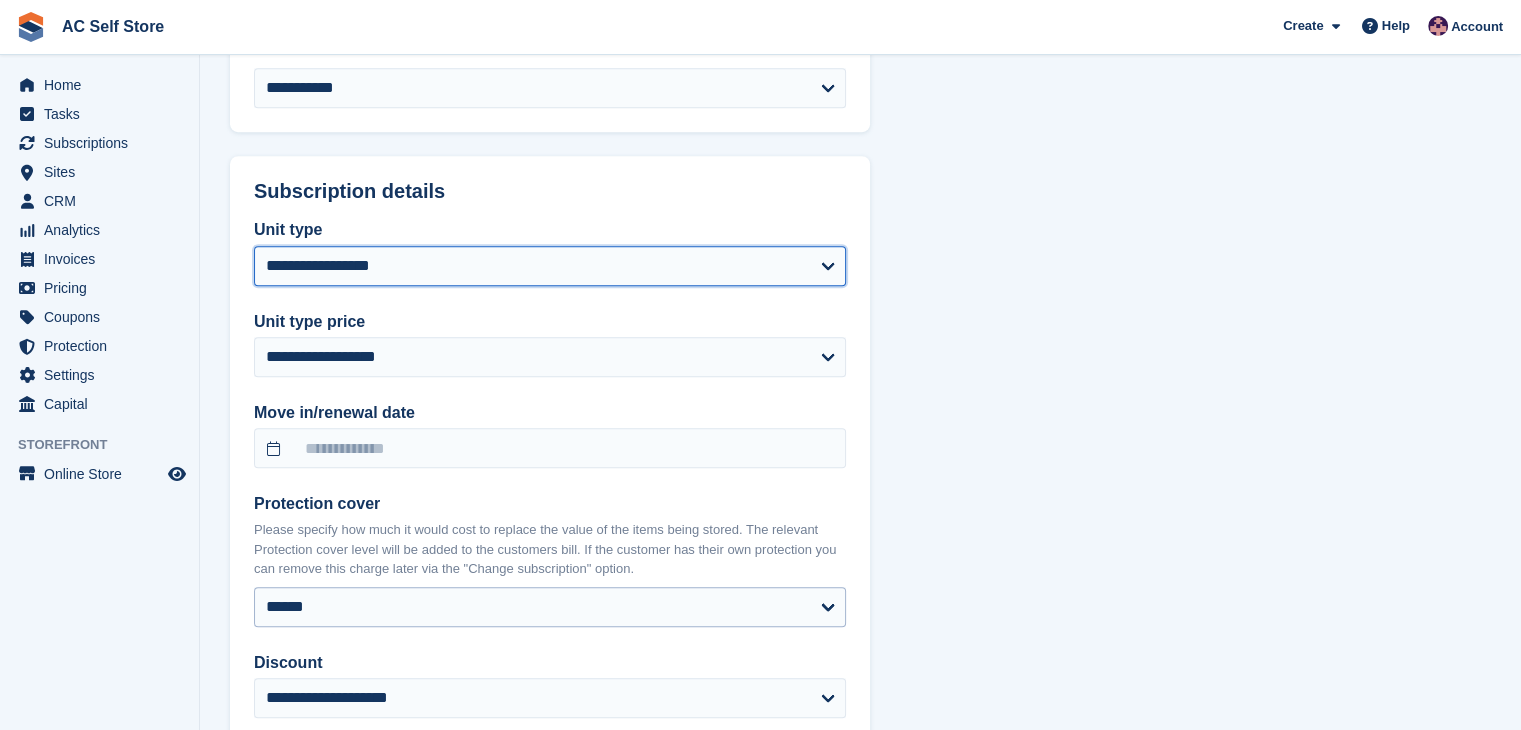 select 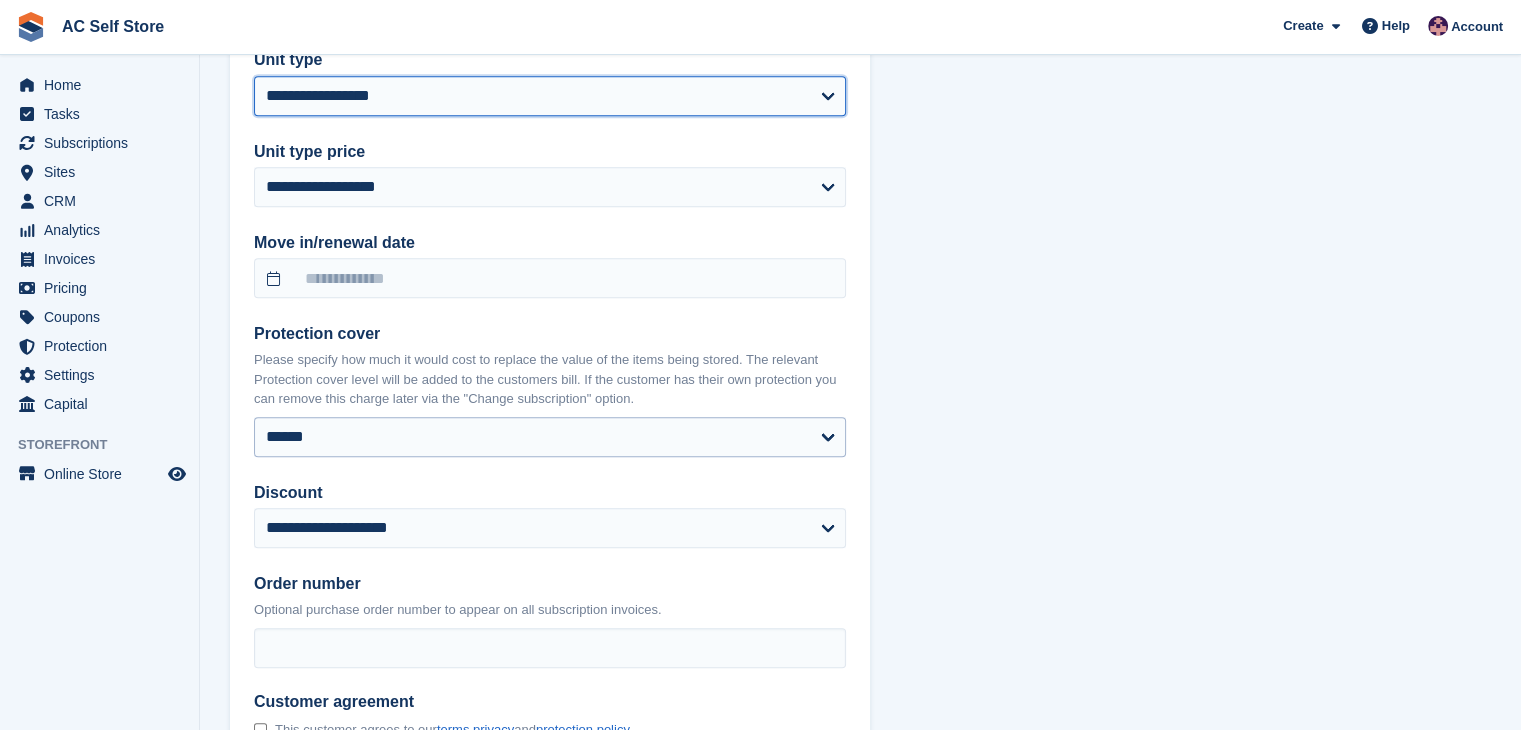 scroll, scrollTop: 1069, scrollLeft: 0, axis: vertical 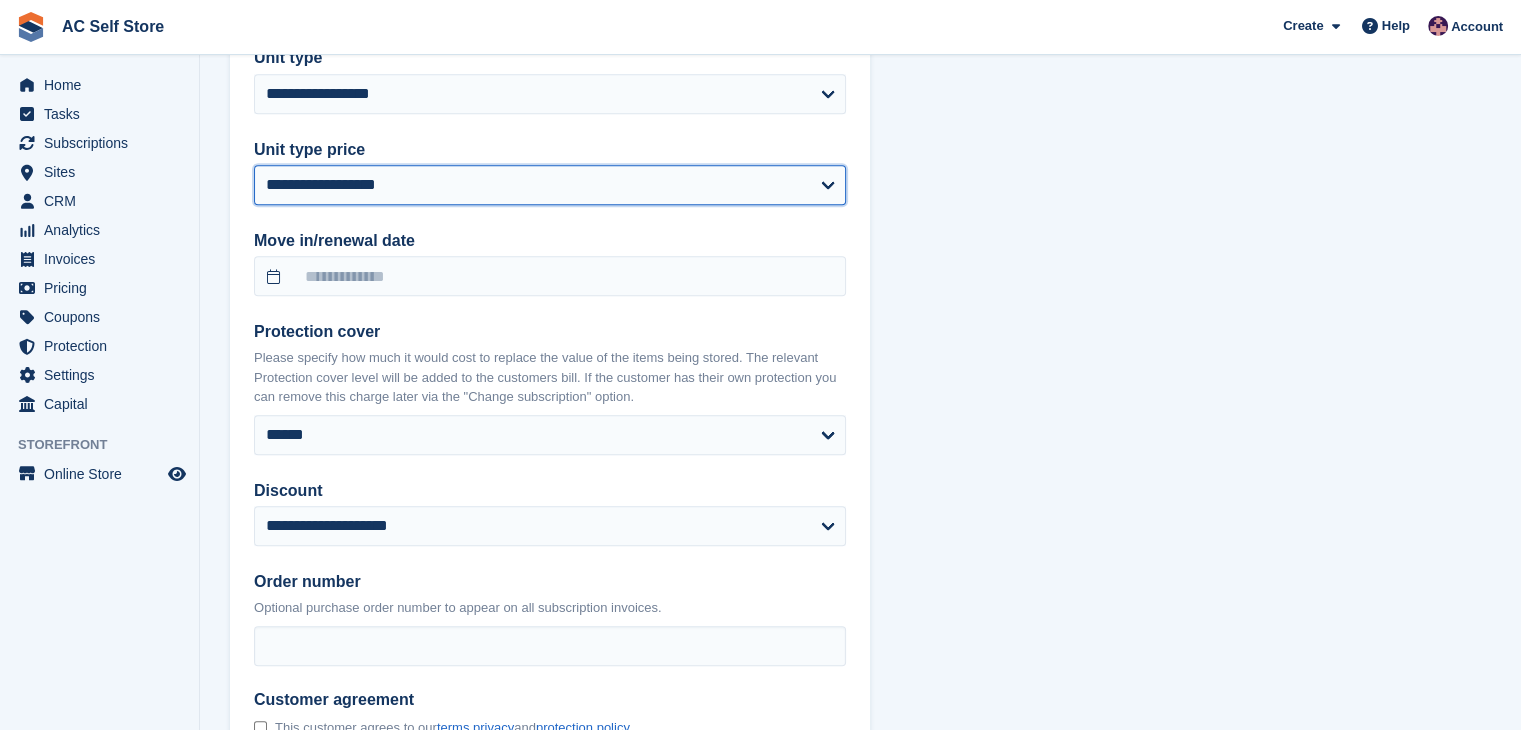 click on "**********" at bounding box center [550, 185] 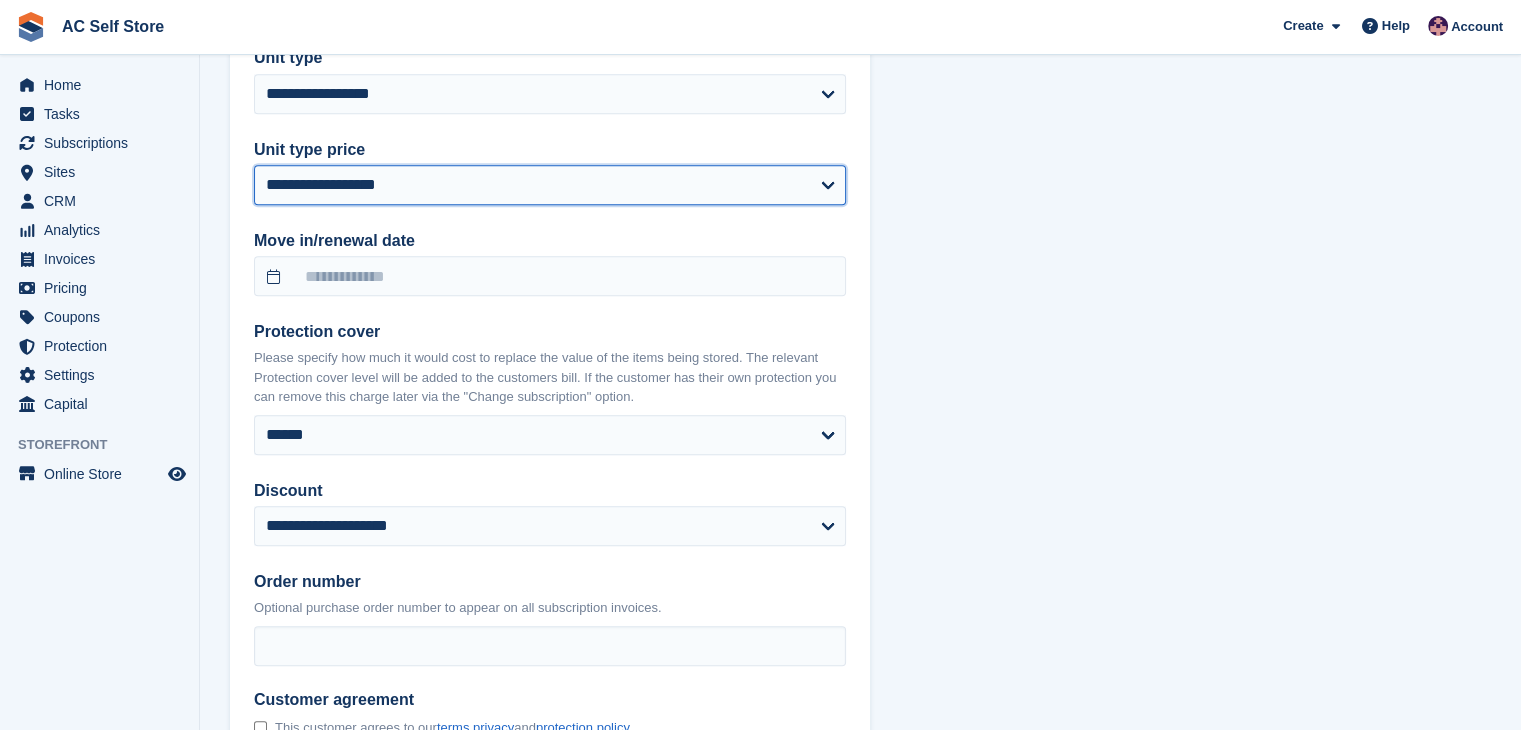 select on "*****" 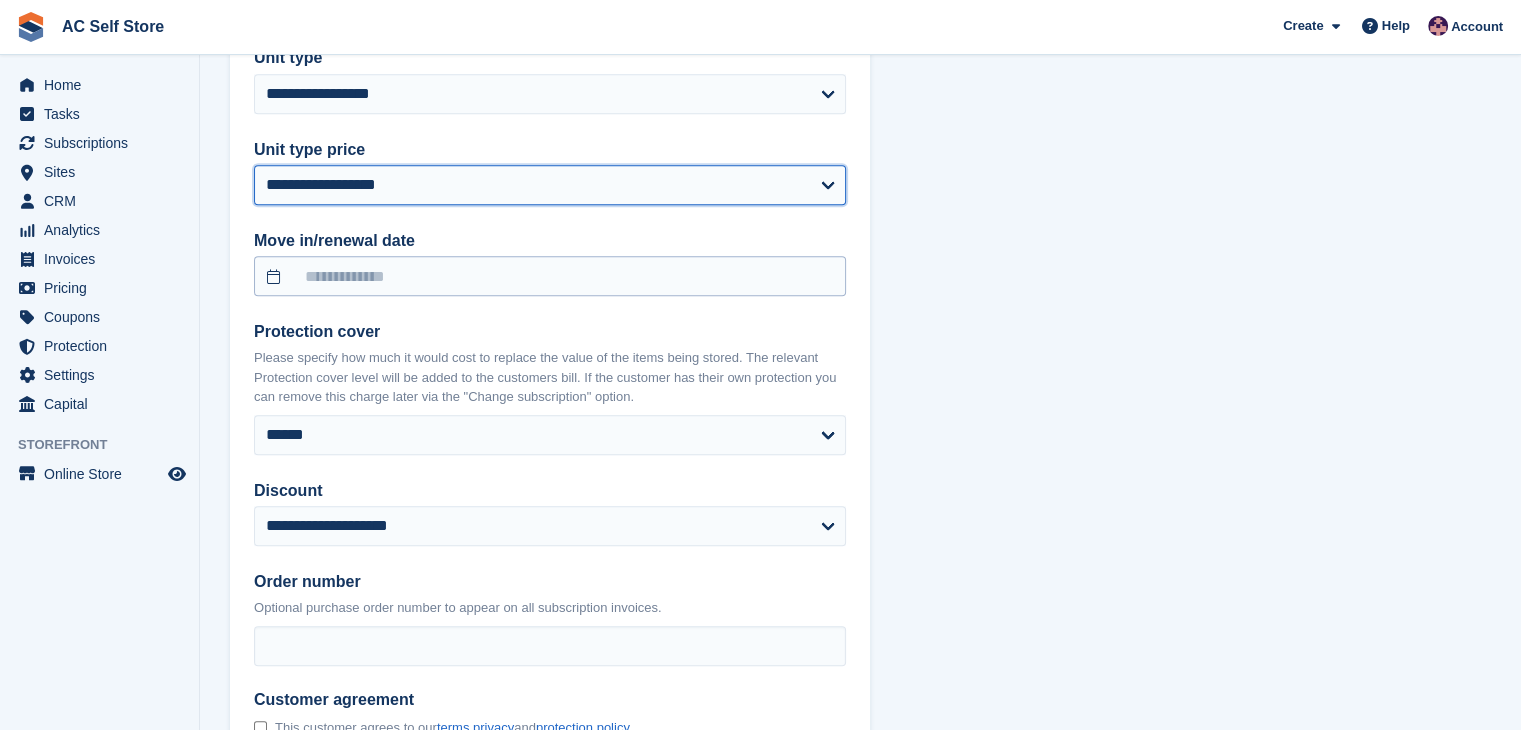 select 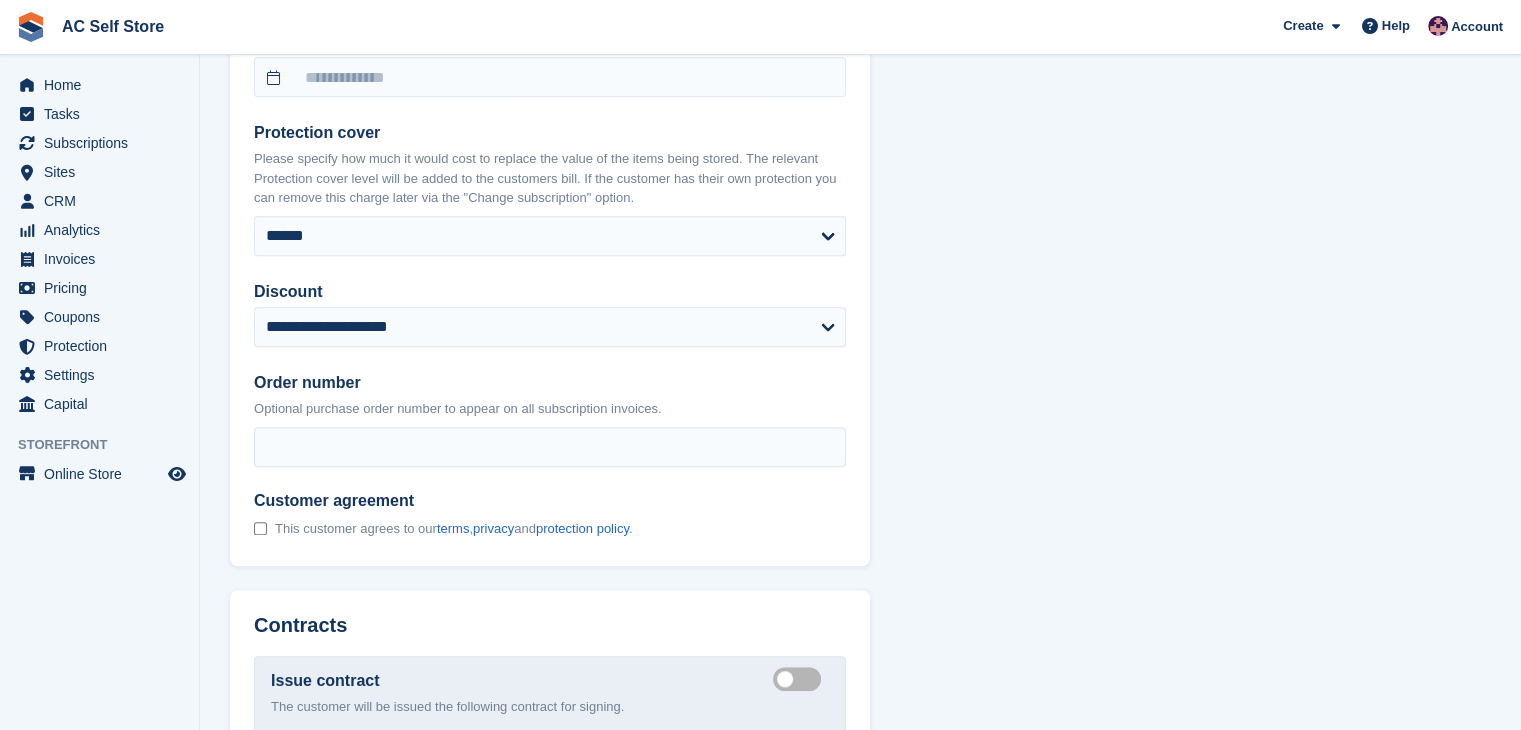 scroll, scrollTop: 844, scrollLeft: 0, axis: vertical 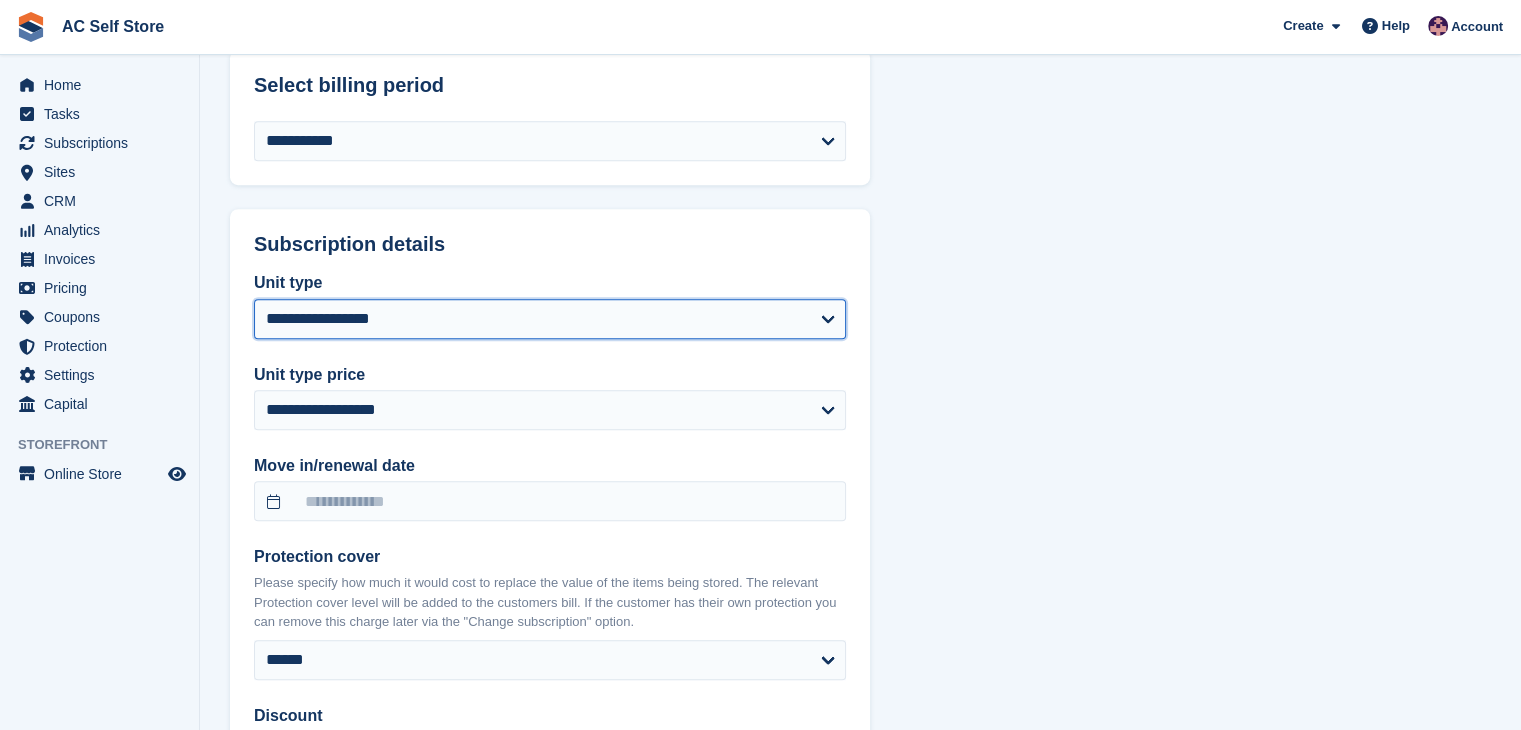click on "**********" at bounding box center (550, 319) 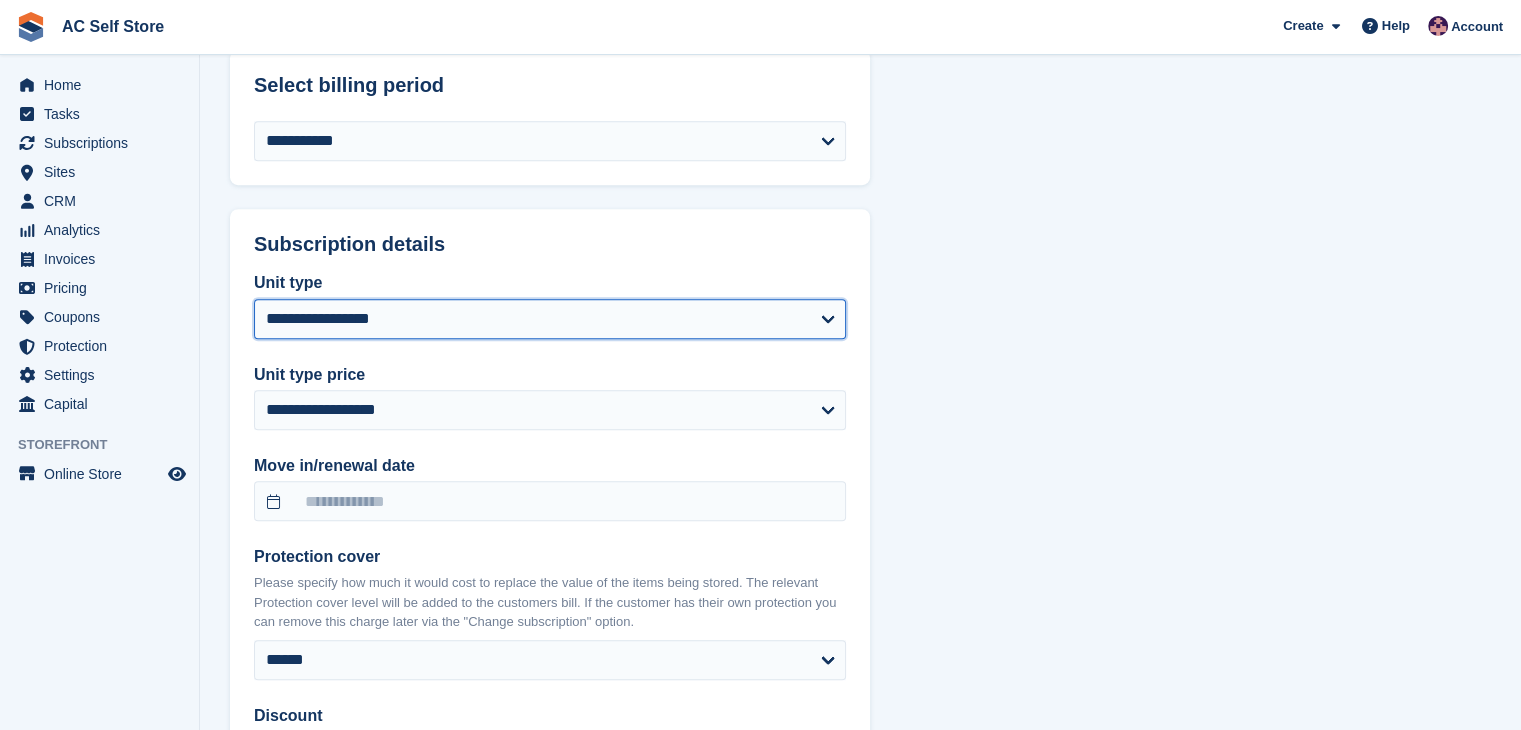 select on "*****" 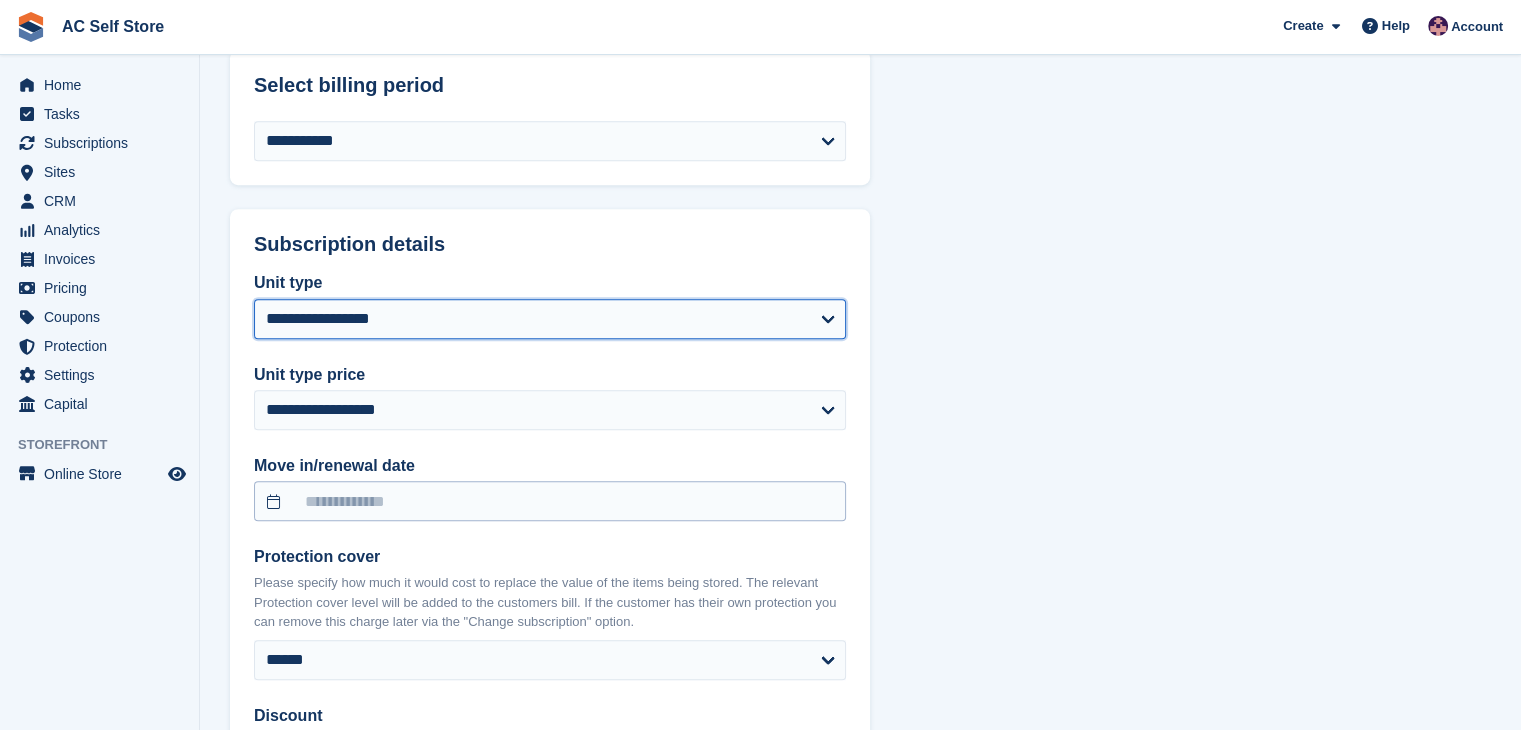 select 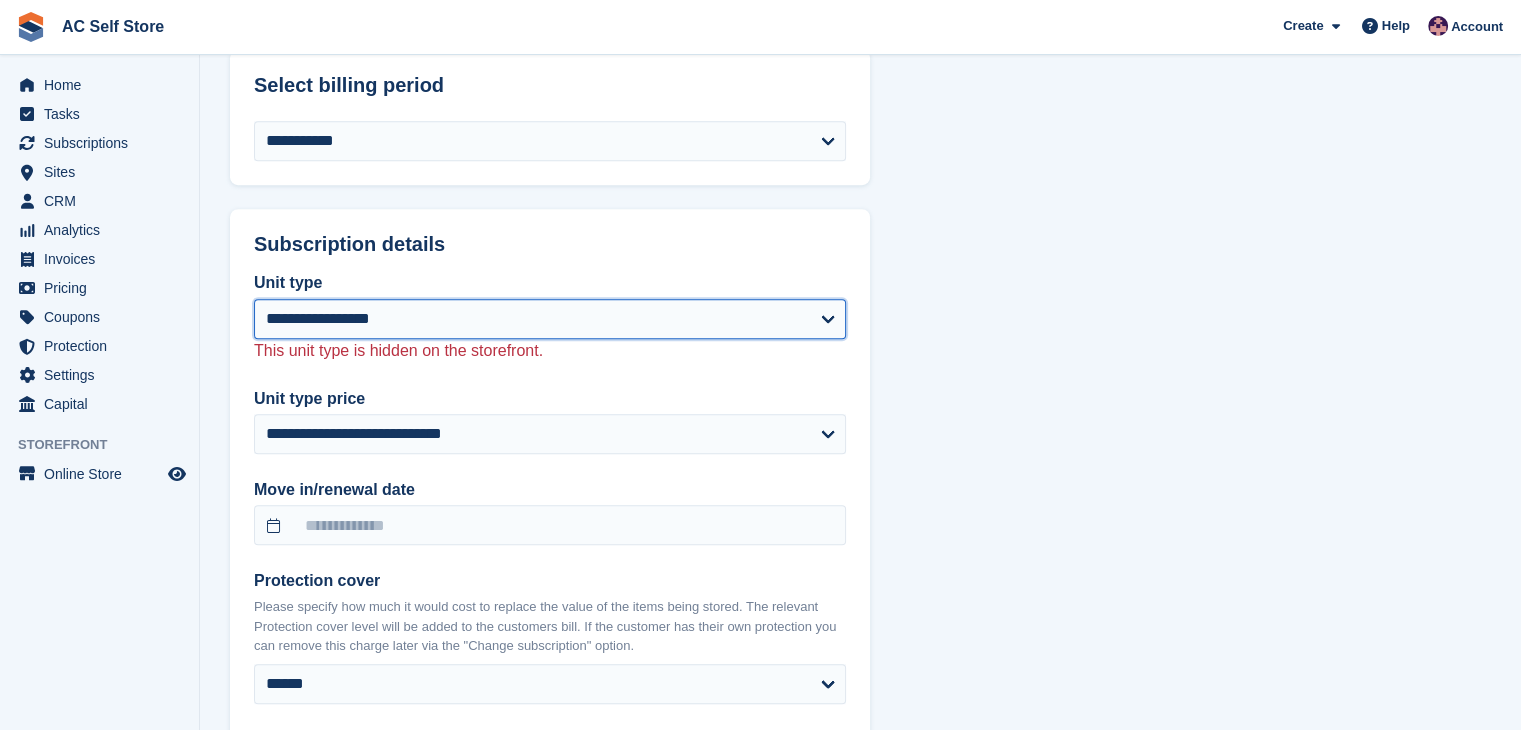 click on "**********" at bounding box center [550, 319] 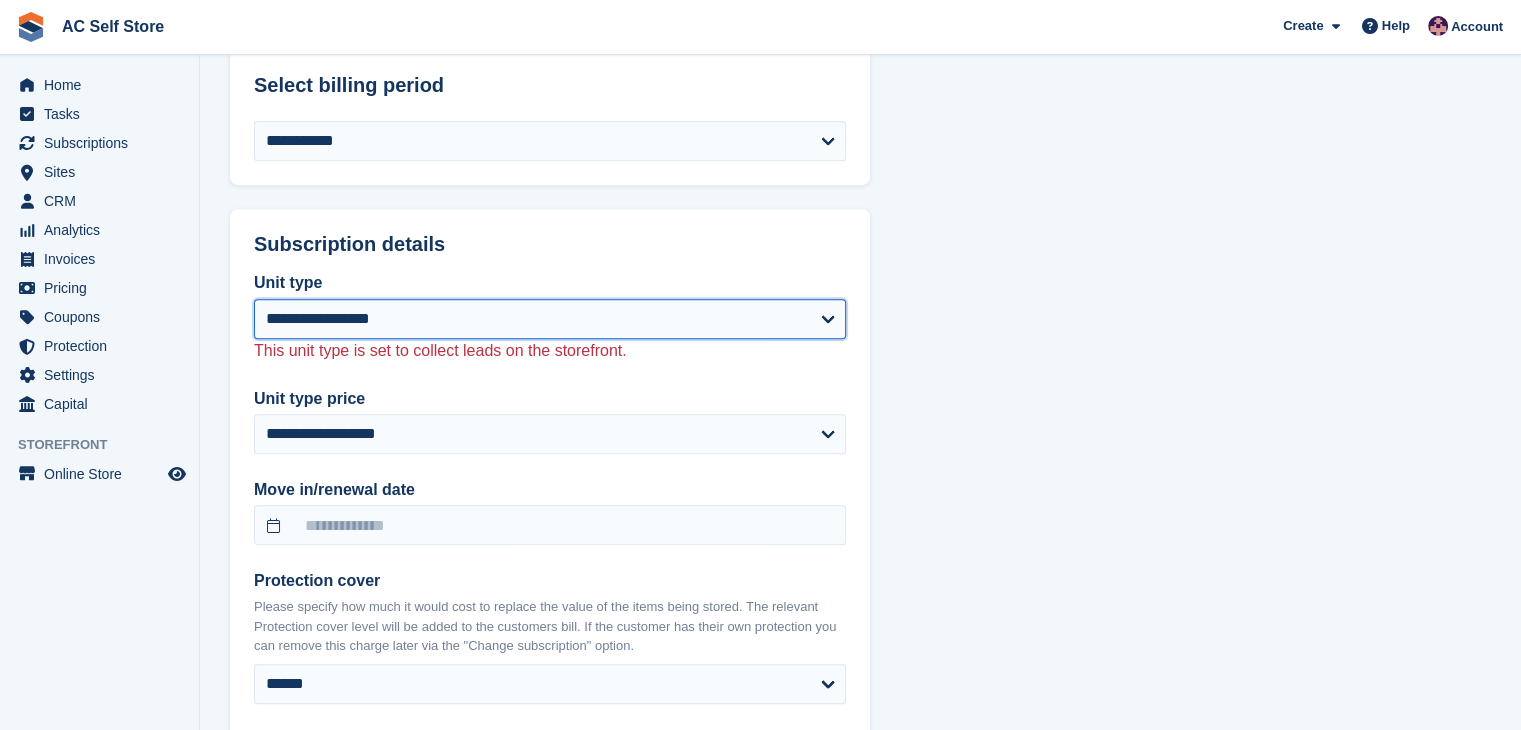 click on "**********" at bounding box center [550, 319] 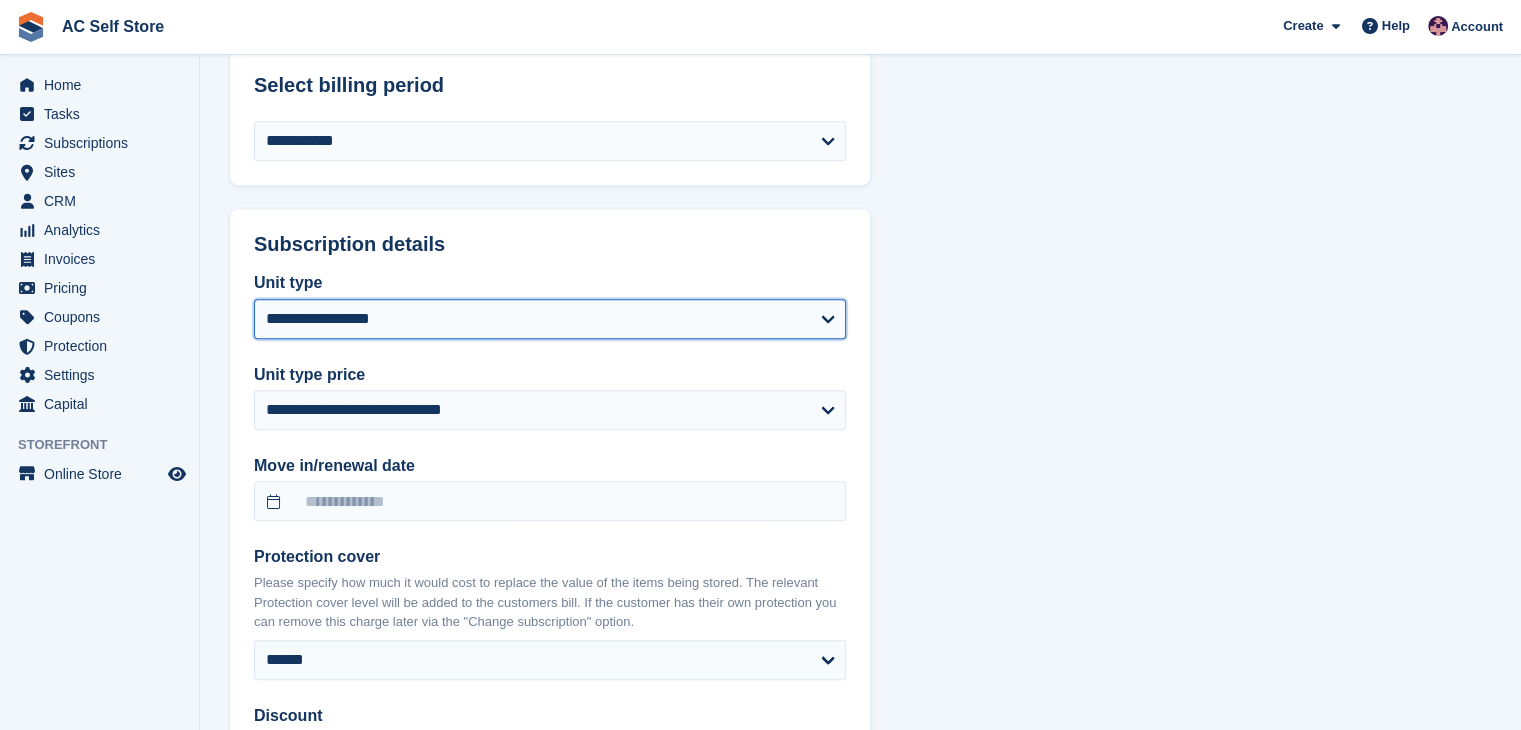 click on "**********" at bounding box center [550, 319] 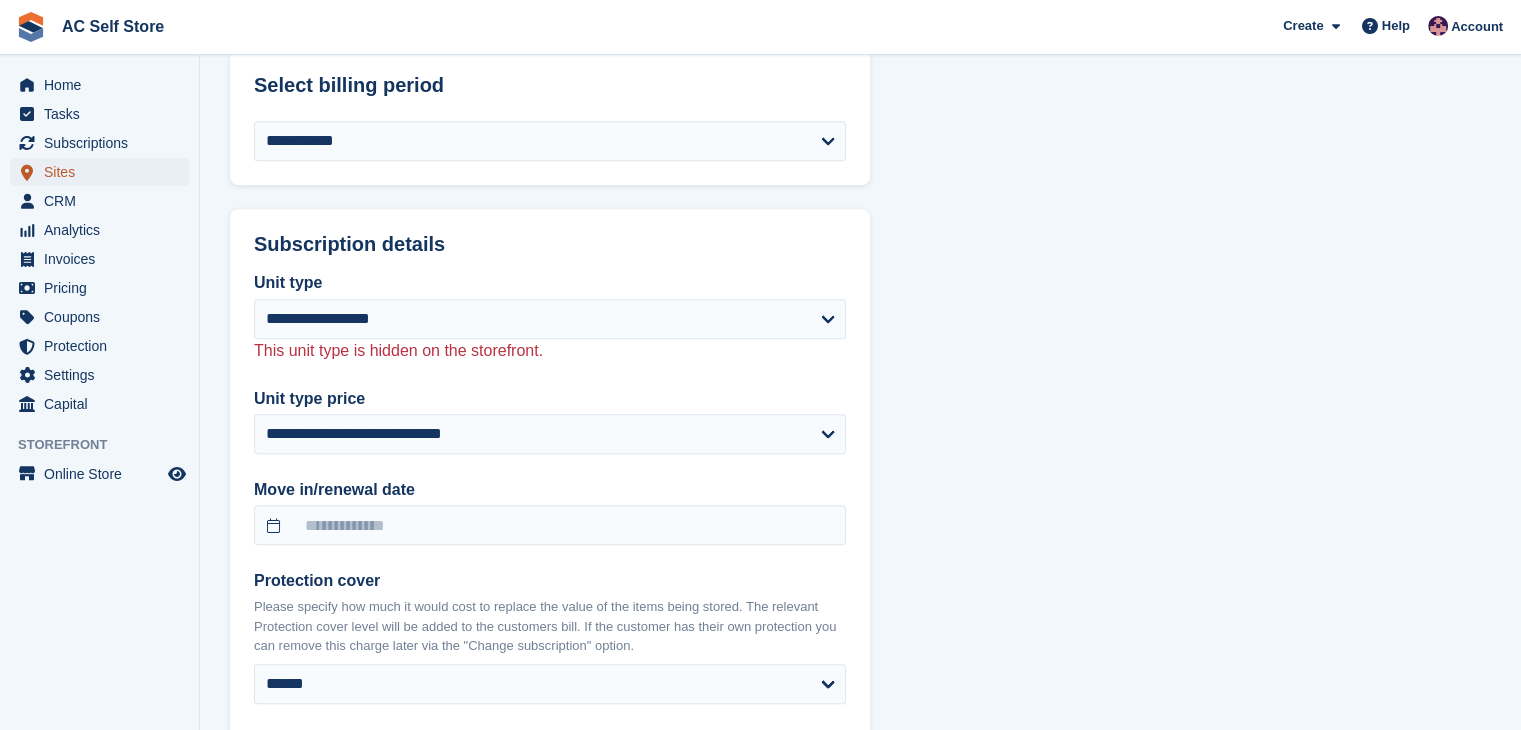 click on "Sites" at bounding box center (104, 172) 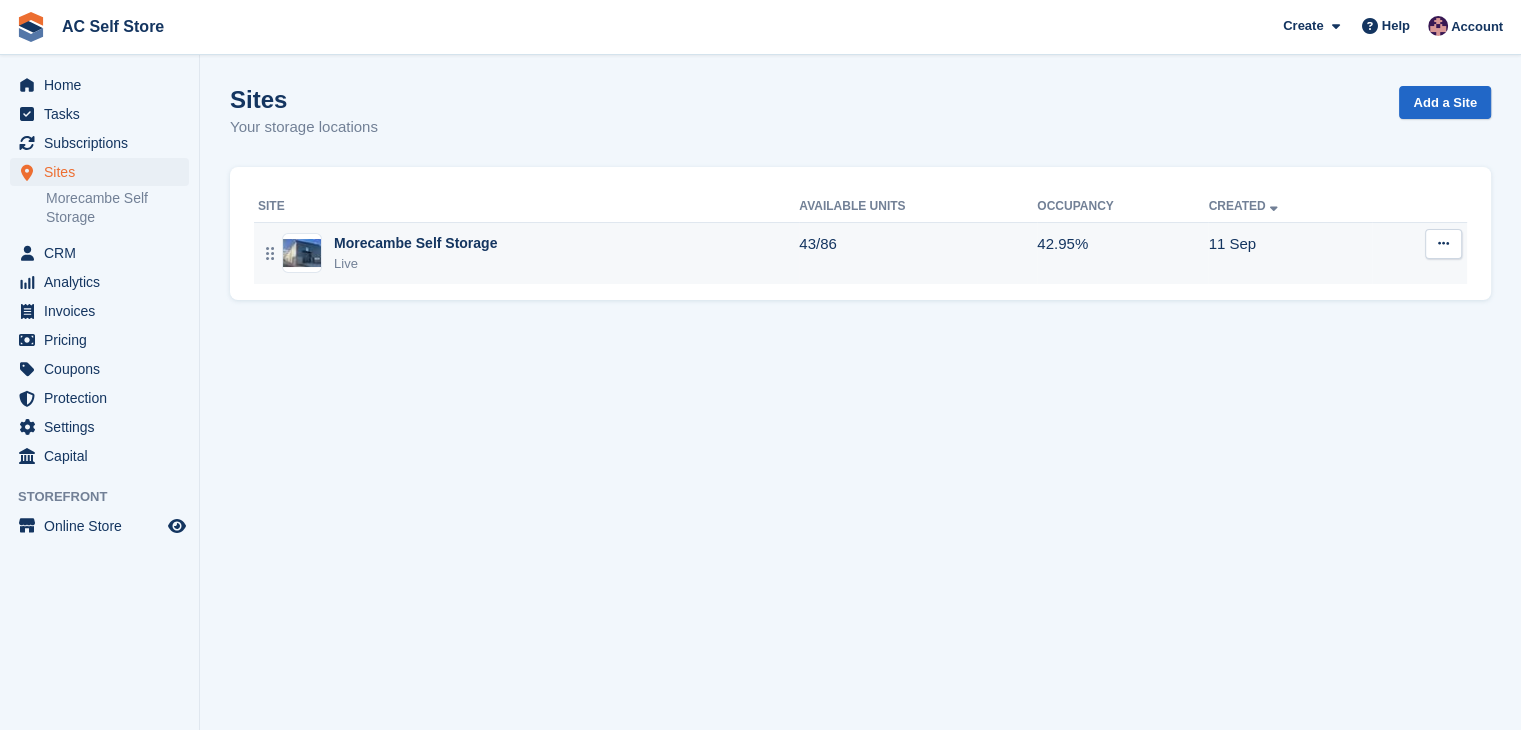 scroll, scrollTop: 0, scrollLeft: 0, axis: both 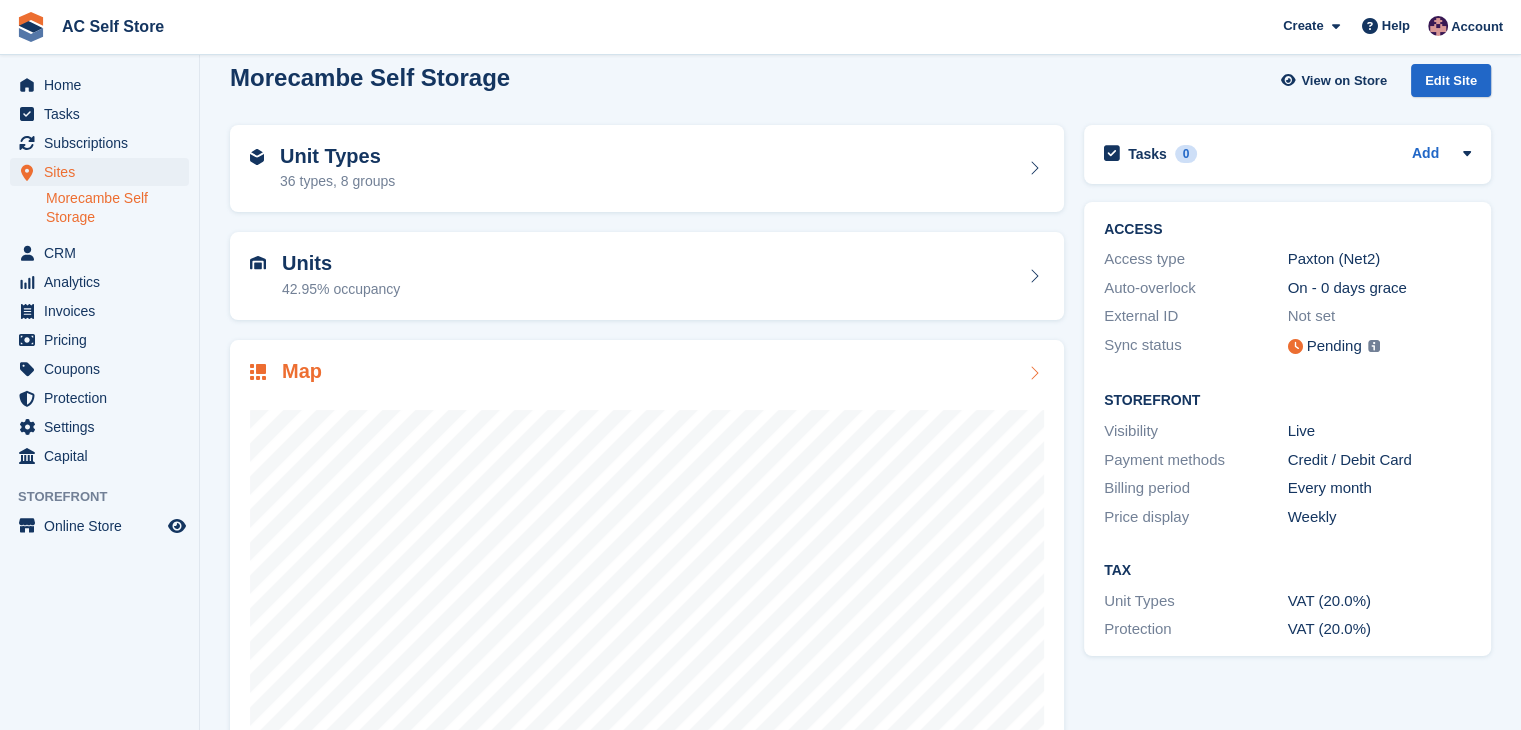 click at bounding box center [647, 586] 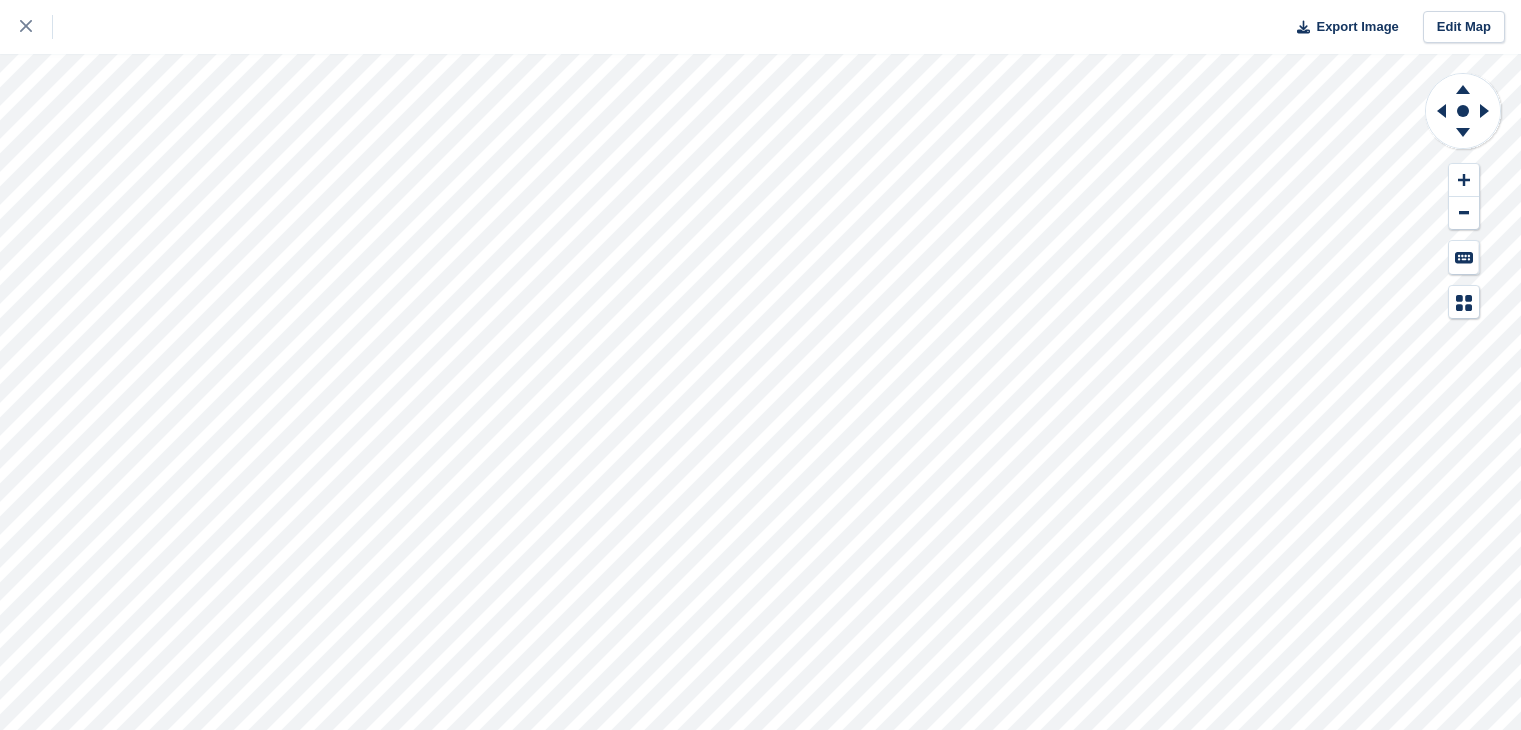 scroll, scrollTop: 0, scrollLeft: 0, axis: both 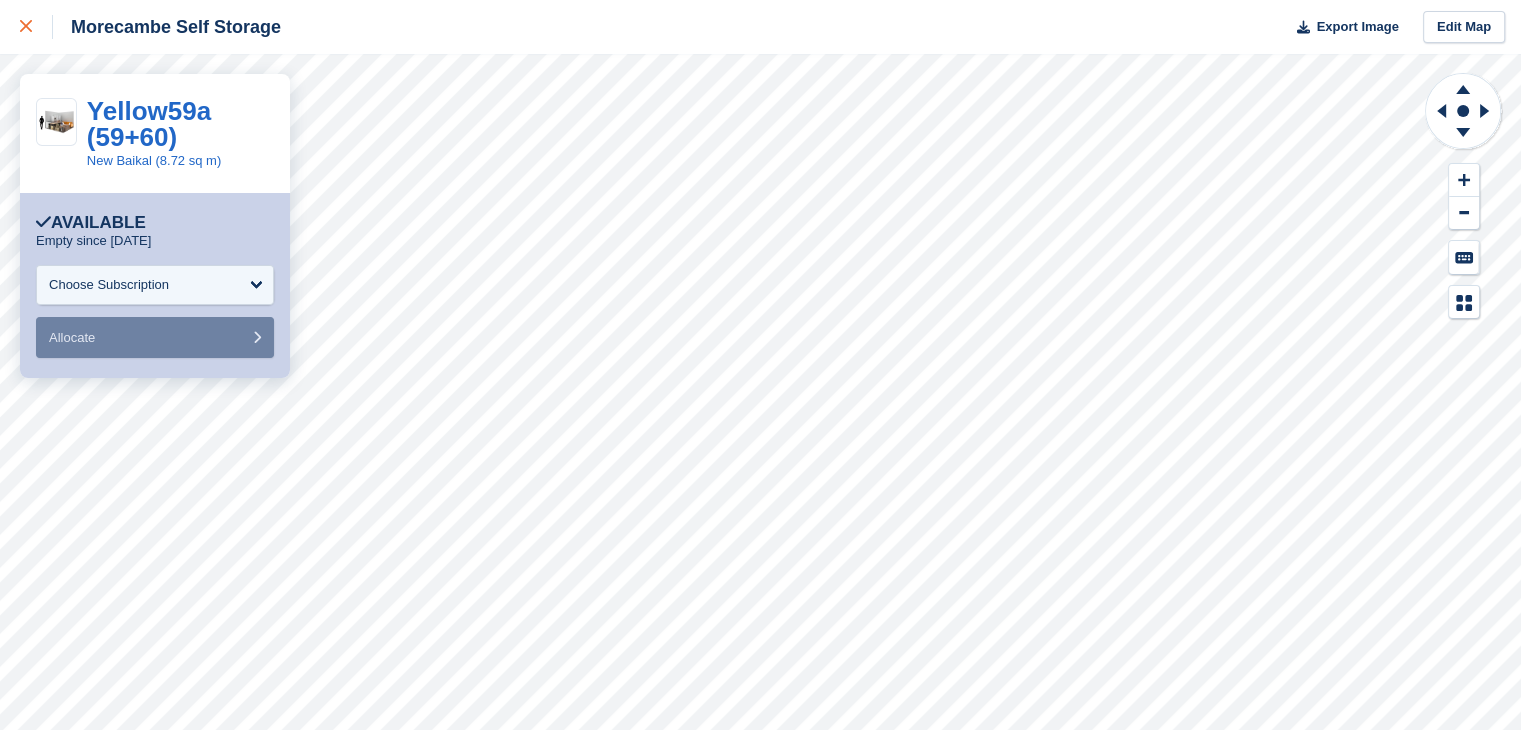 click at bounding box center (36, 27) 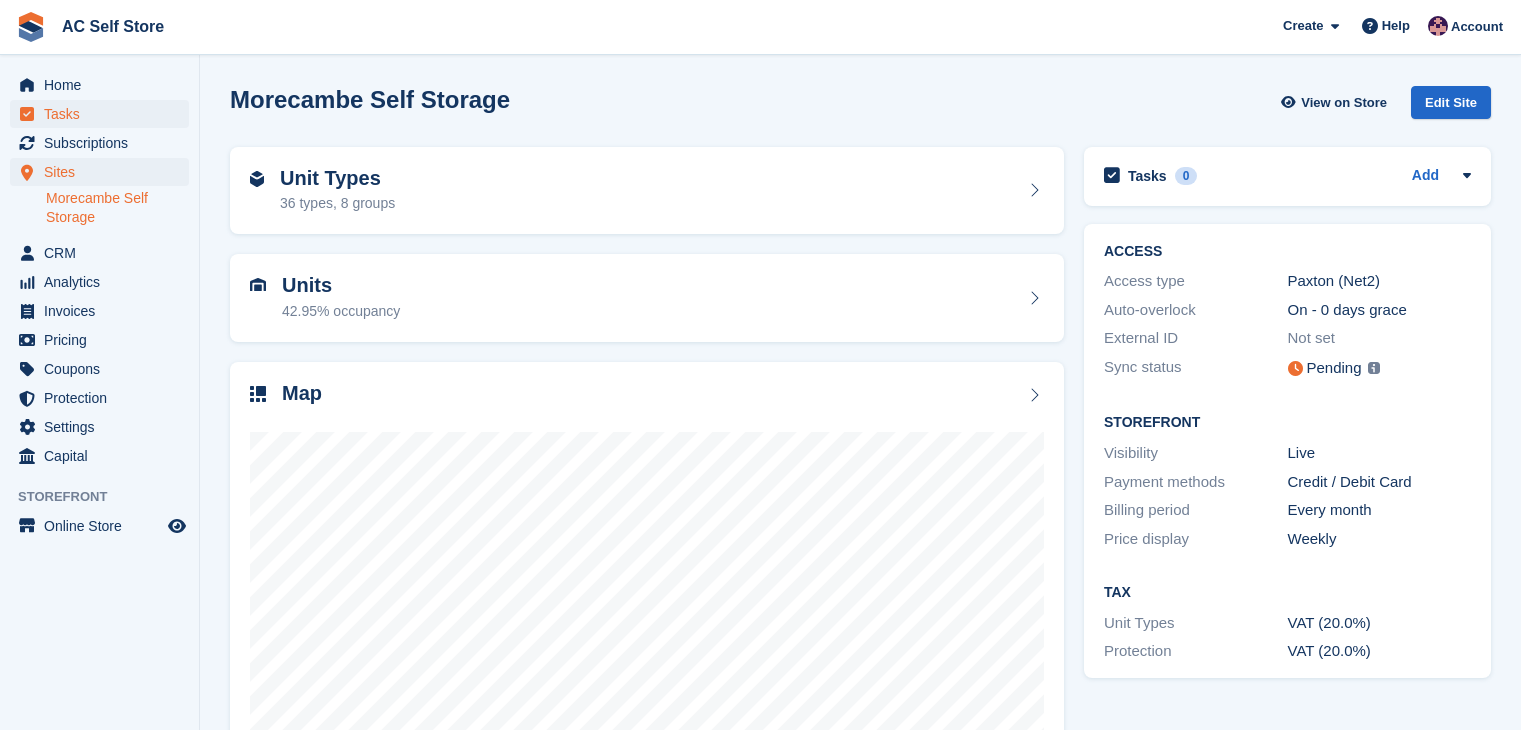 scroll, scrollTop: 0, scrollLeft: 0, axis: both 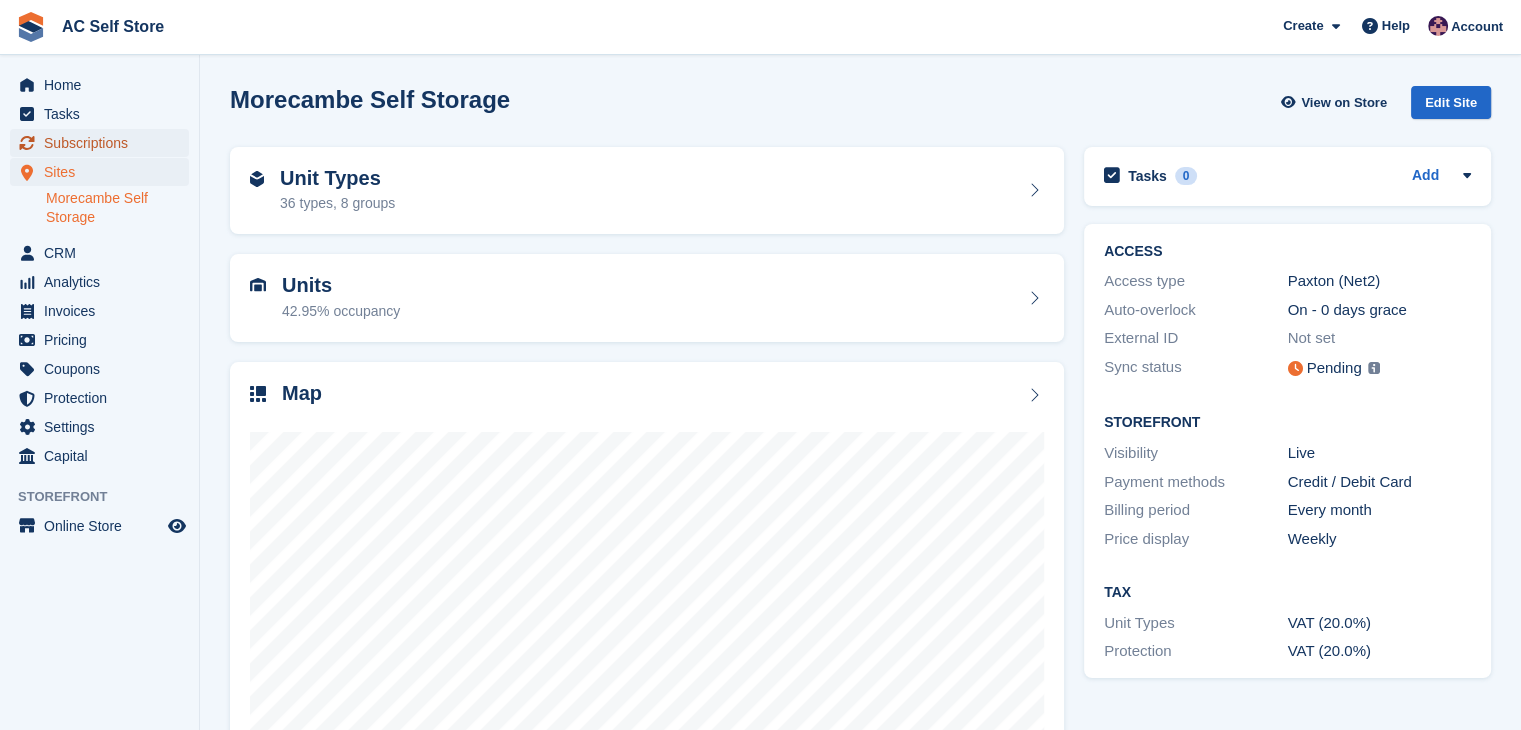click on "Subscriptions" at bounding box center (104, 143) 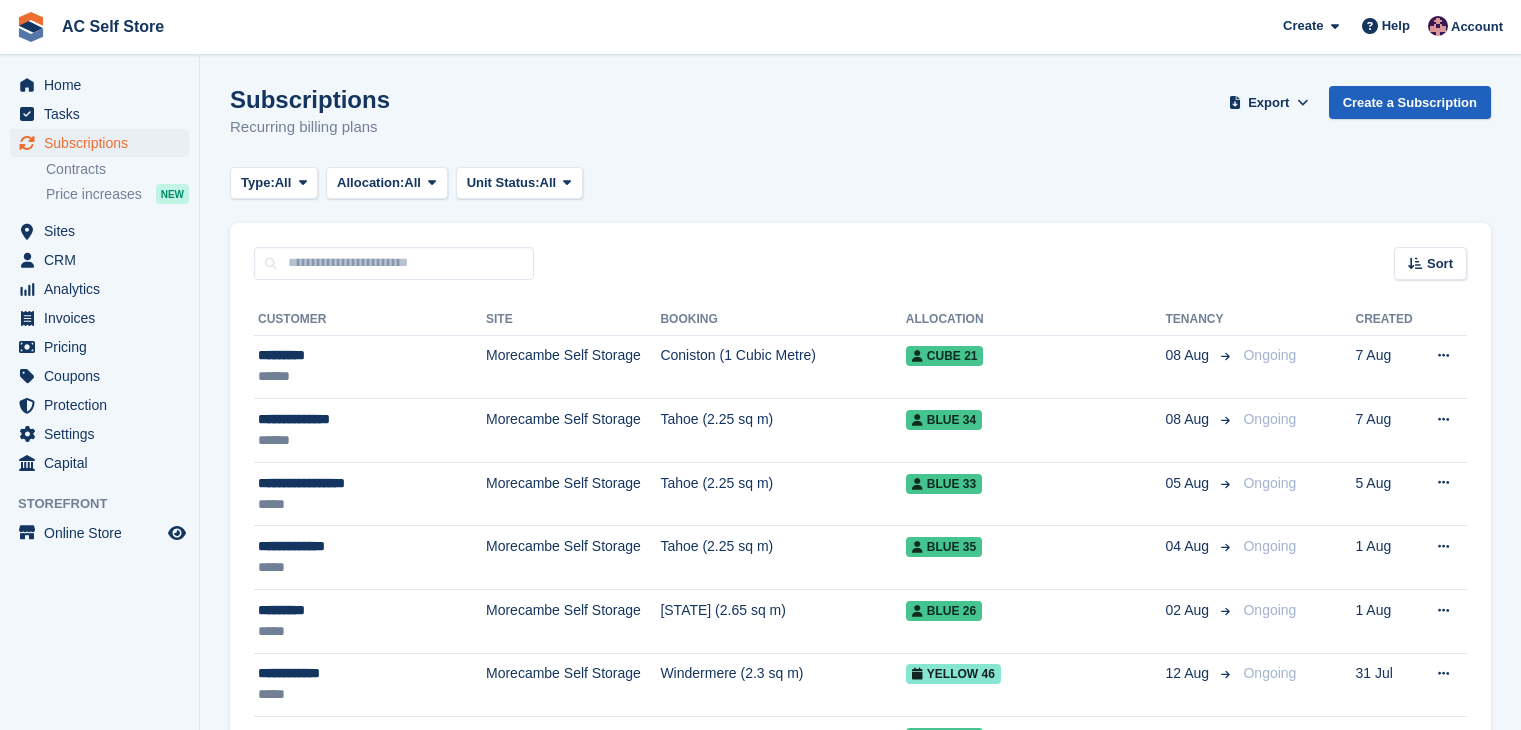 scroll, scrollTop: 0, scrollLeft: 0, axis: both 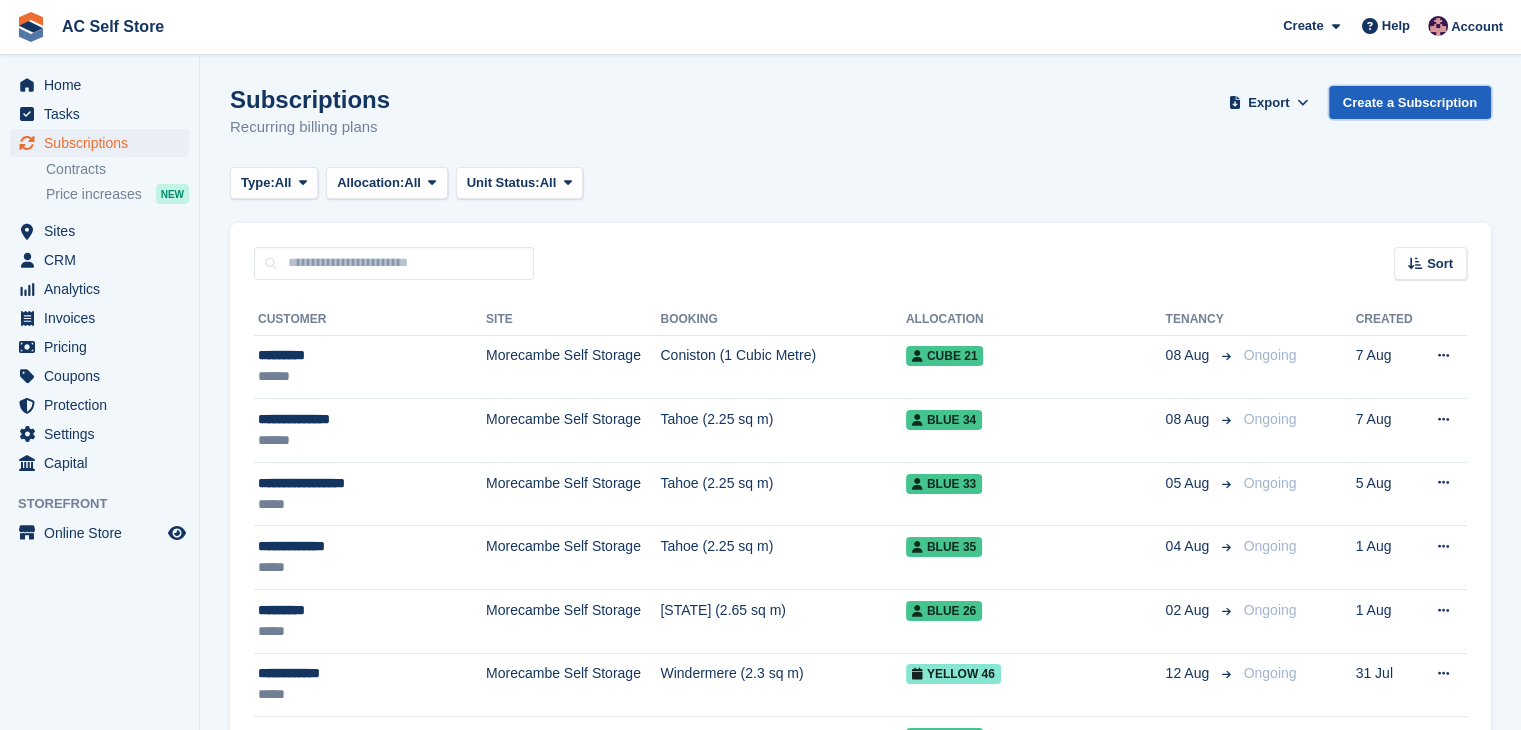 click on "Create a Subscription" at bounding box center [1410, 102] 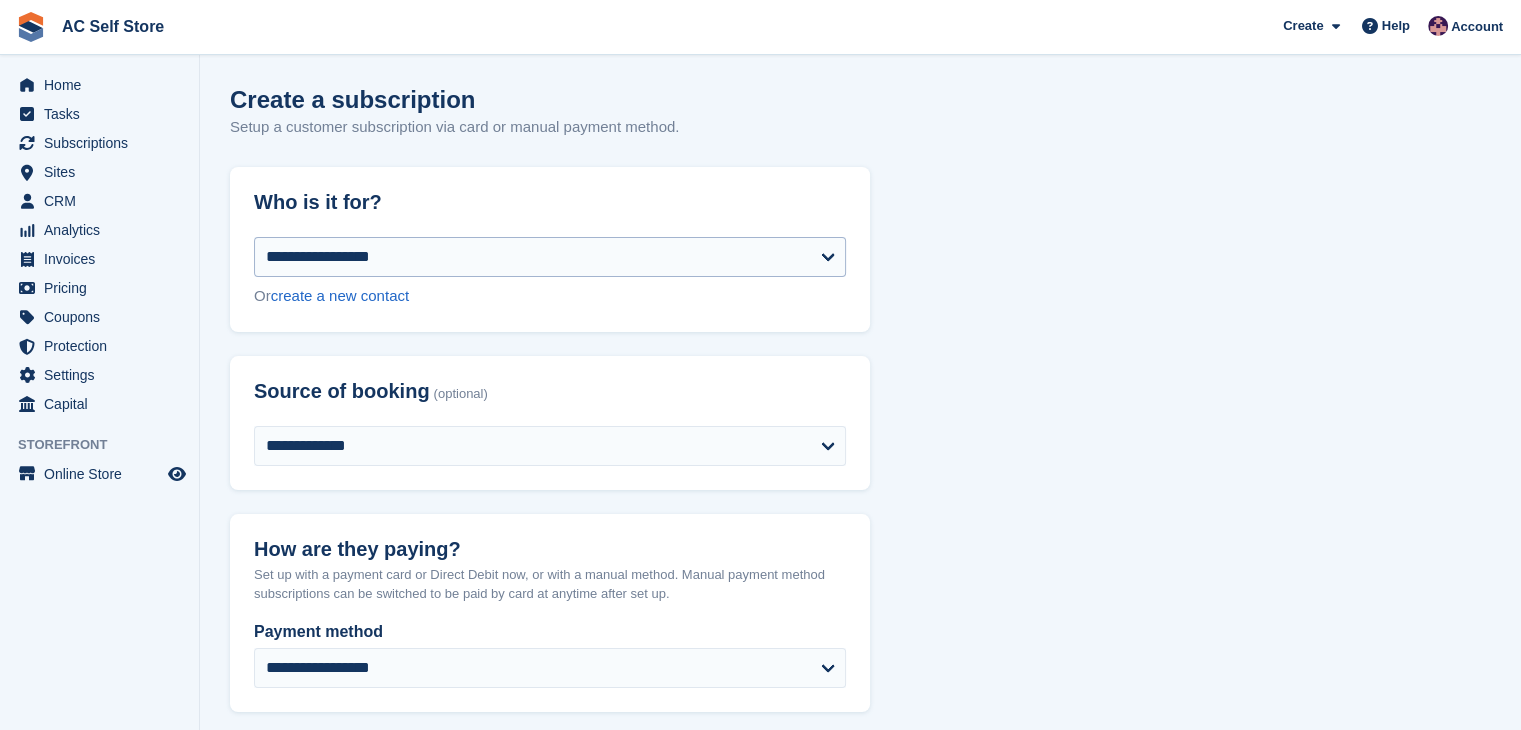 drag, startPoint x: 1419, startPoint y: 91, endPoint x: 655, endPoint y: 254, distance: 781.1946 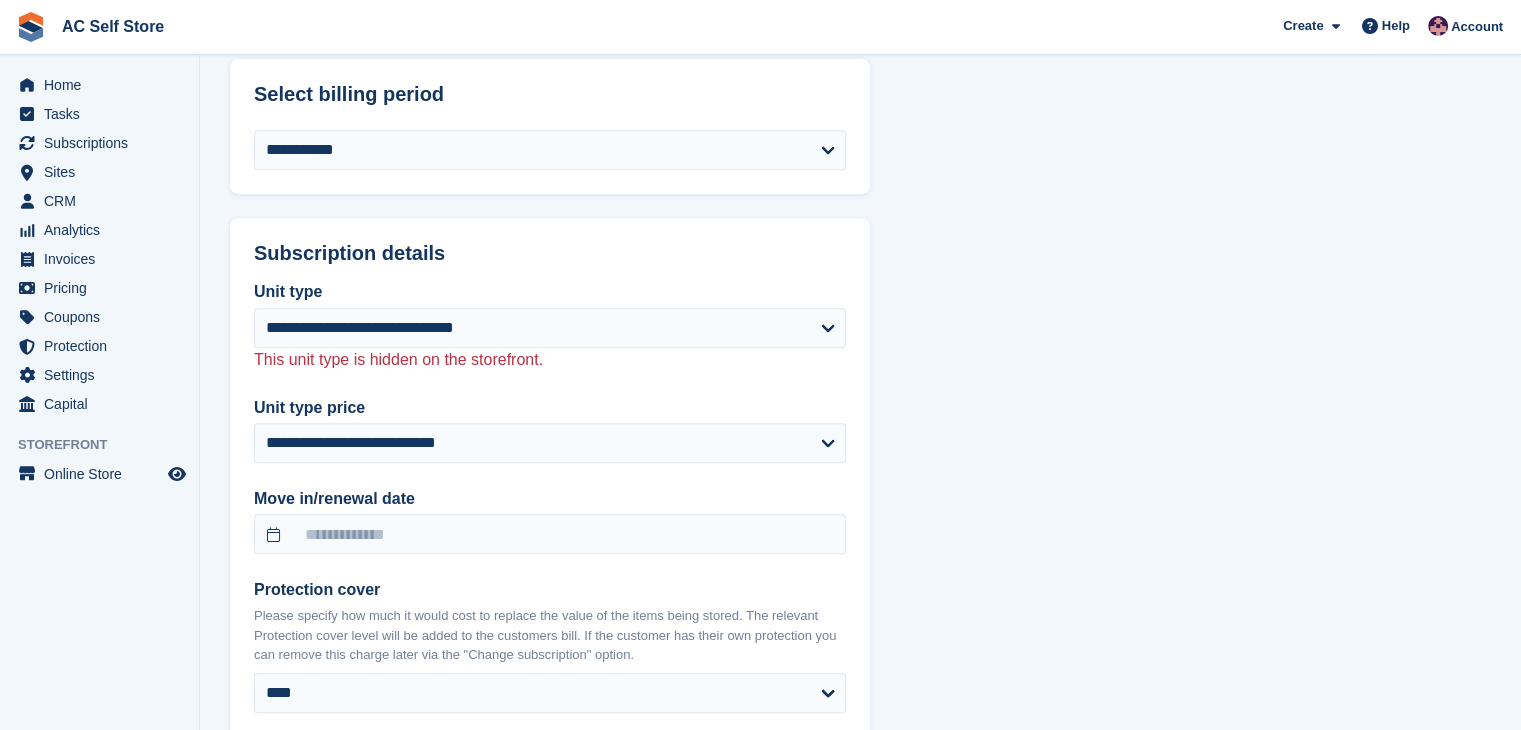 scroll, scrollTop: 838, scrollLeft: 0, axis: vertical 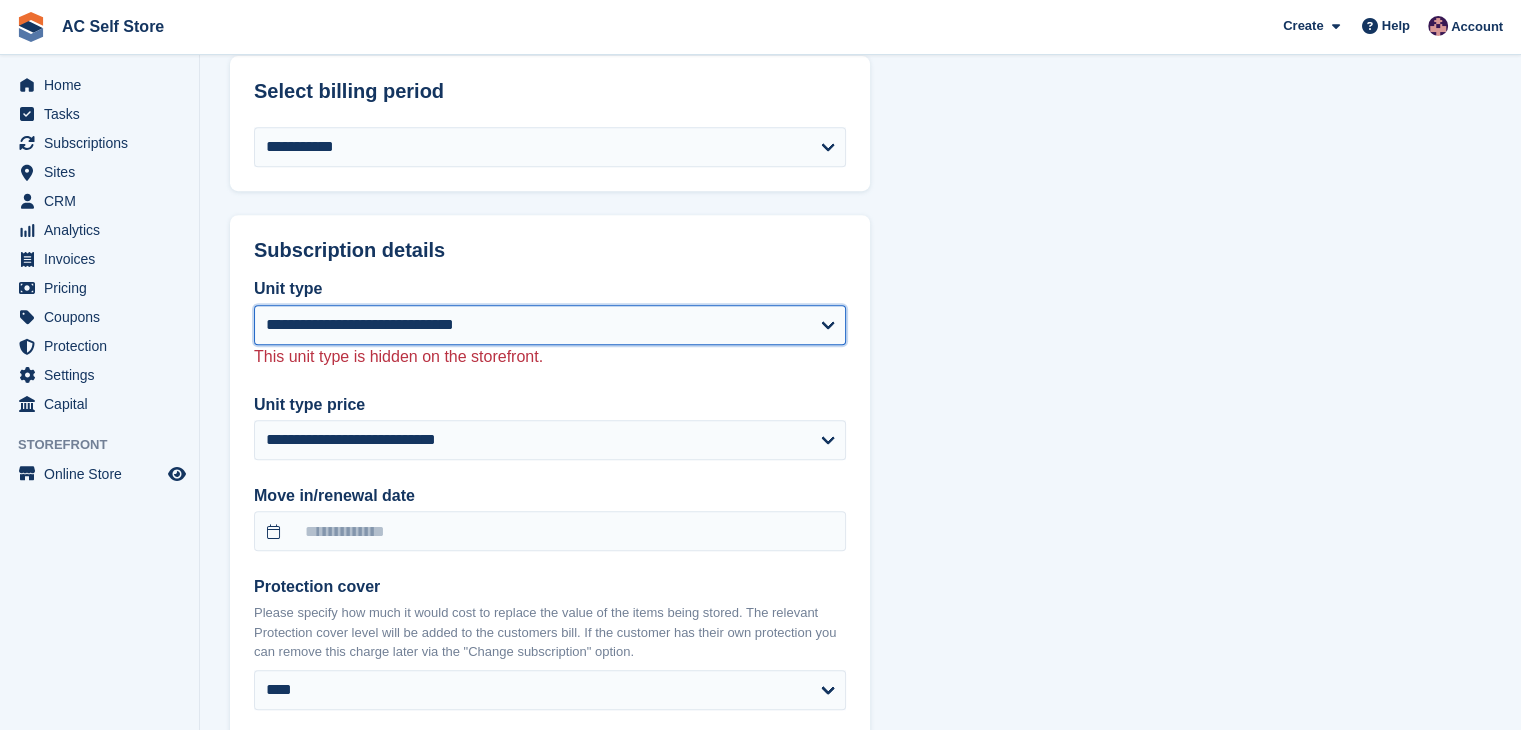 click on "**********" at bounding box center (550, 325) 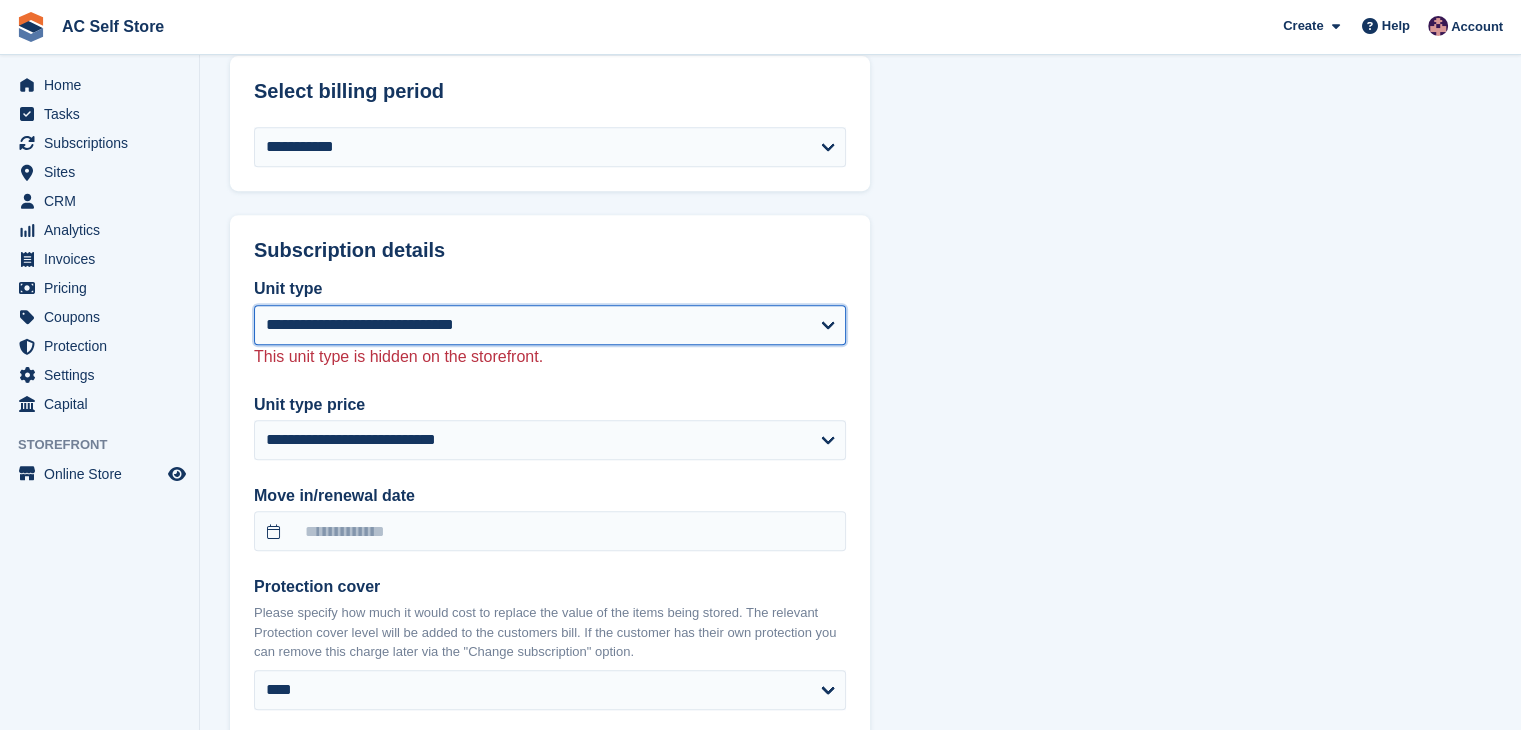 select on "*****" 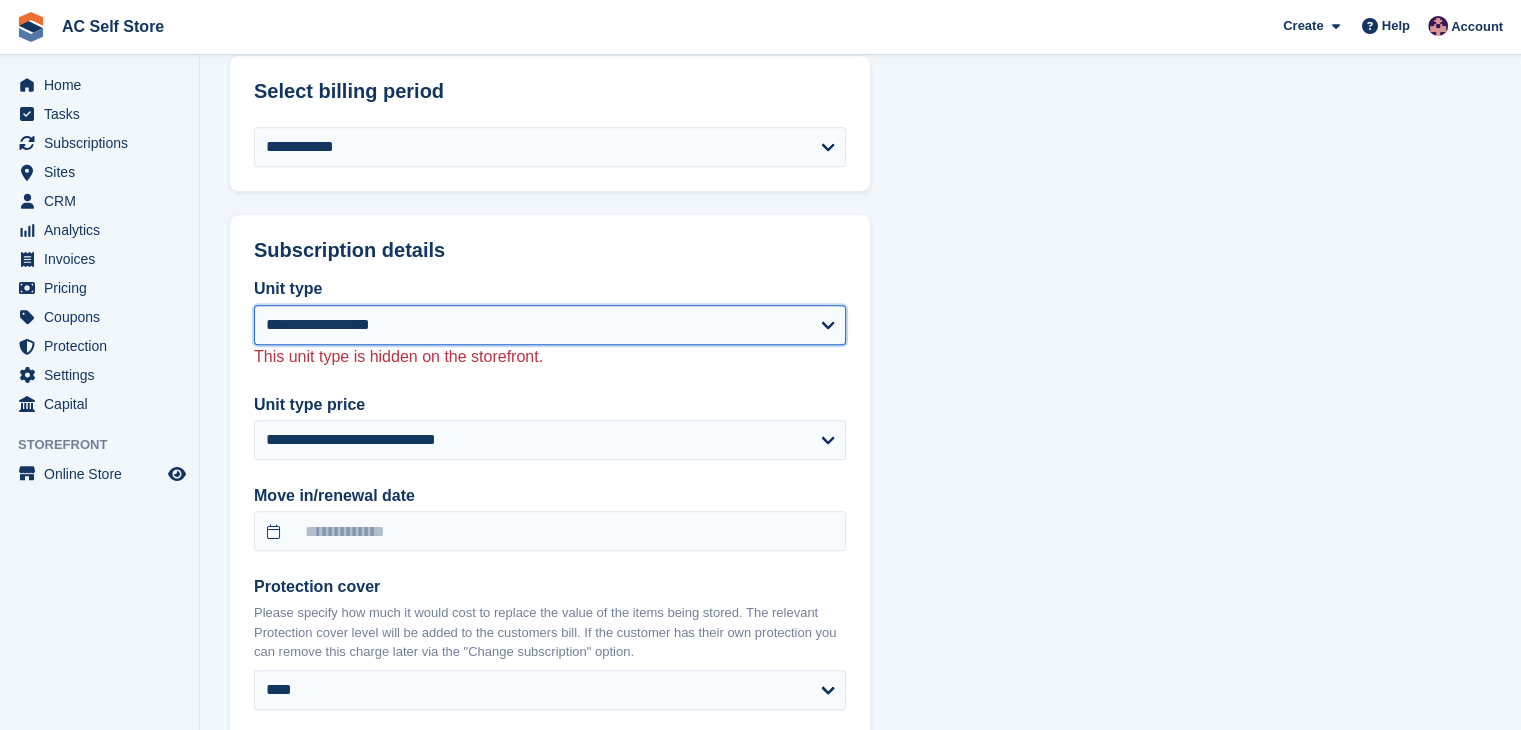 click on "**********" at bounding box center (550, 325) 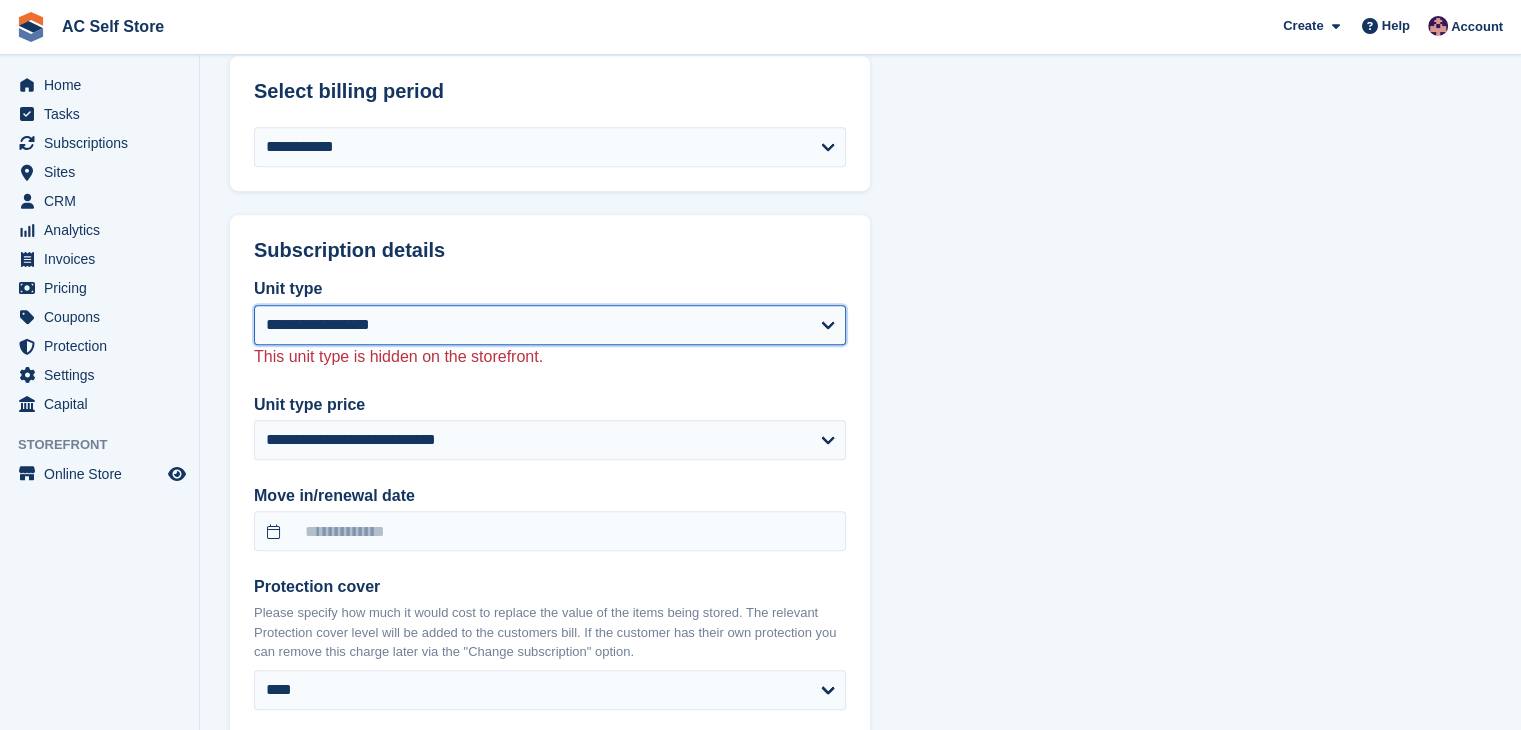 select 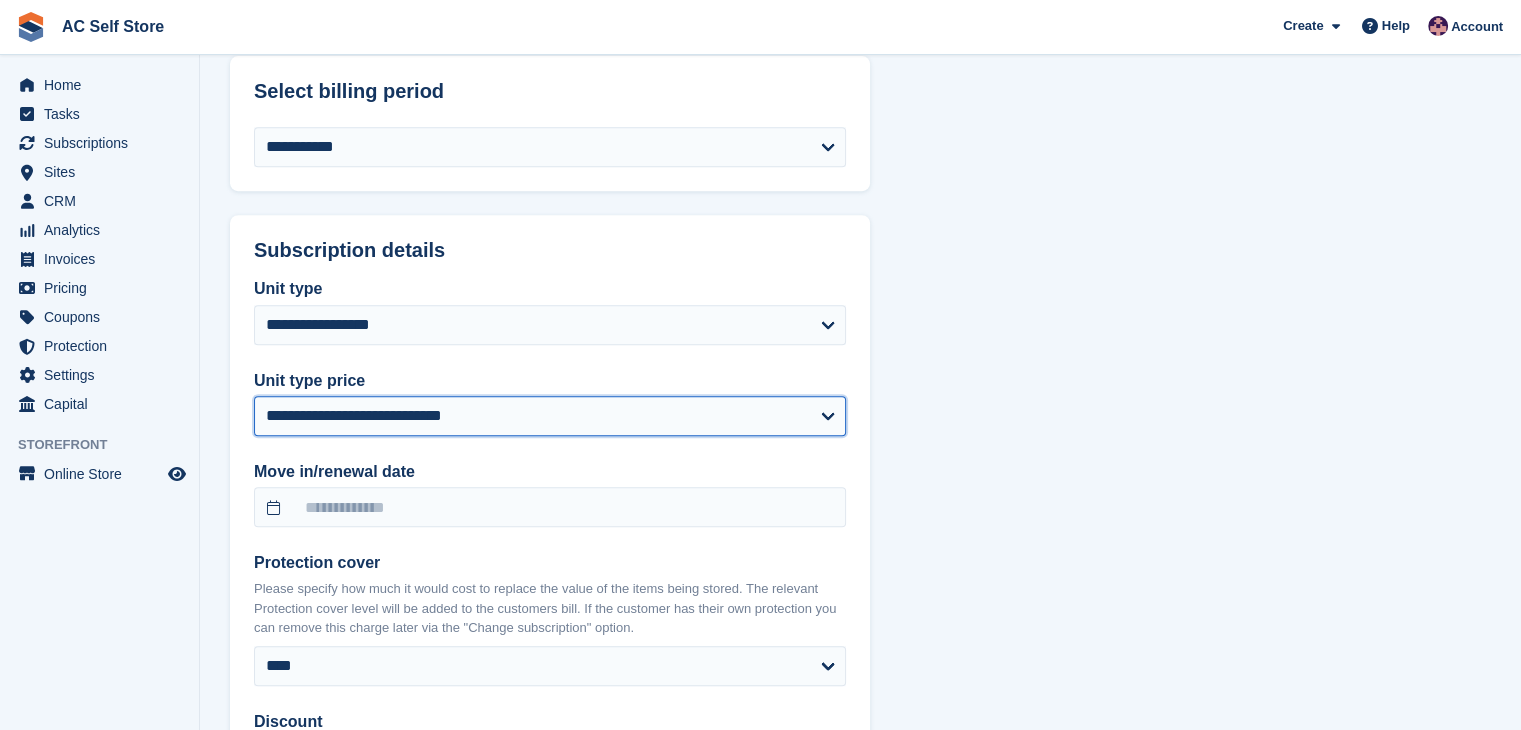 click on "**********" at bounding box center (550, 416) 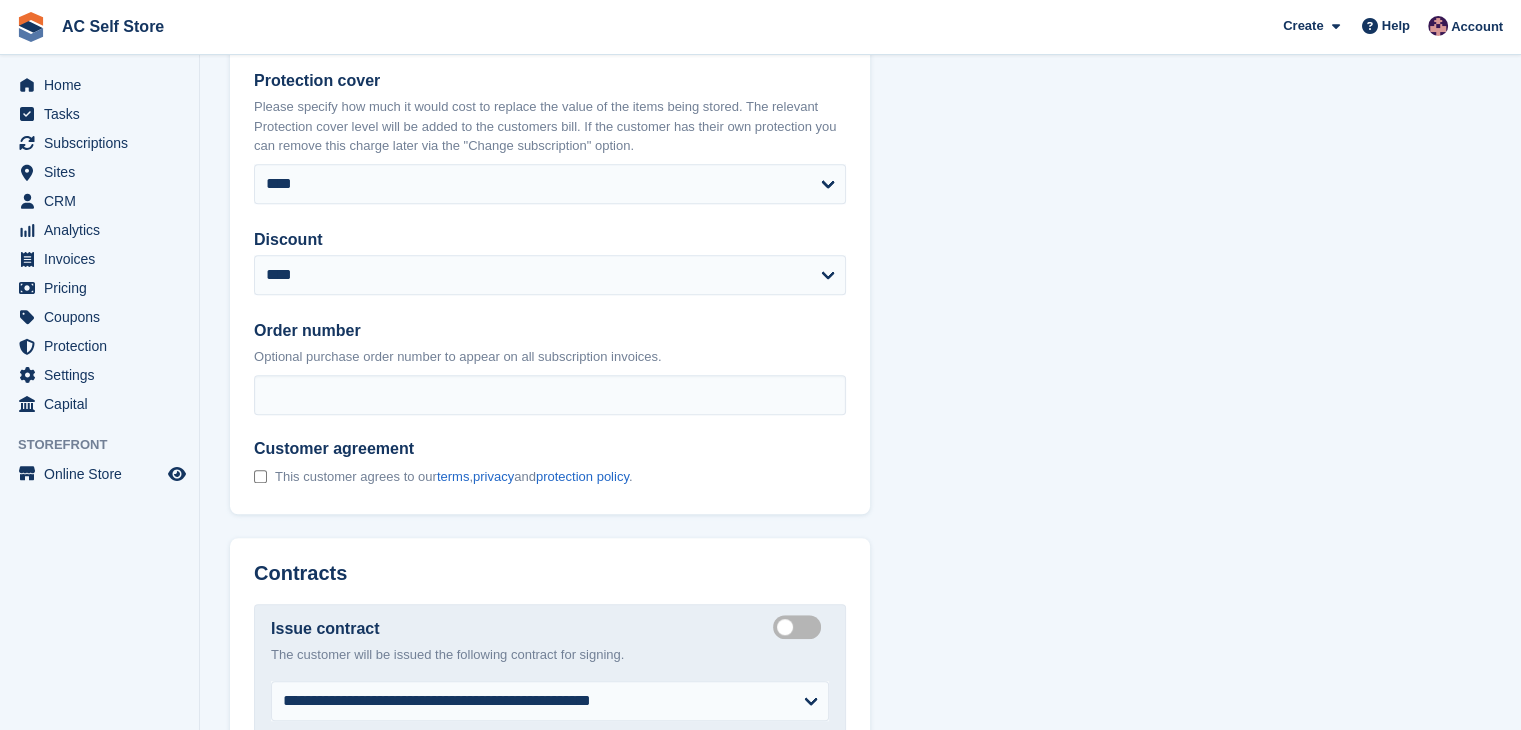 scroll, scrollTop: 1320, scrollLeft: 0, axis: vertical 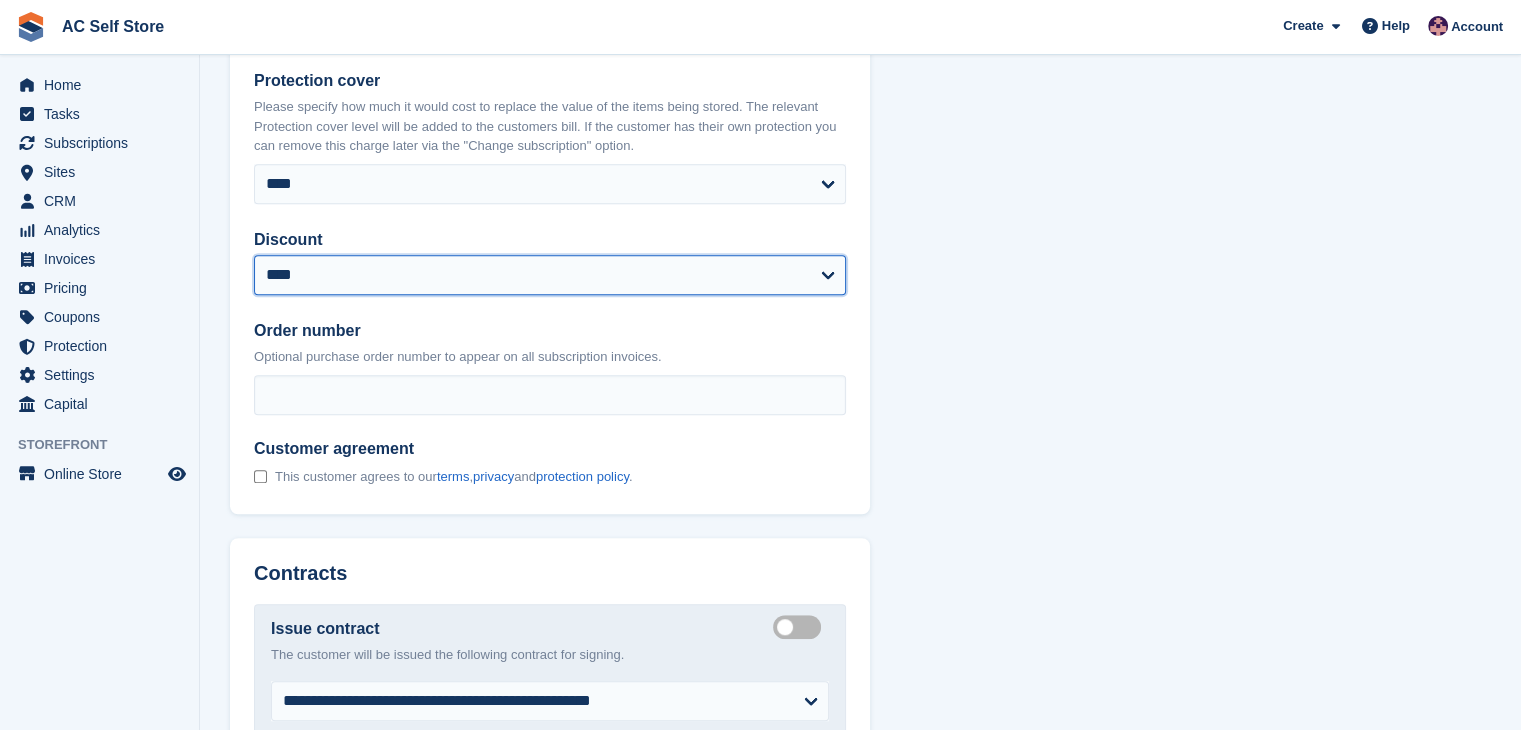 click on "**********" at bounding box center [550, 275] 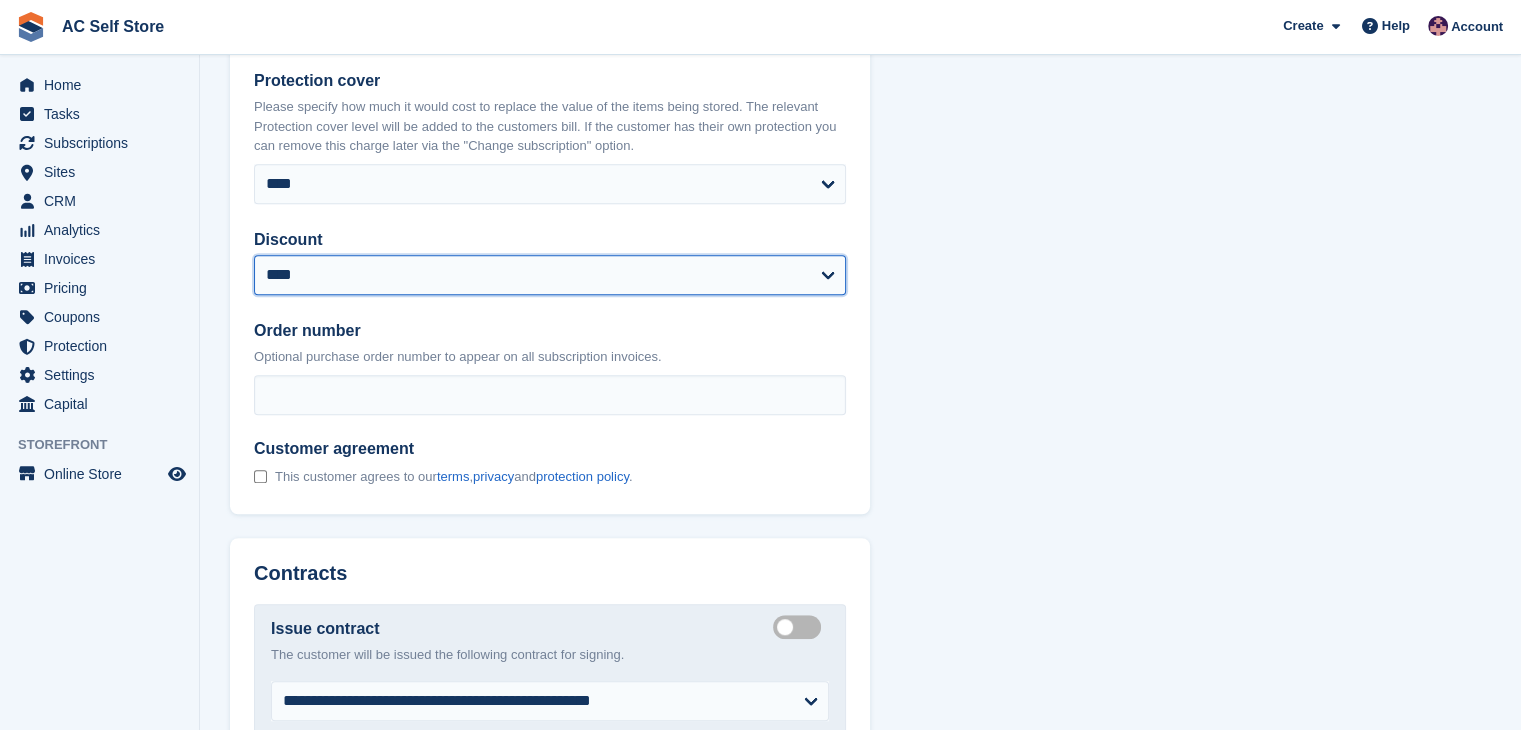 select on "****" 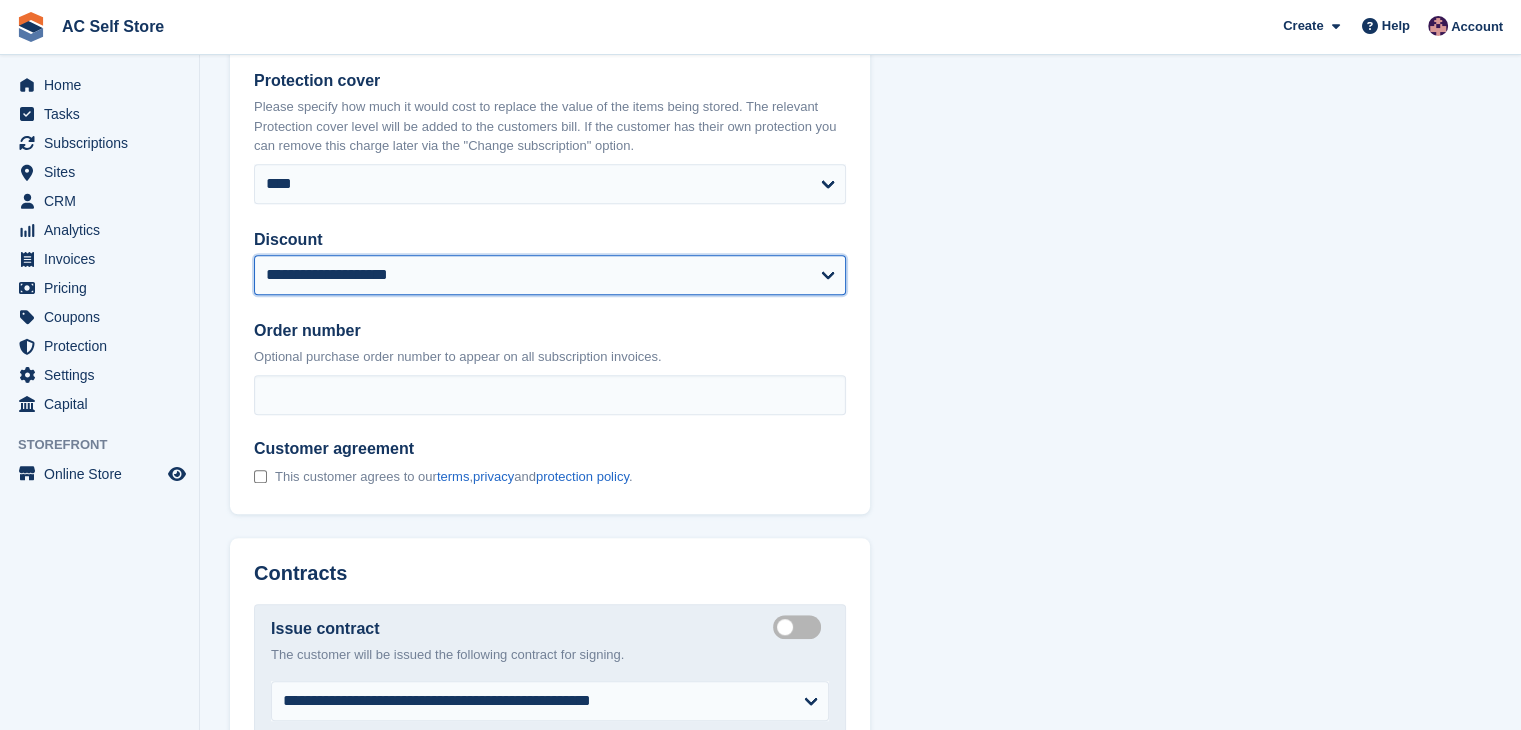 click on "**********" at bounding box center [550, 275] 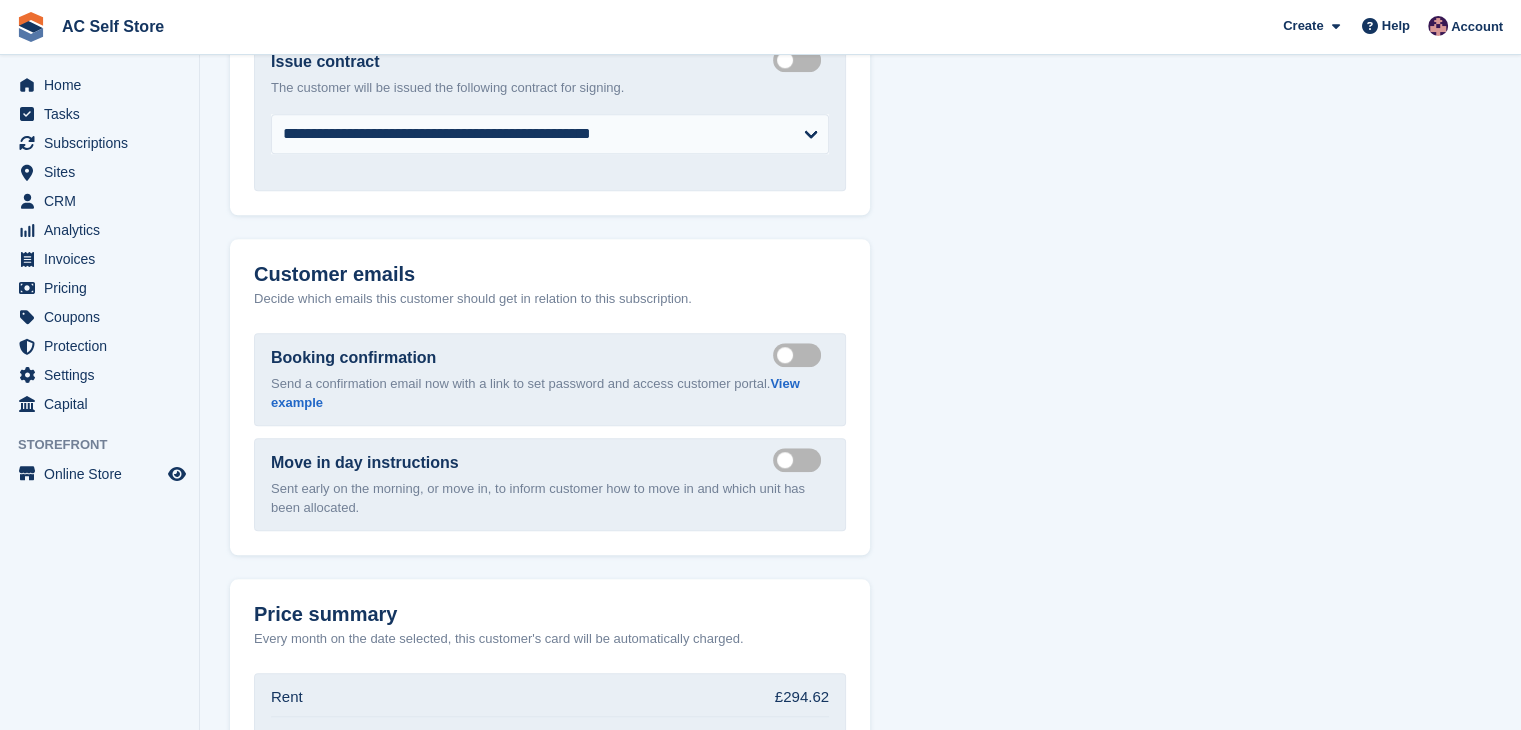 select 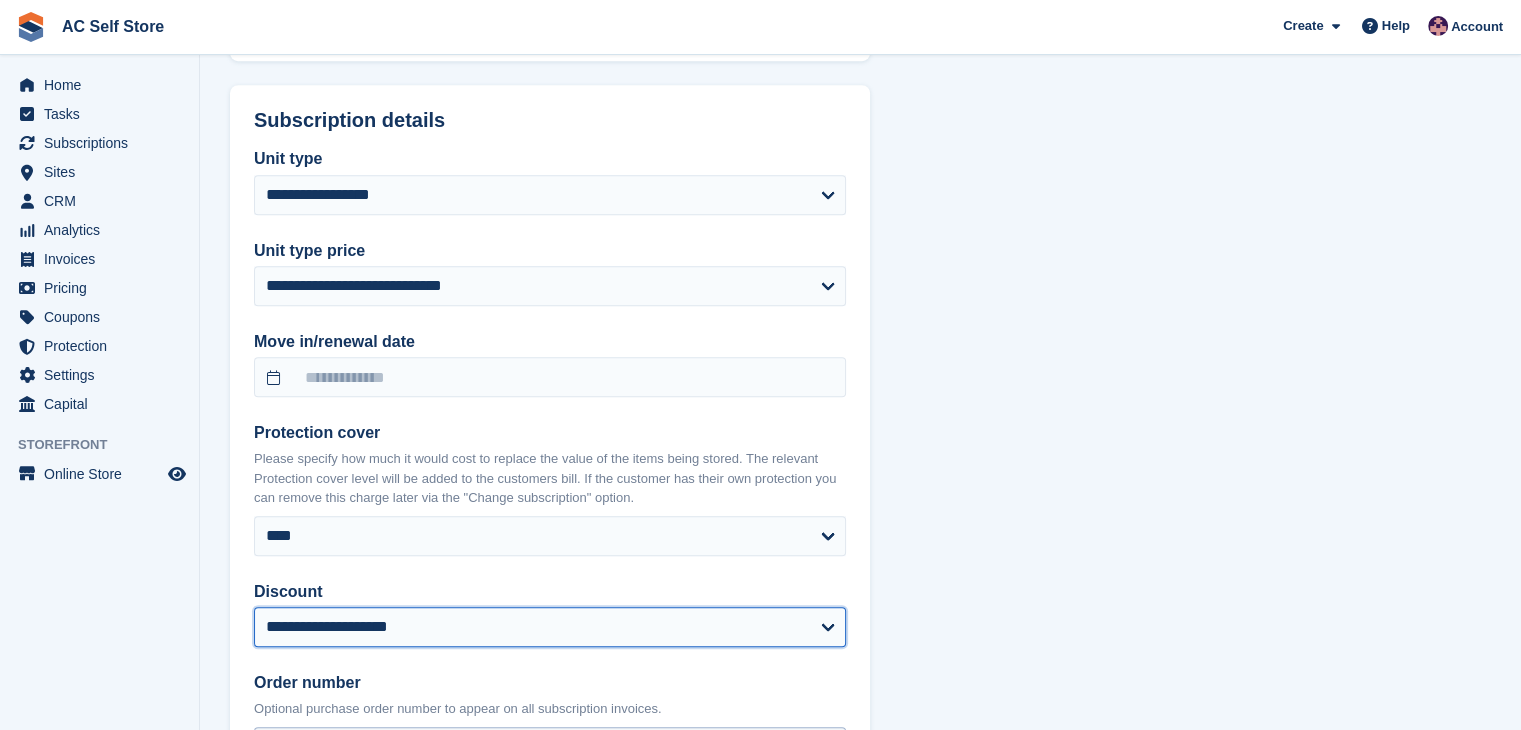 scroll, scrollTop: 967, scrollLeft: 0, axis: vertical 